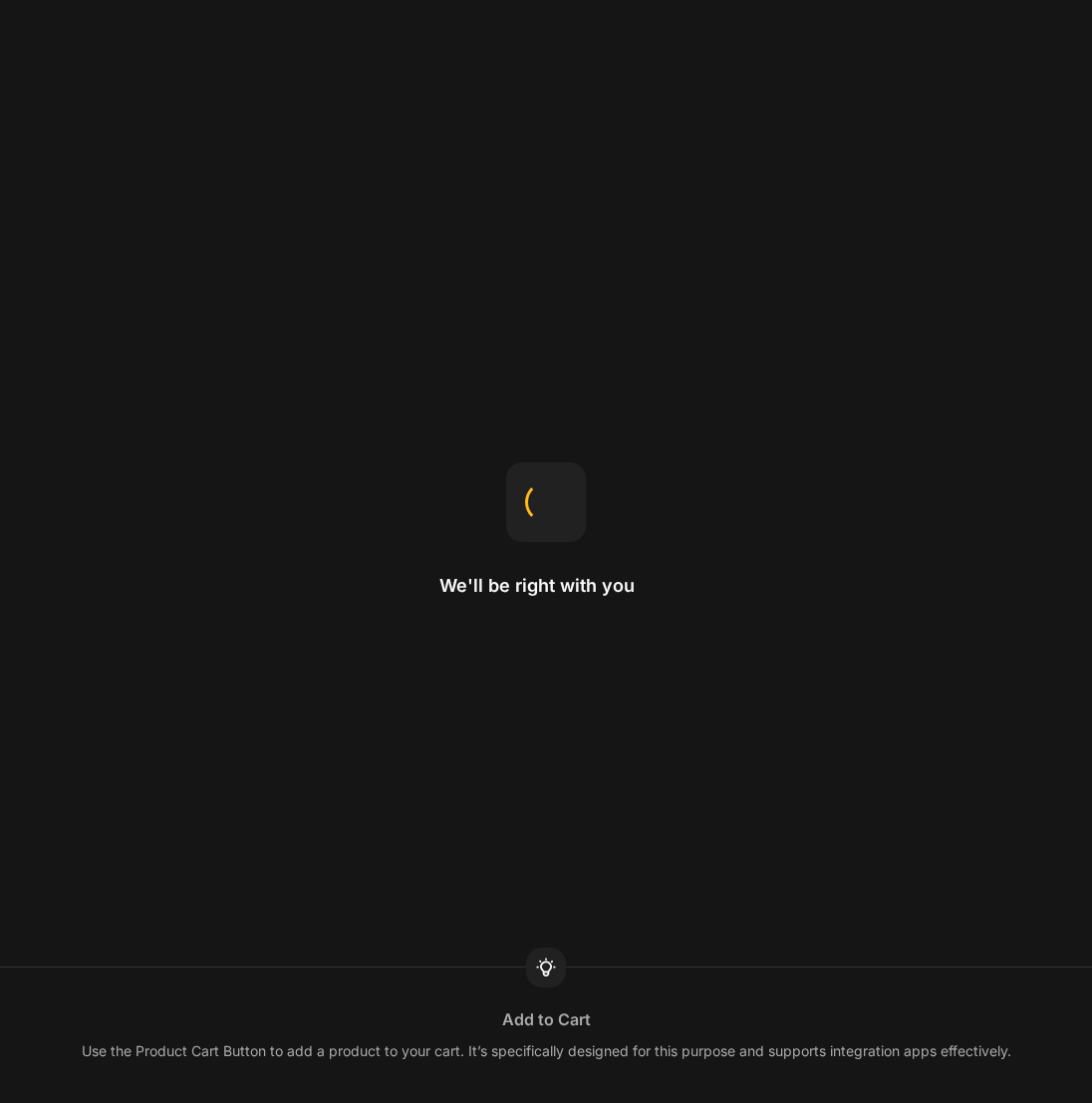 scroll, scrollTop: 0, scrollLeft: 0, axis: both 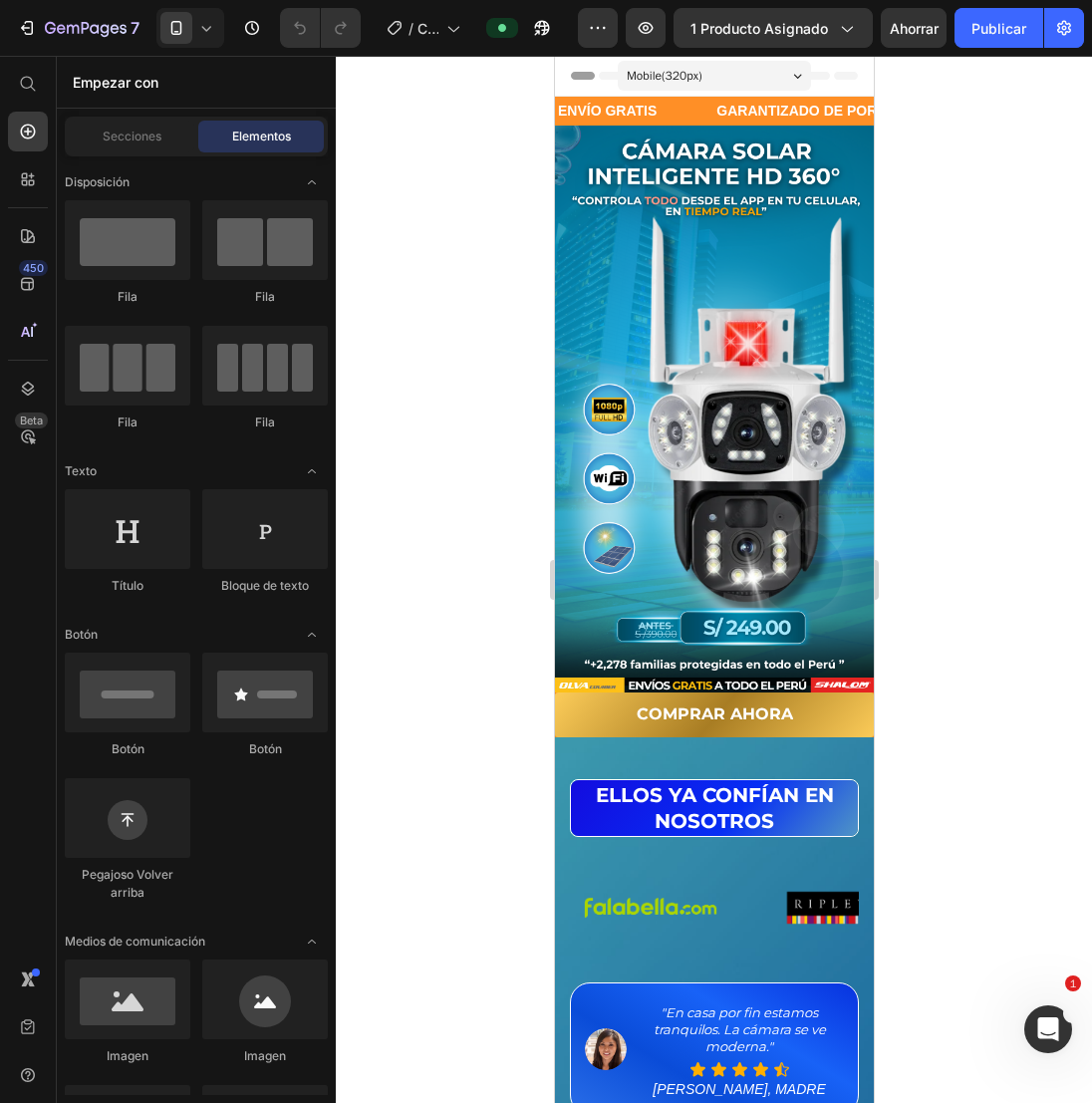 click at bounding box center [713, 409] 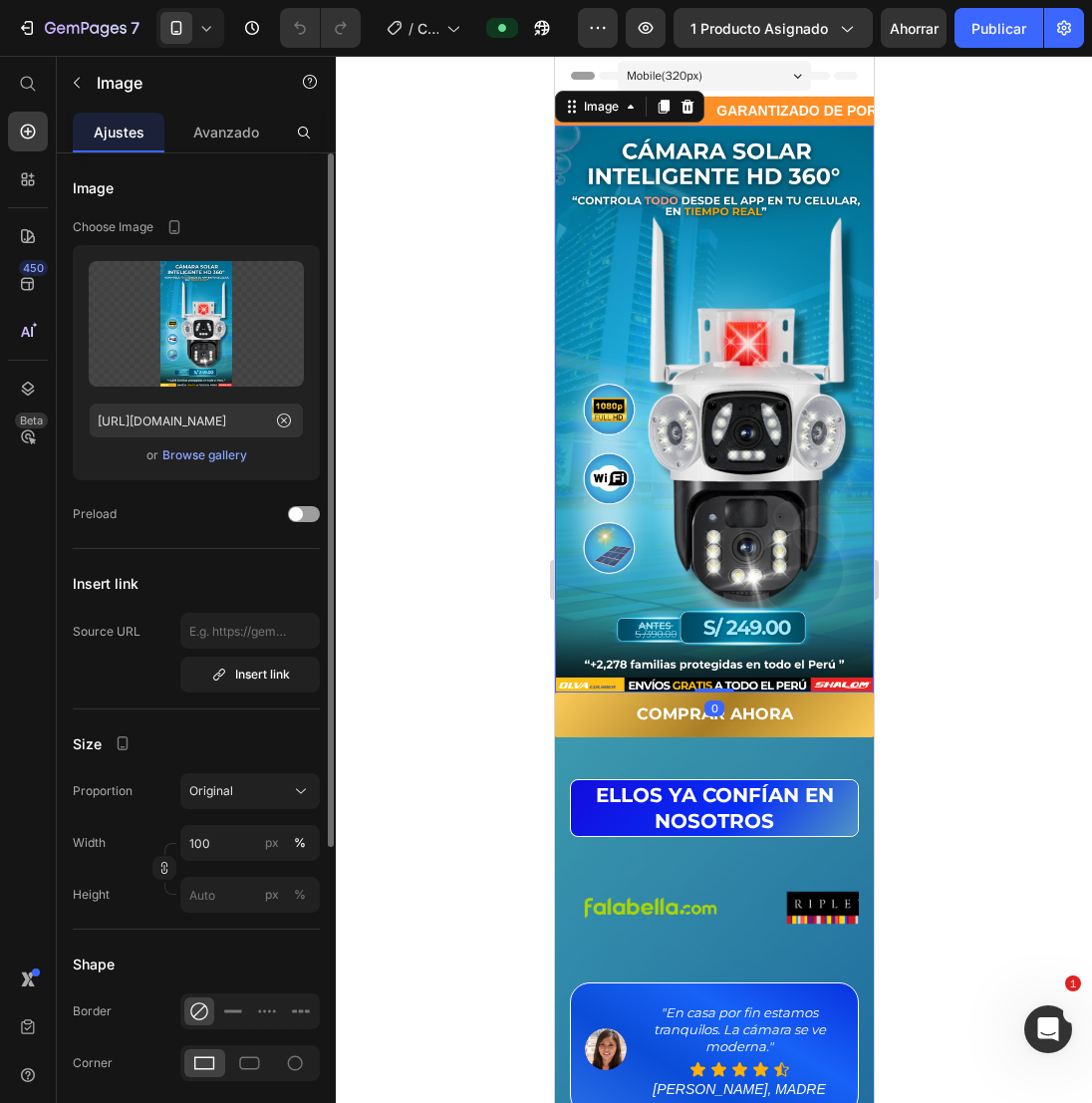 click on "Browse gallery" at bounding box center [204, 455] 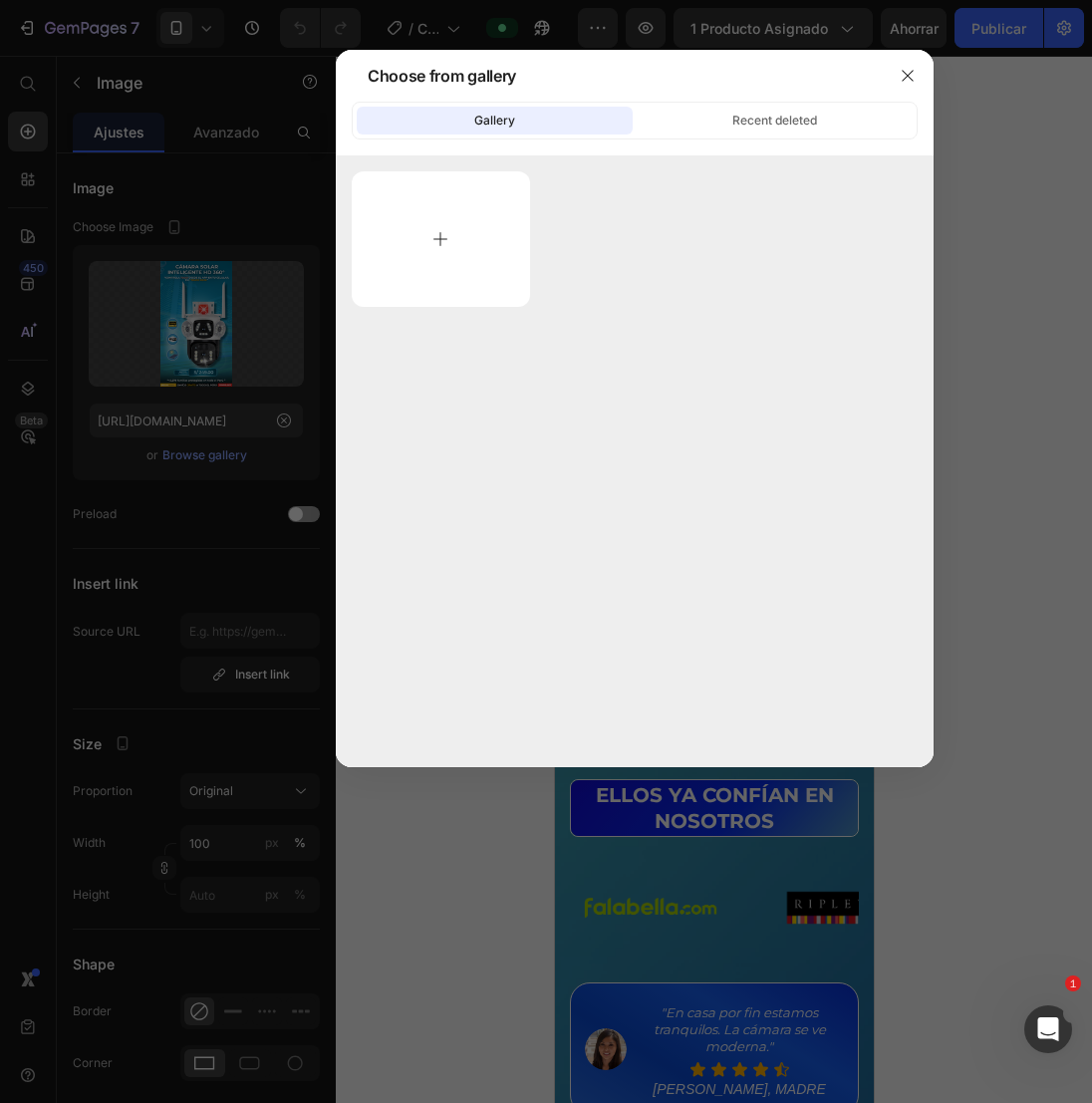 click at bounding box center (440, 239) 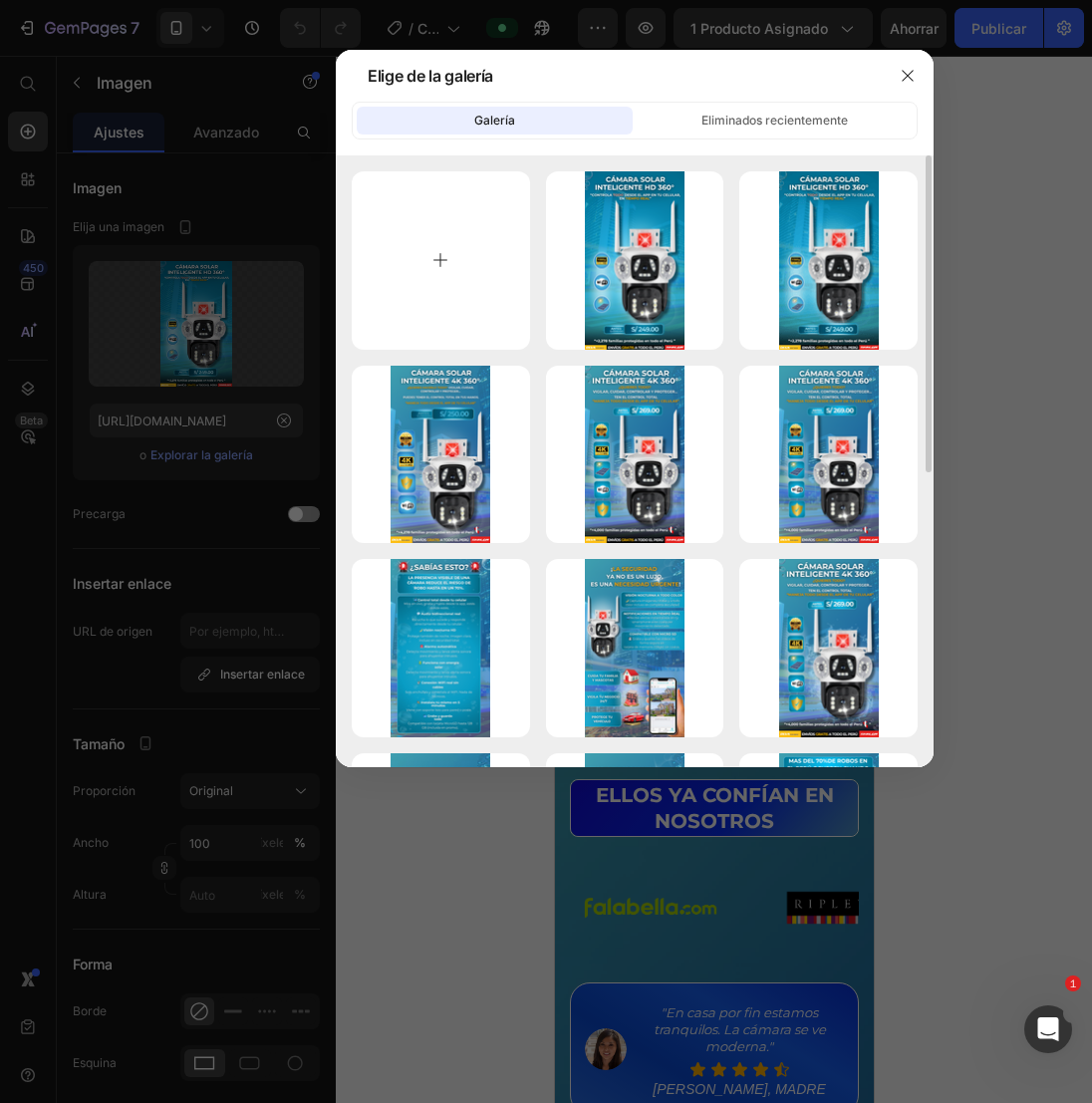 type on "C:\fakepath\landingpage camara vtp28 (29).png" 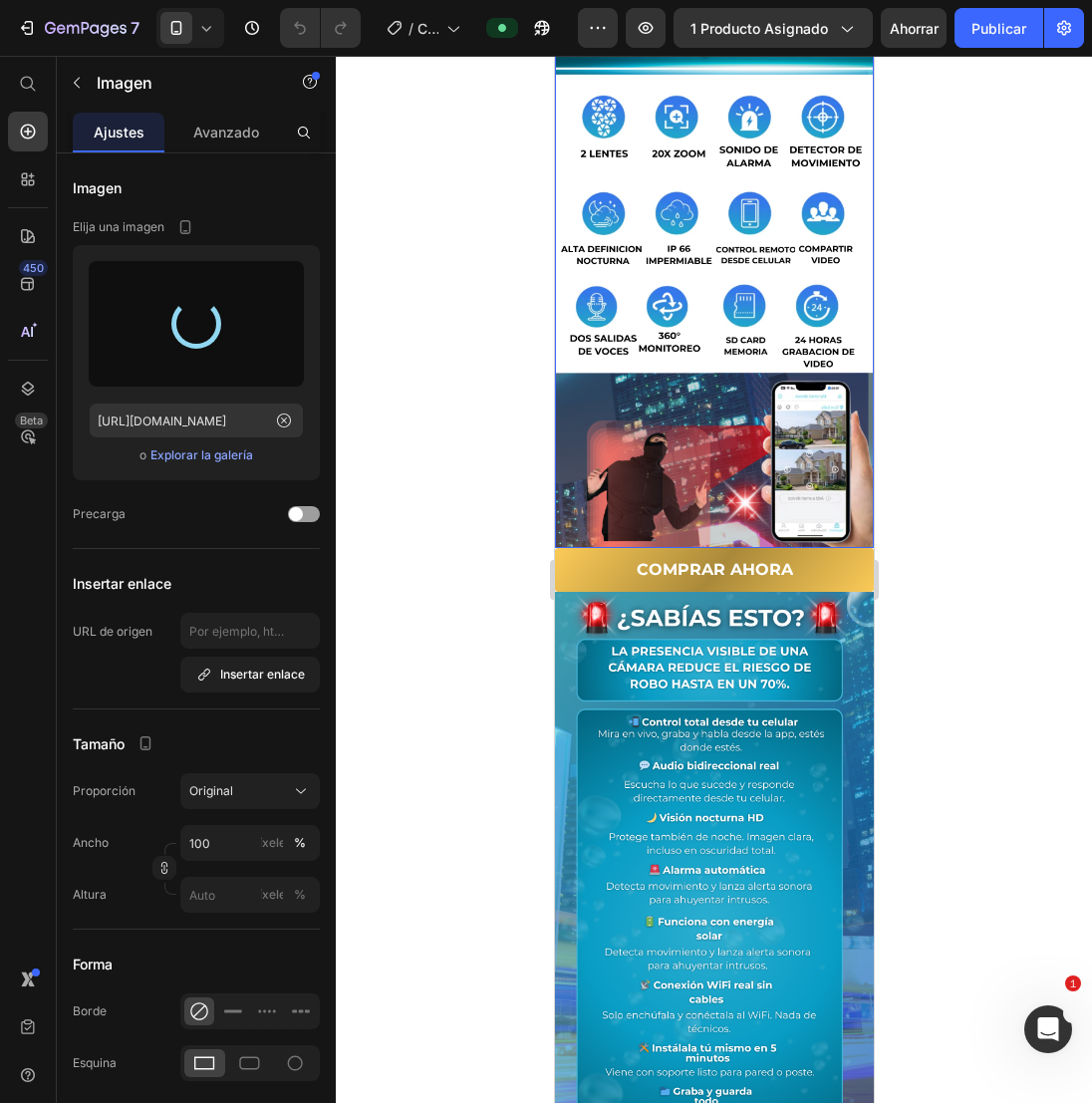 scroll, scrollTop: 2491, scrollLeft: 0, axis: vertical 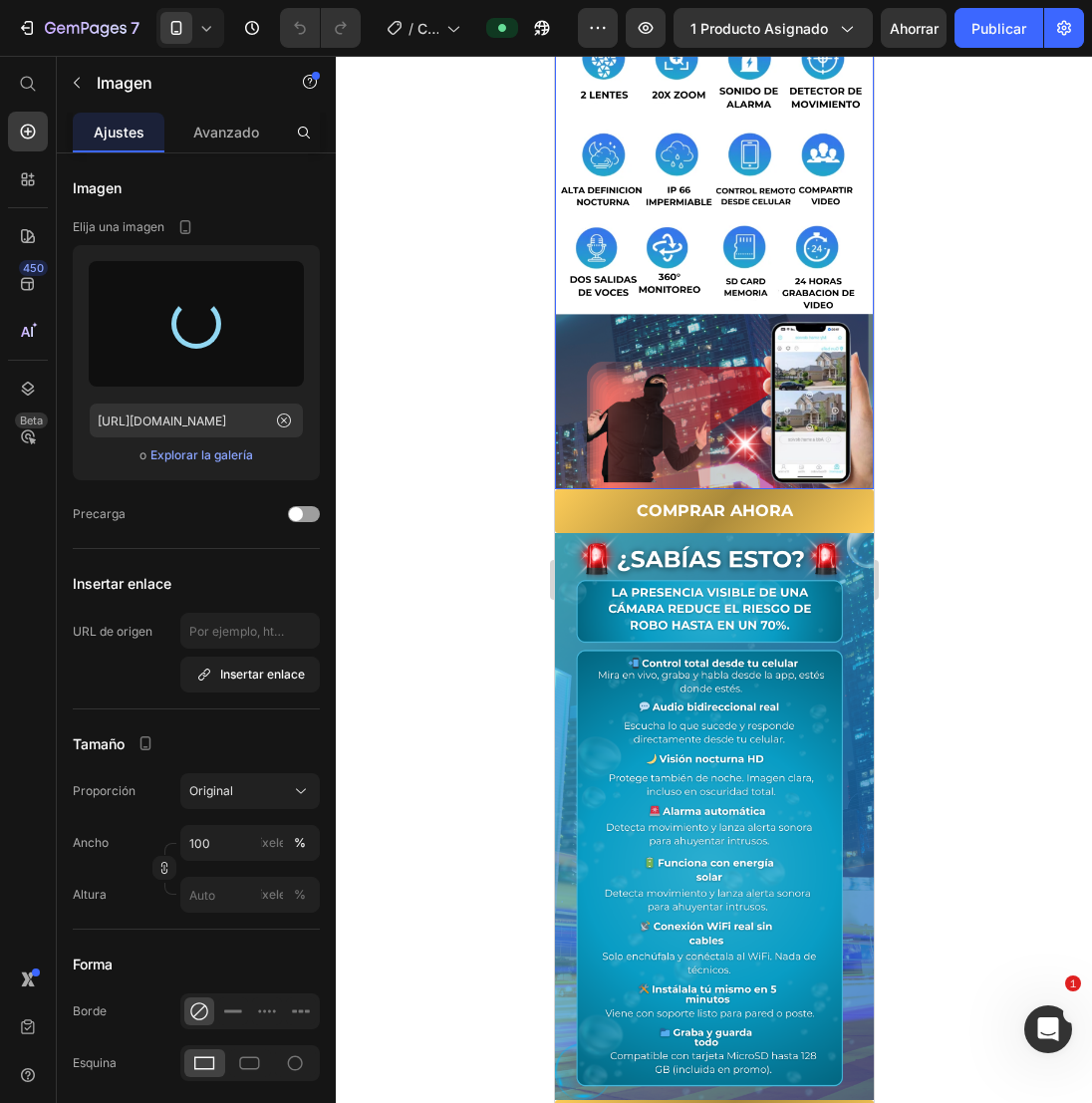 type on "https://cdn.shopify.com/s/files/1/0710/4872/4758/files/gempages_510570009597052077-e6b63ede-9a10-4b7c-930c-fd2967c6b07e.png" 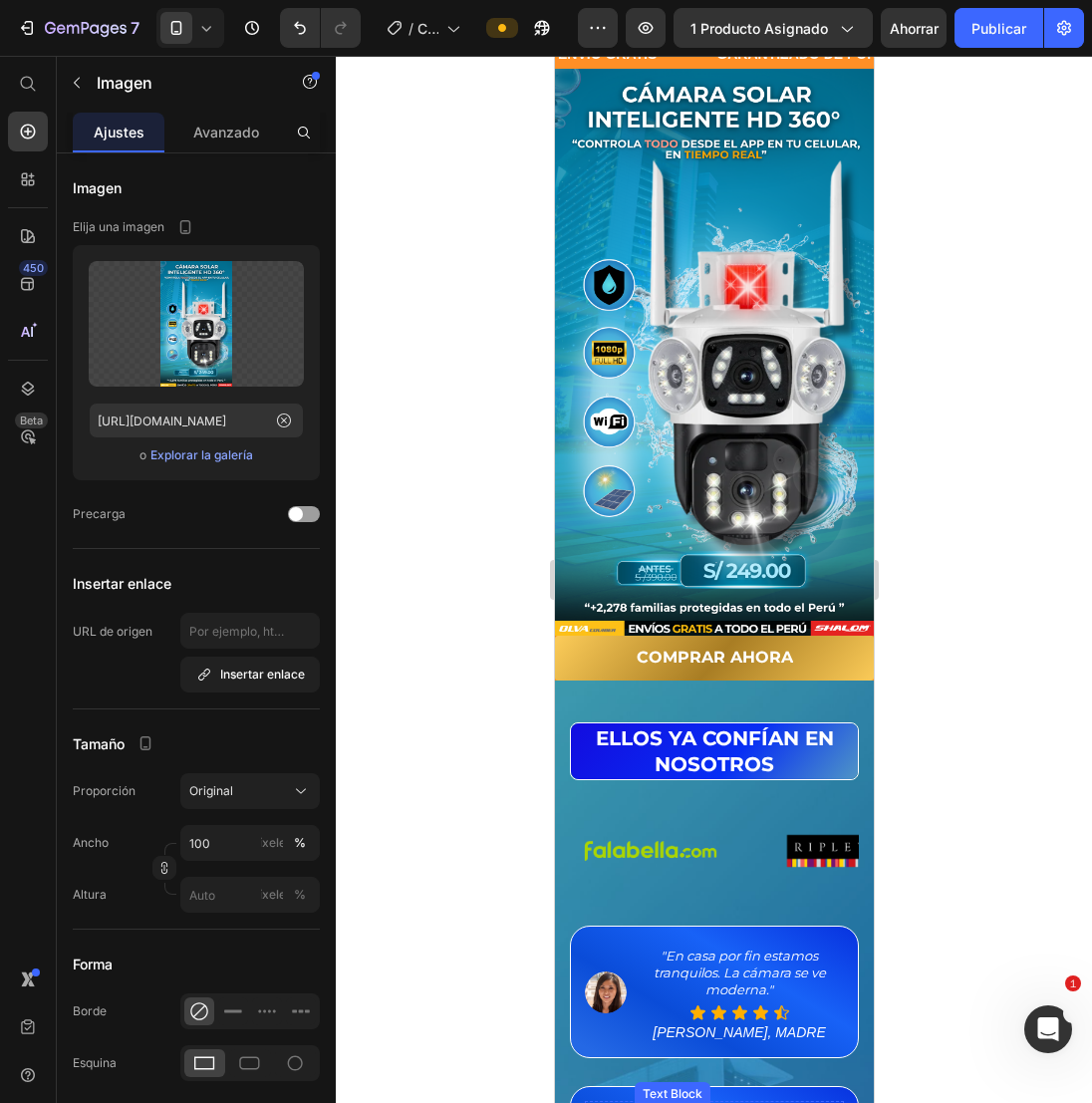 scroll, scrollTop: 0, scrollLeft: 0, axis: both 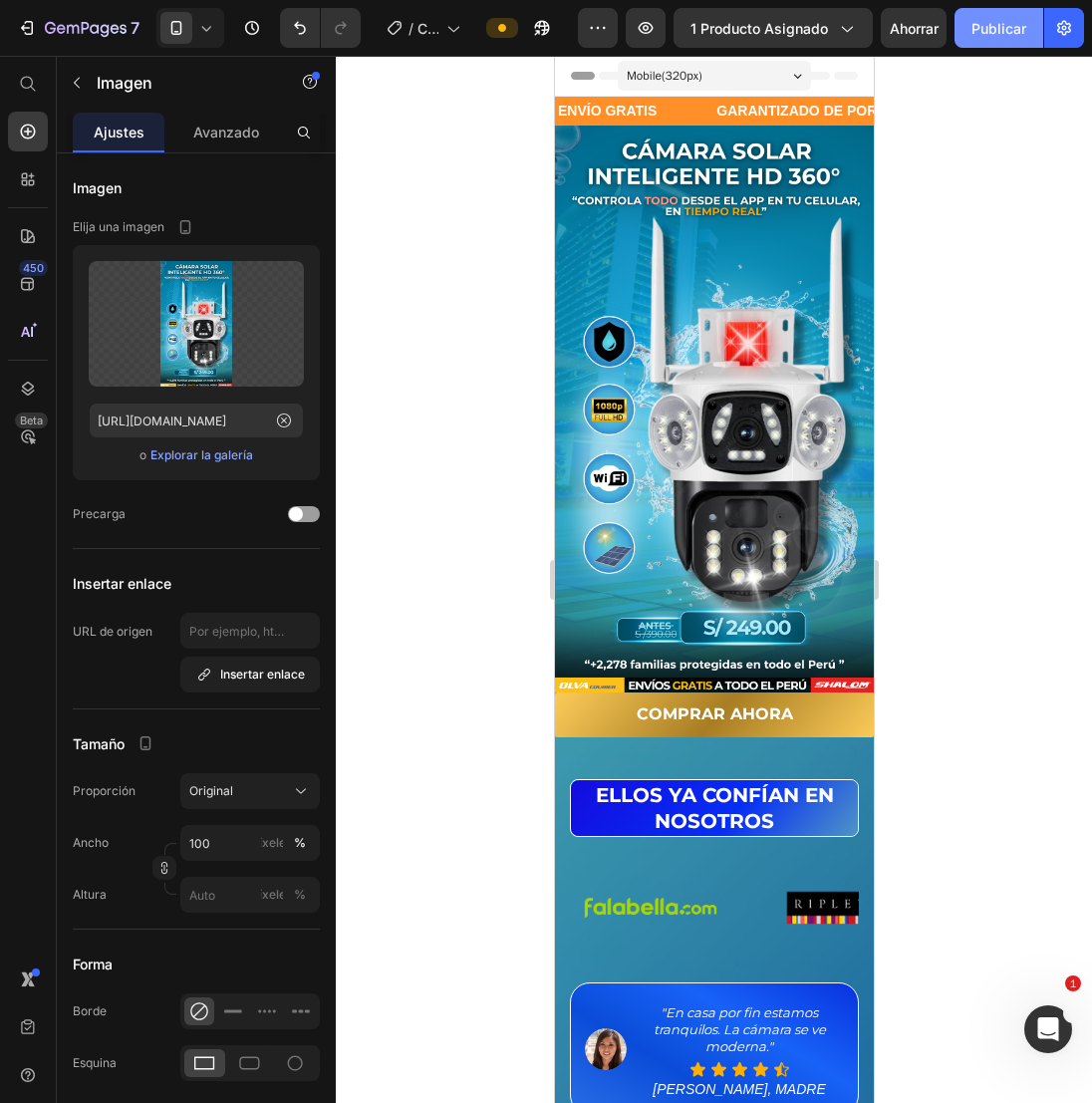 click on "Publicar" 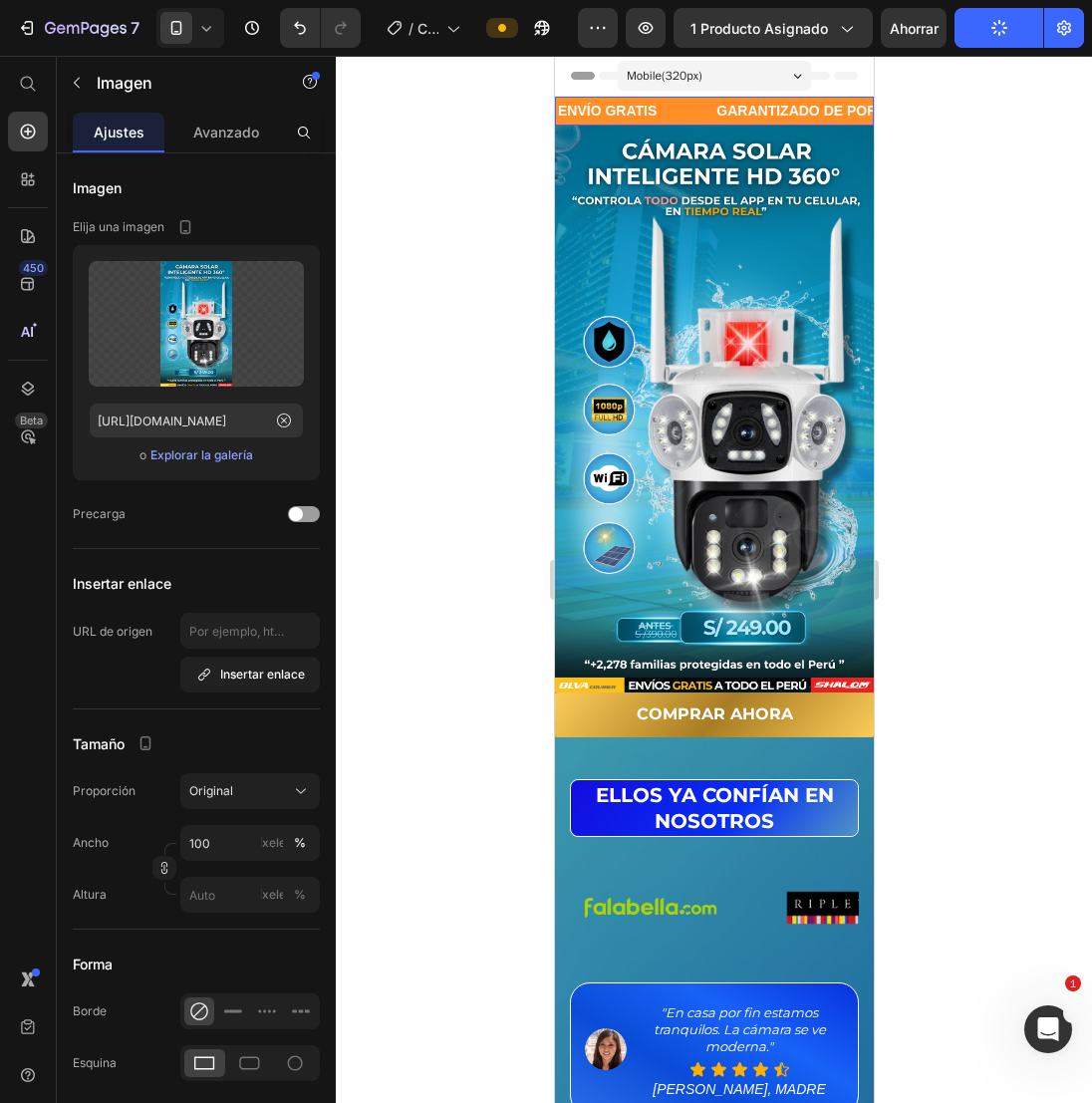 click on "ENVÍO GRATIS Text" at bounding box center [634, 111] 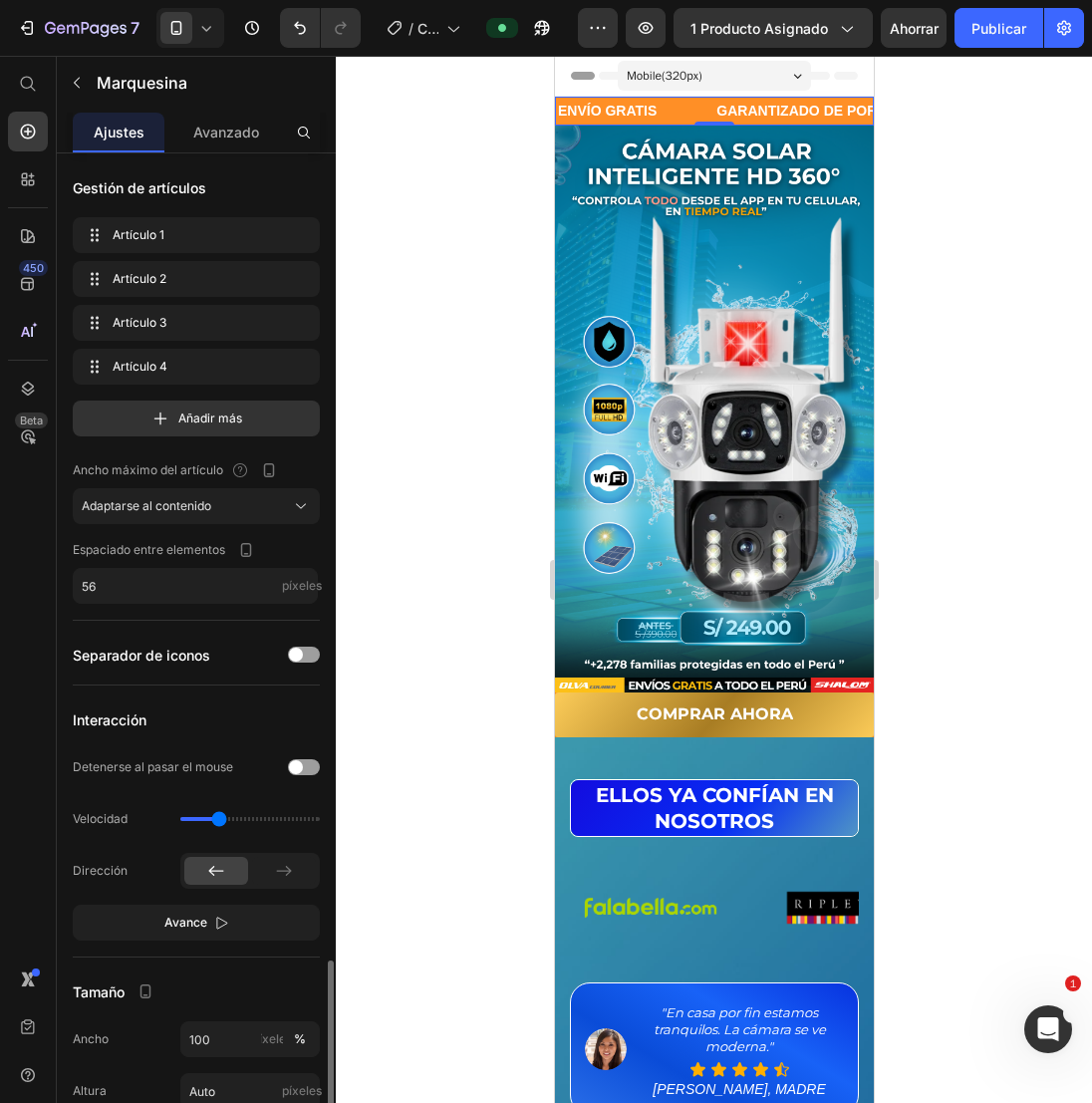 scroll, scrollTop: 481, scrollLeft: 0, axis: vertical 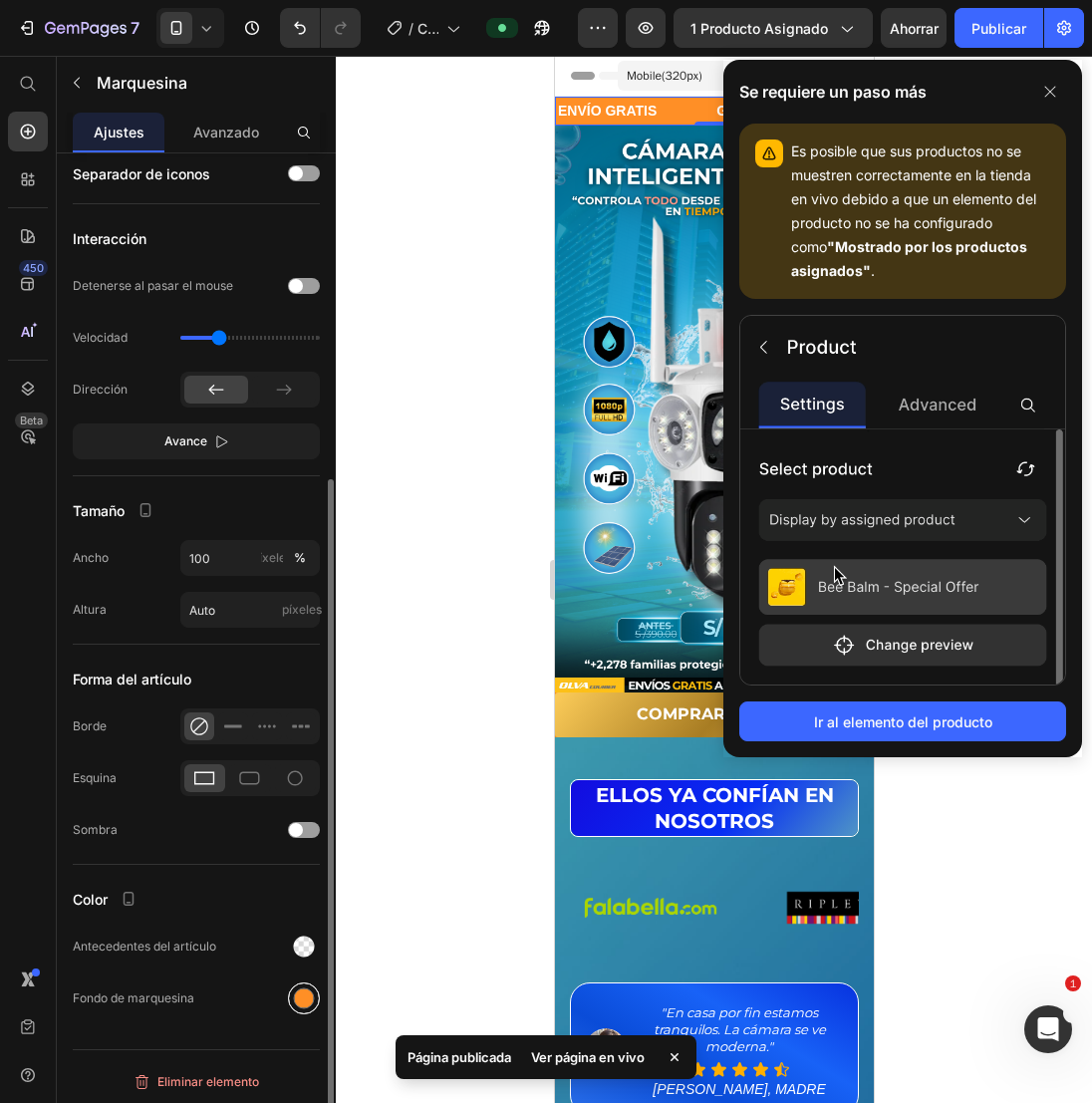click at bounding box center (304, 998) 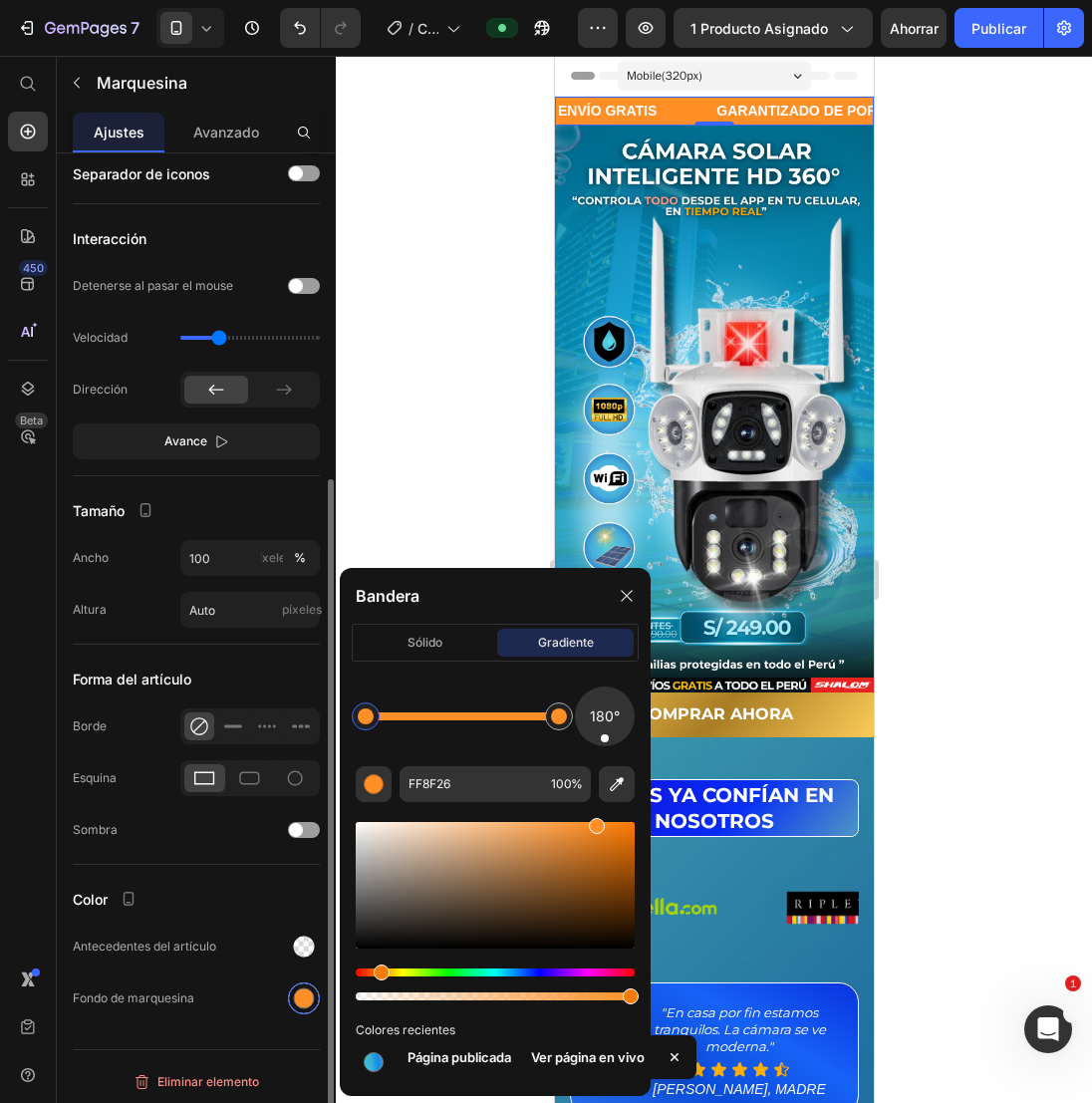 click at bounding box center (304, 998) 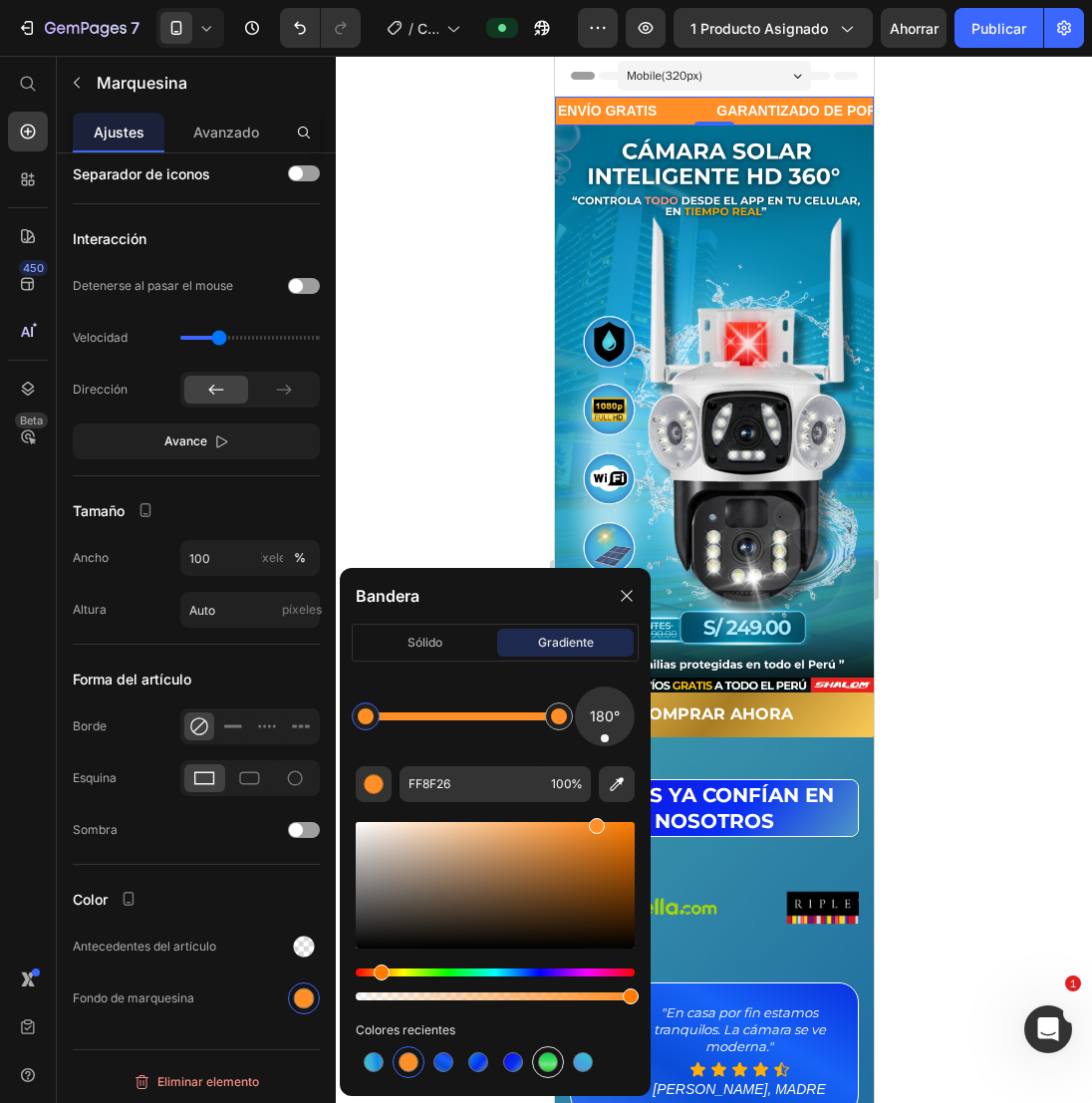 click at bounding box center [548, 1062] 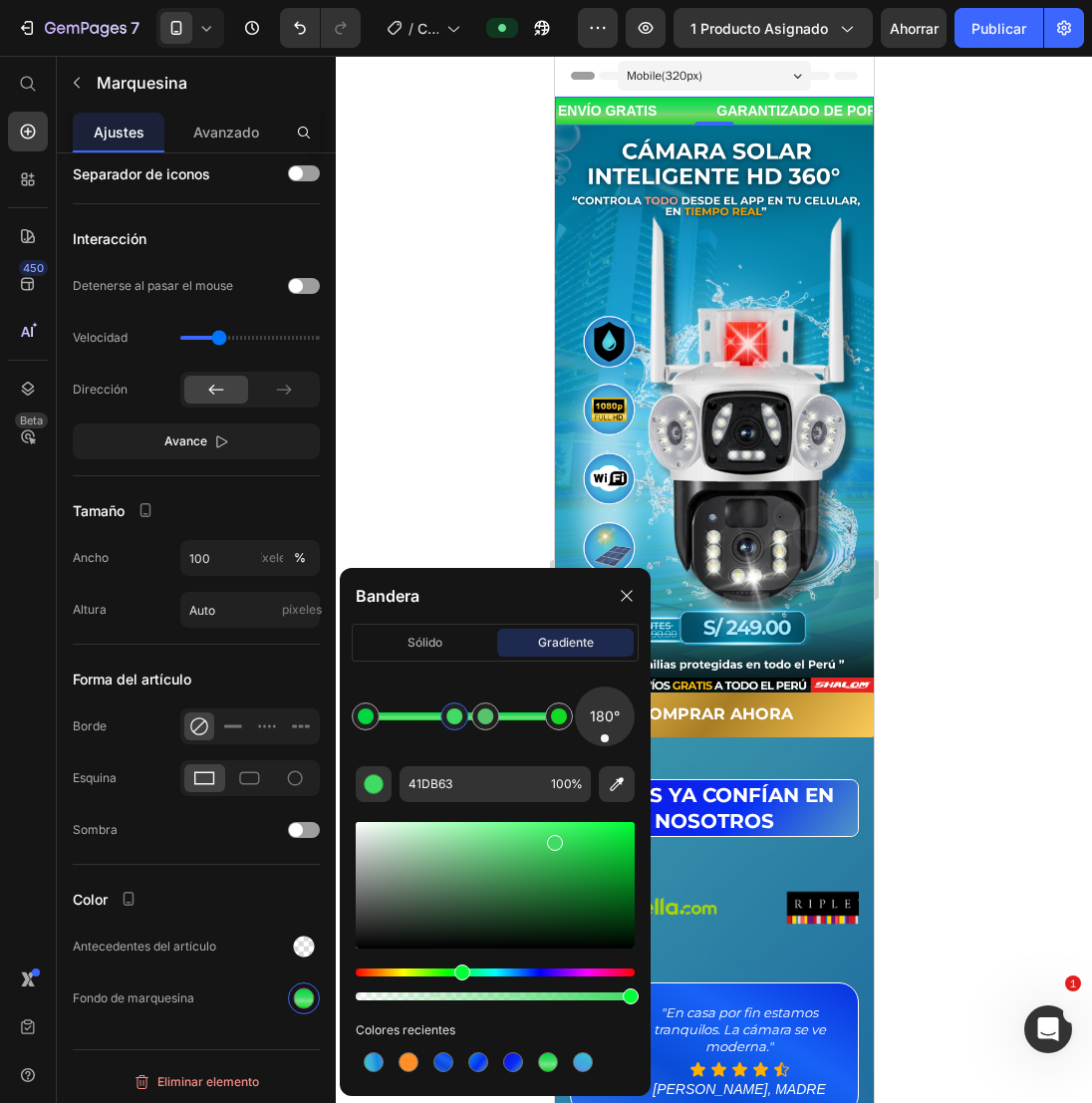 click at bounding box center [454, 716] 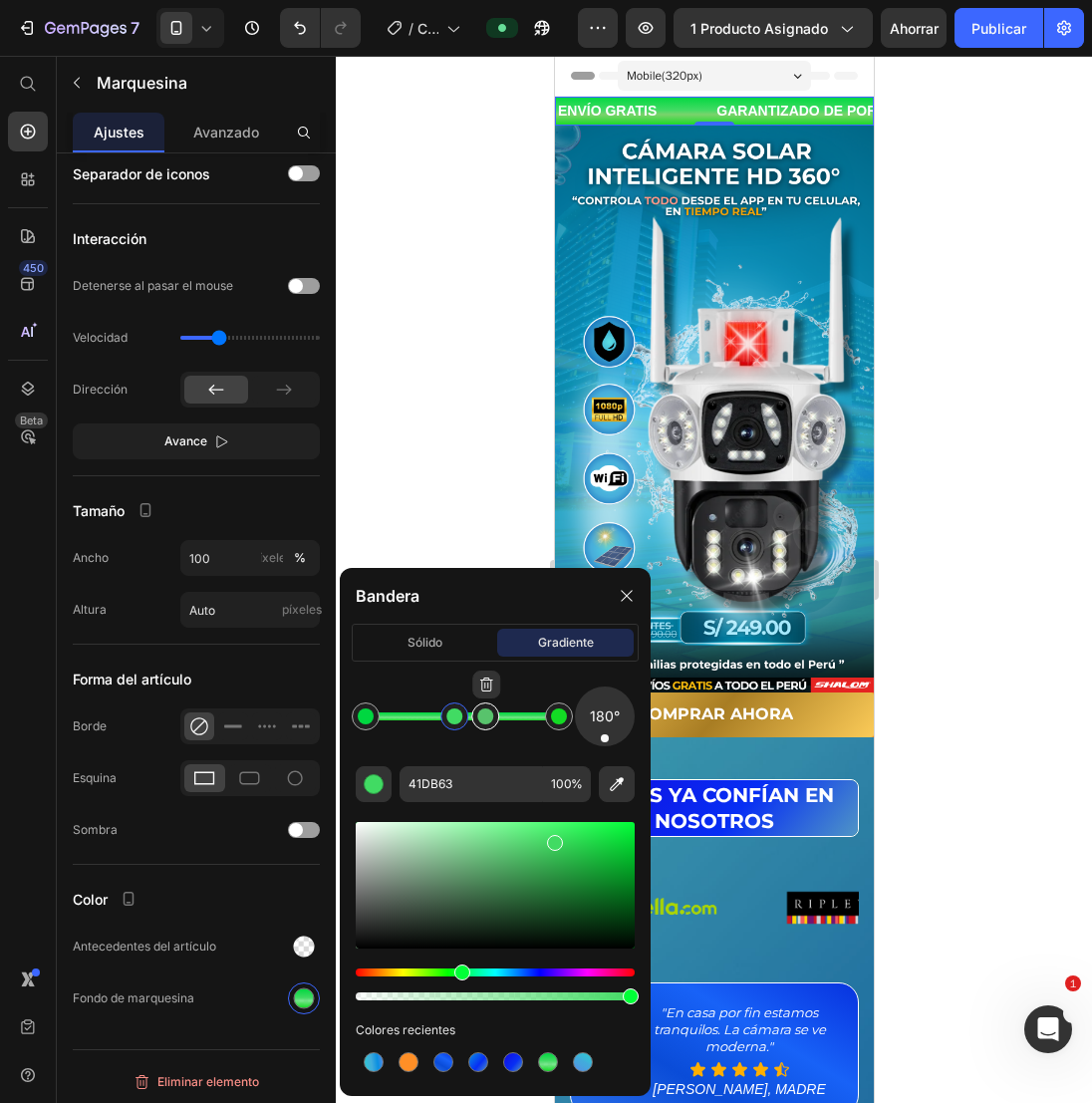 type on "63E27B" 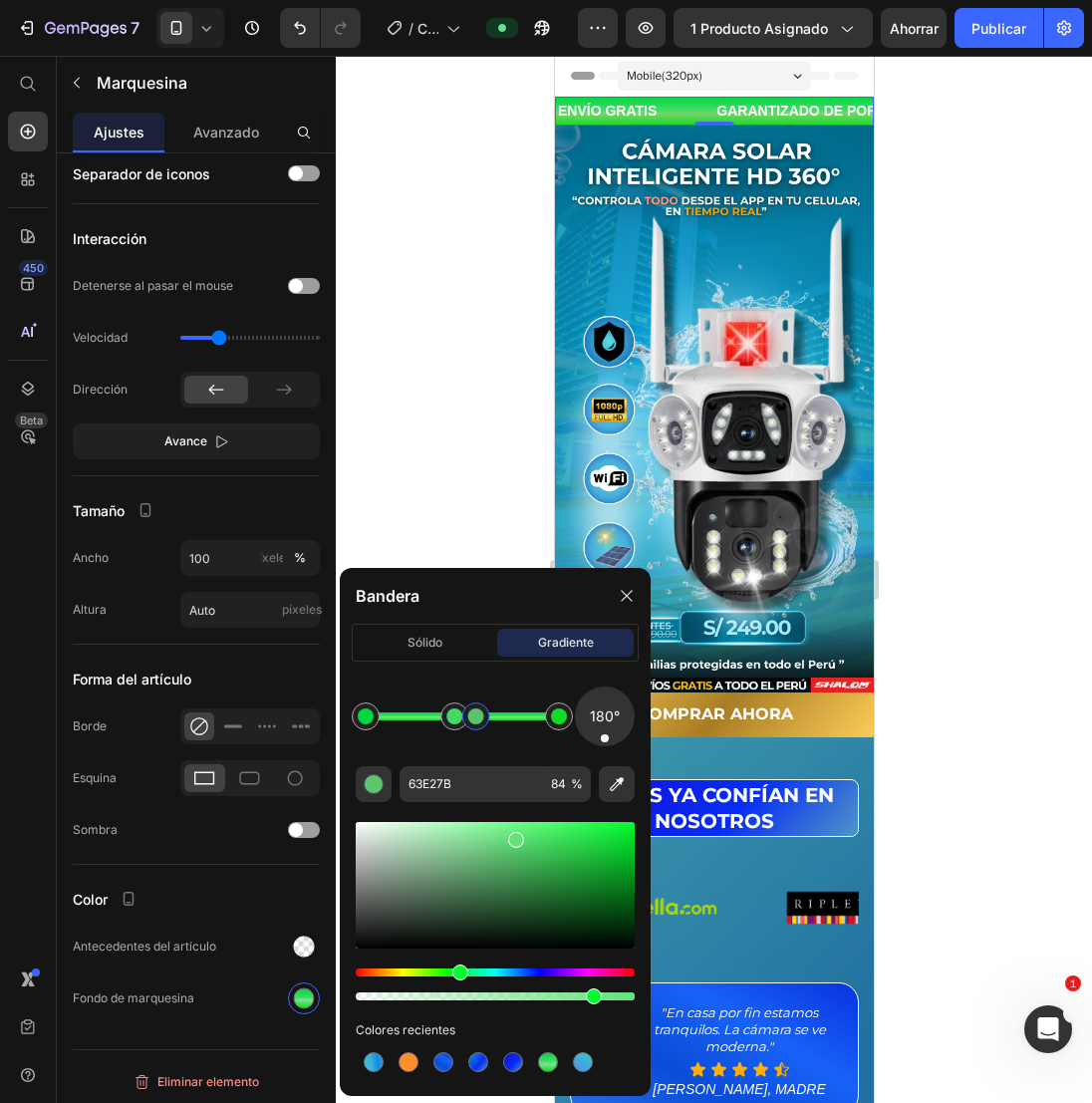click at bounding box center (476, 716) 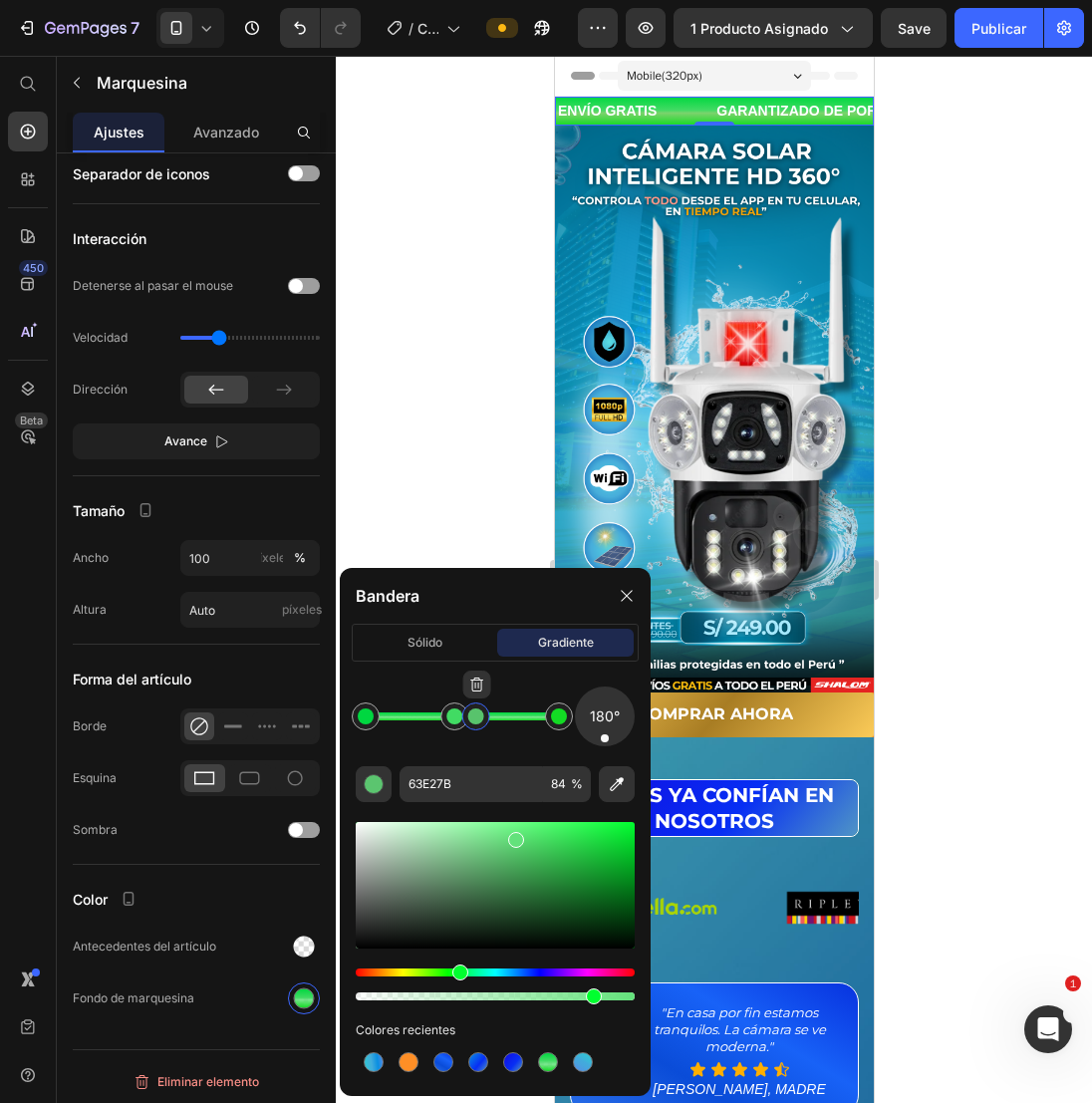 click at bounding box center (477, 687) 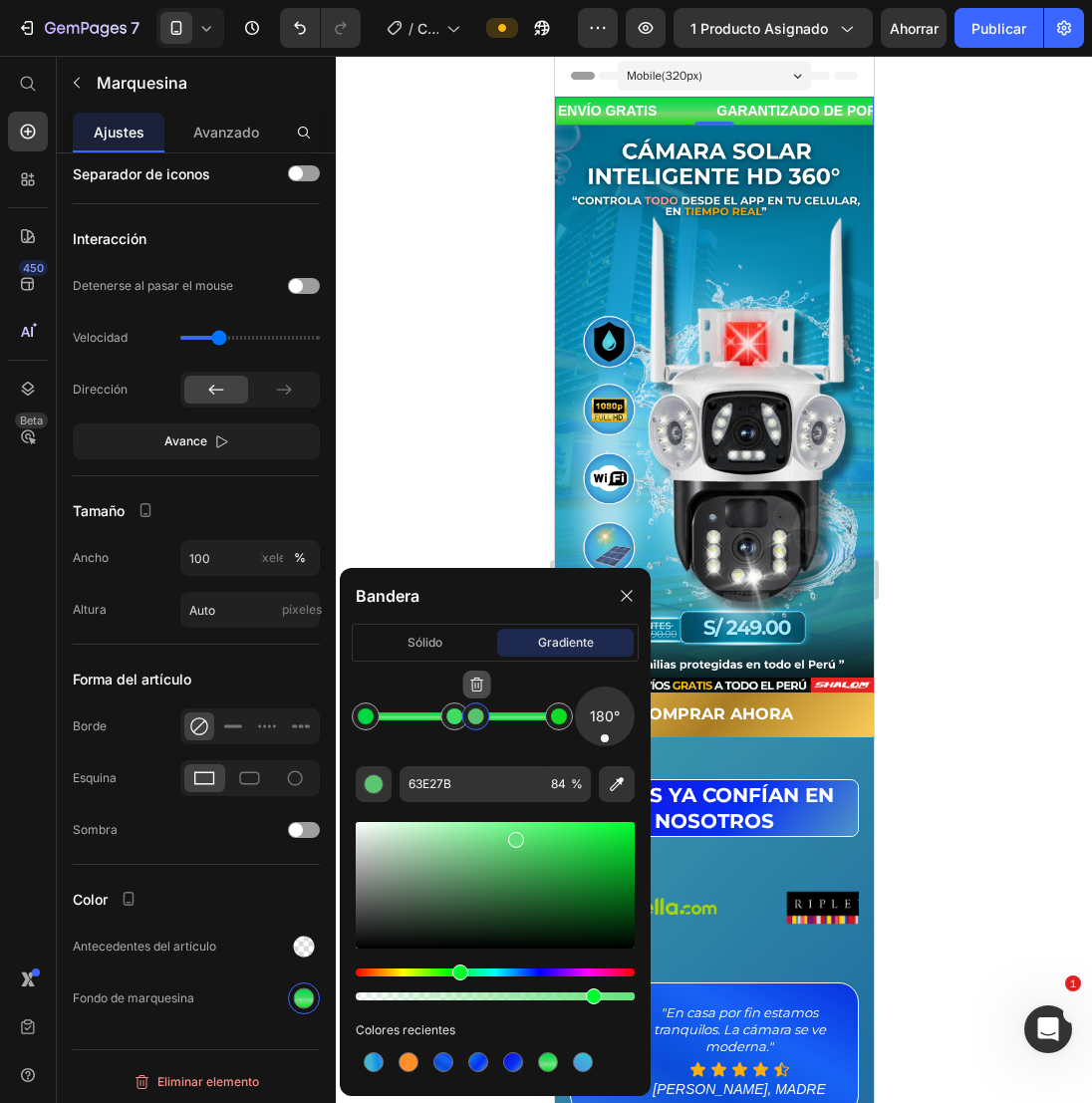 click 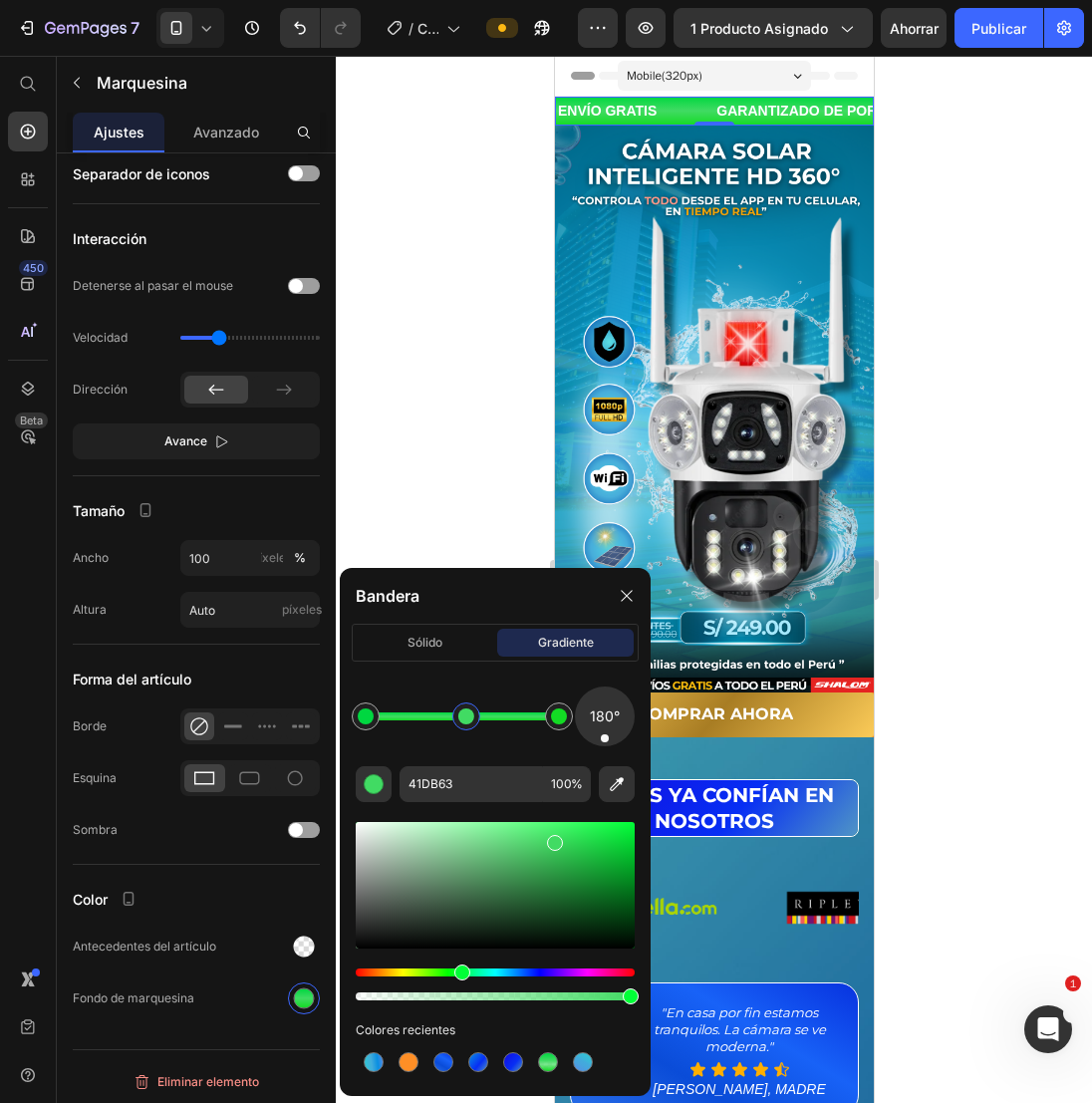 drag, startPoint x: 454, startPoint y: 709, endPoint x: 467, endPoint y: 712, distance: 13.341664 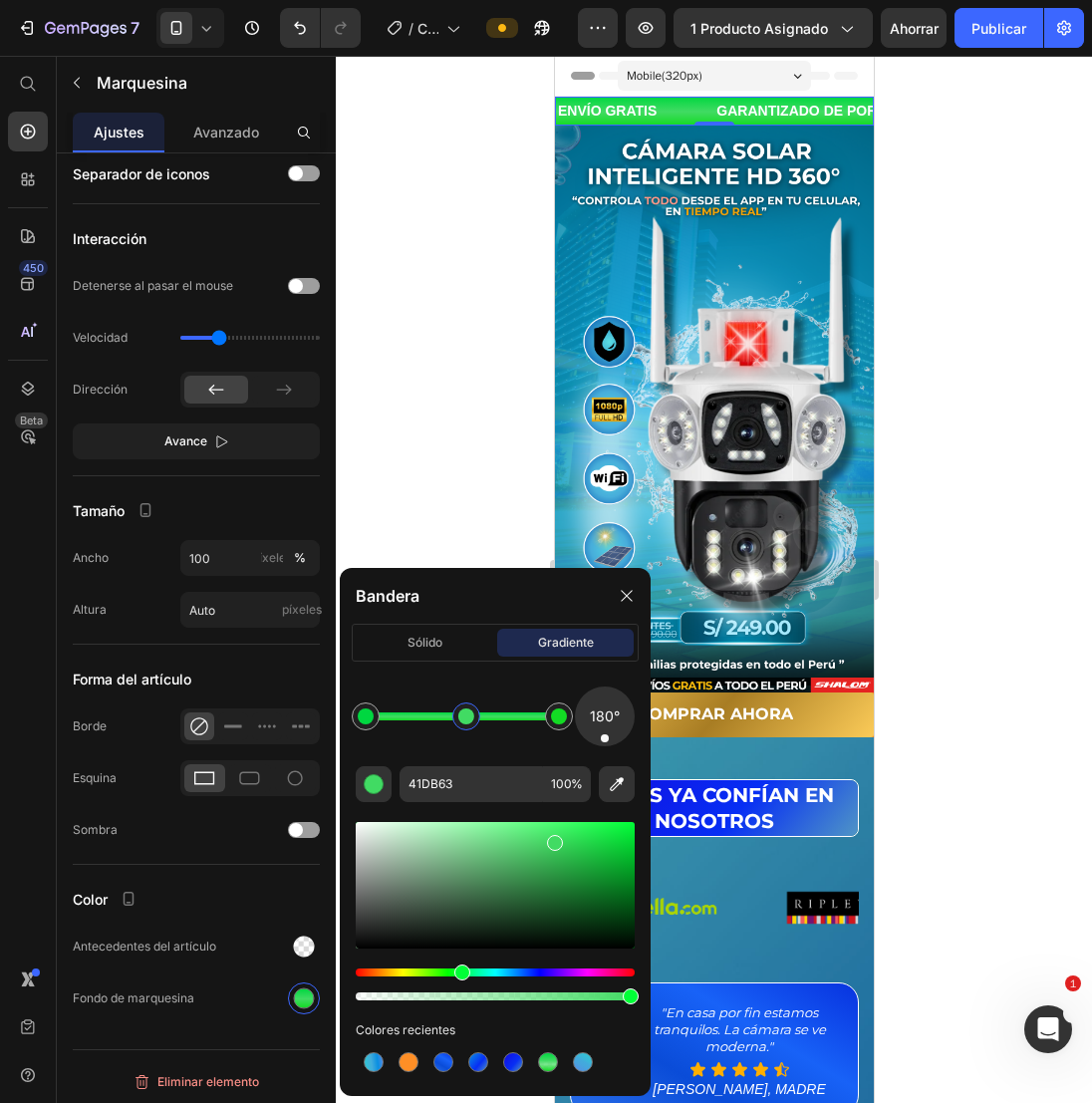click at bounding box center (495, 885) 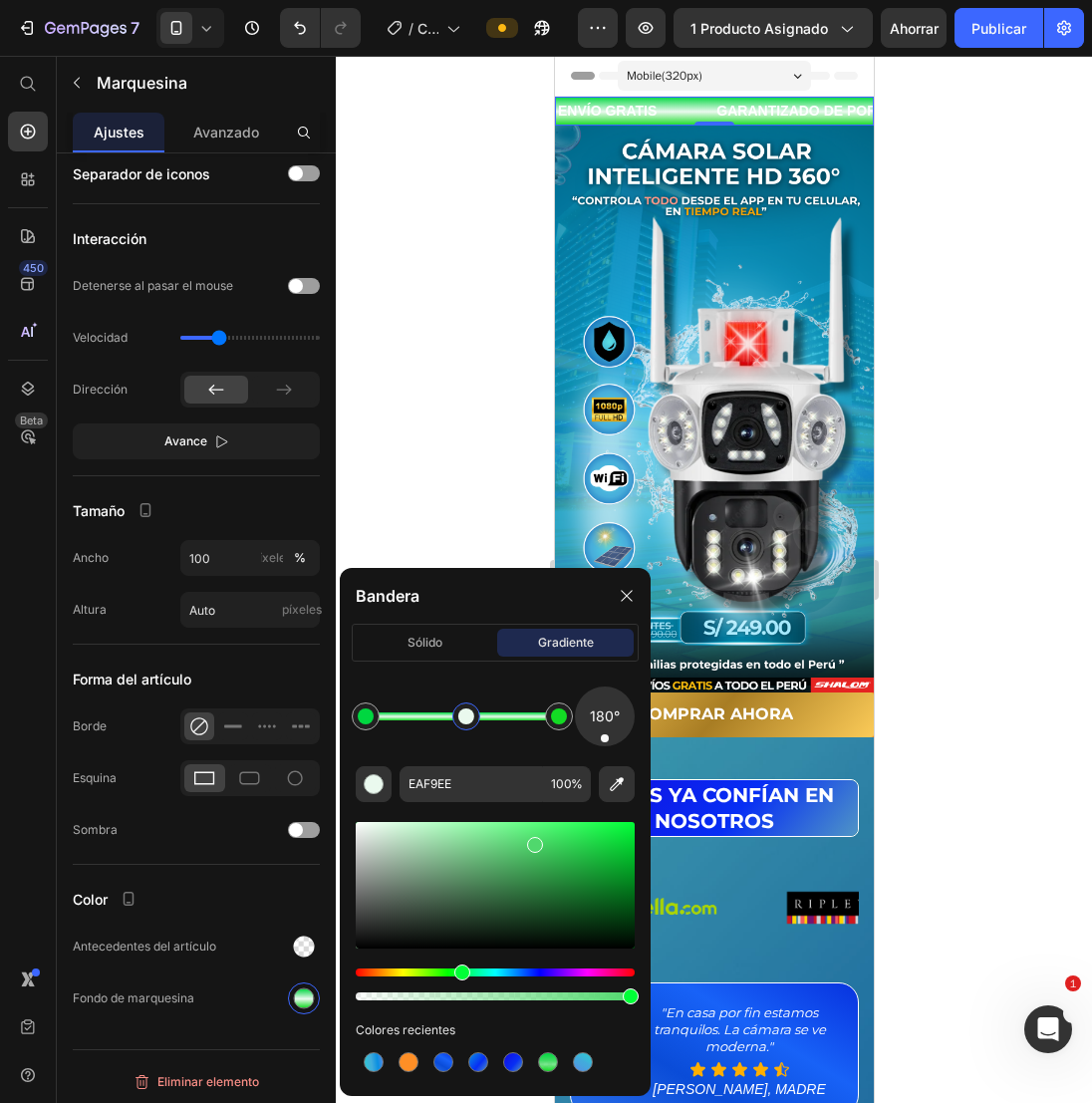 drag, startPoint x: 373, startPoint y: 823, endPoint x: 533, endPoint y: 840, distance: 160.90059 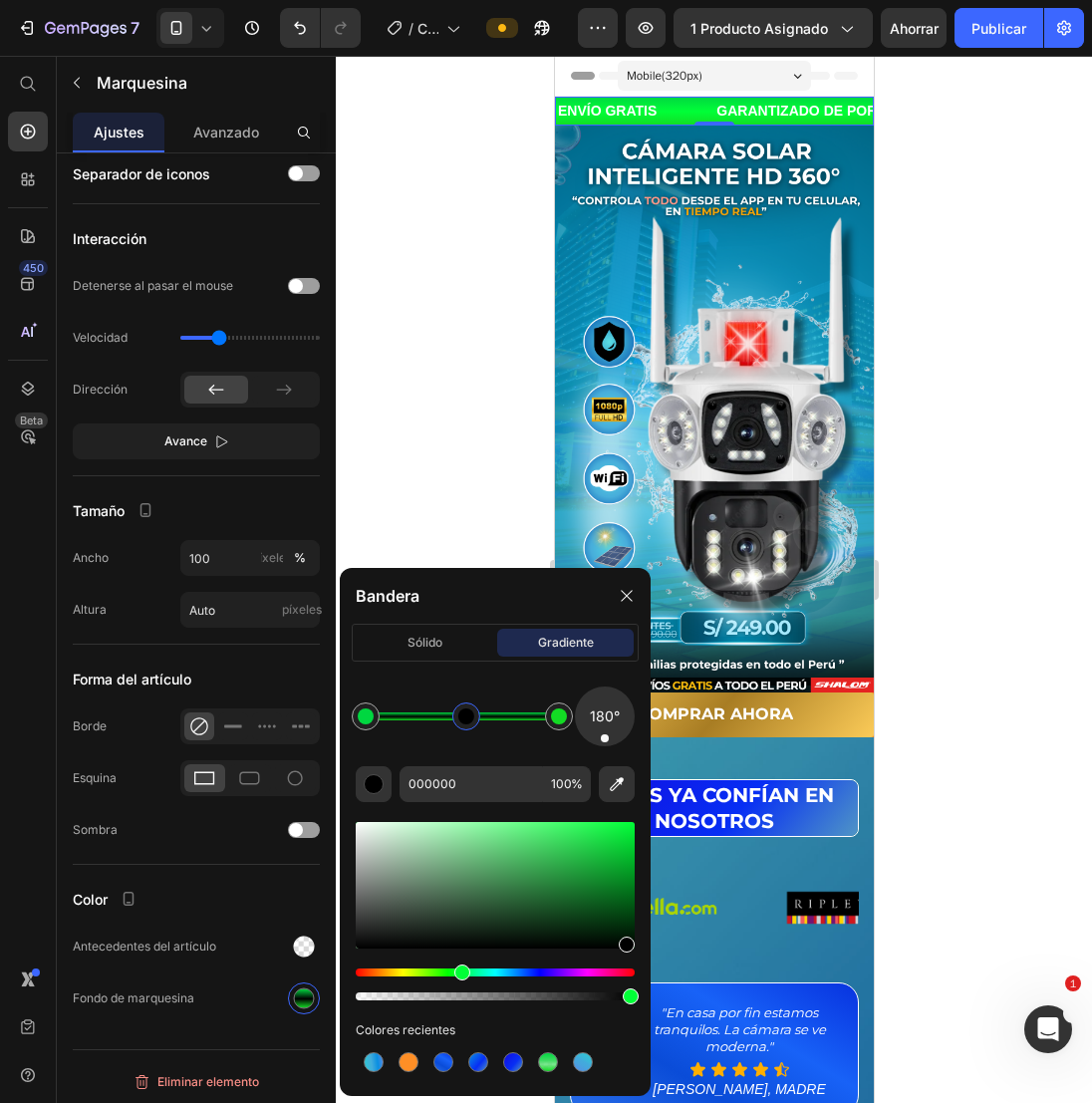 drag, startPoint x: 535, startPoint y: 842, endPoint x: 623, endPoint y: 950, distance: 139.3126 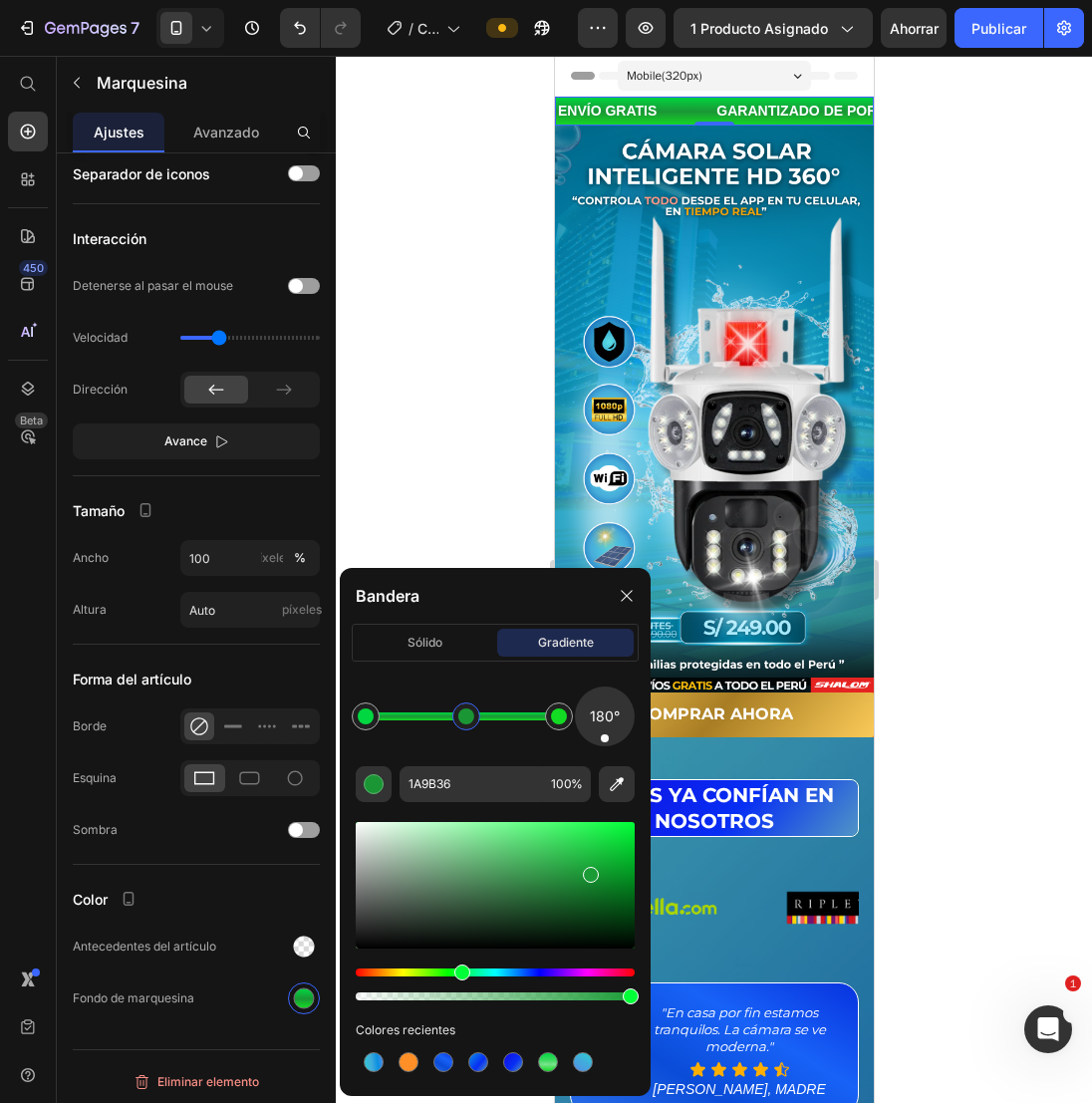 drag, startPoint x: 623, startPoint y: 934, endPoint x: 588, endPoint y: 870, distance: 72.94518 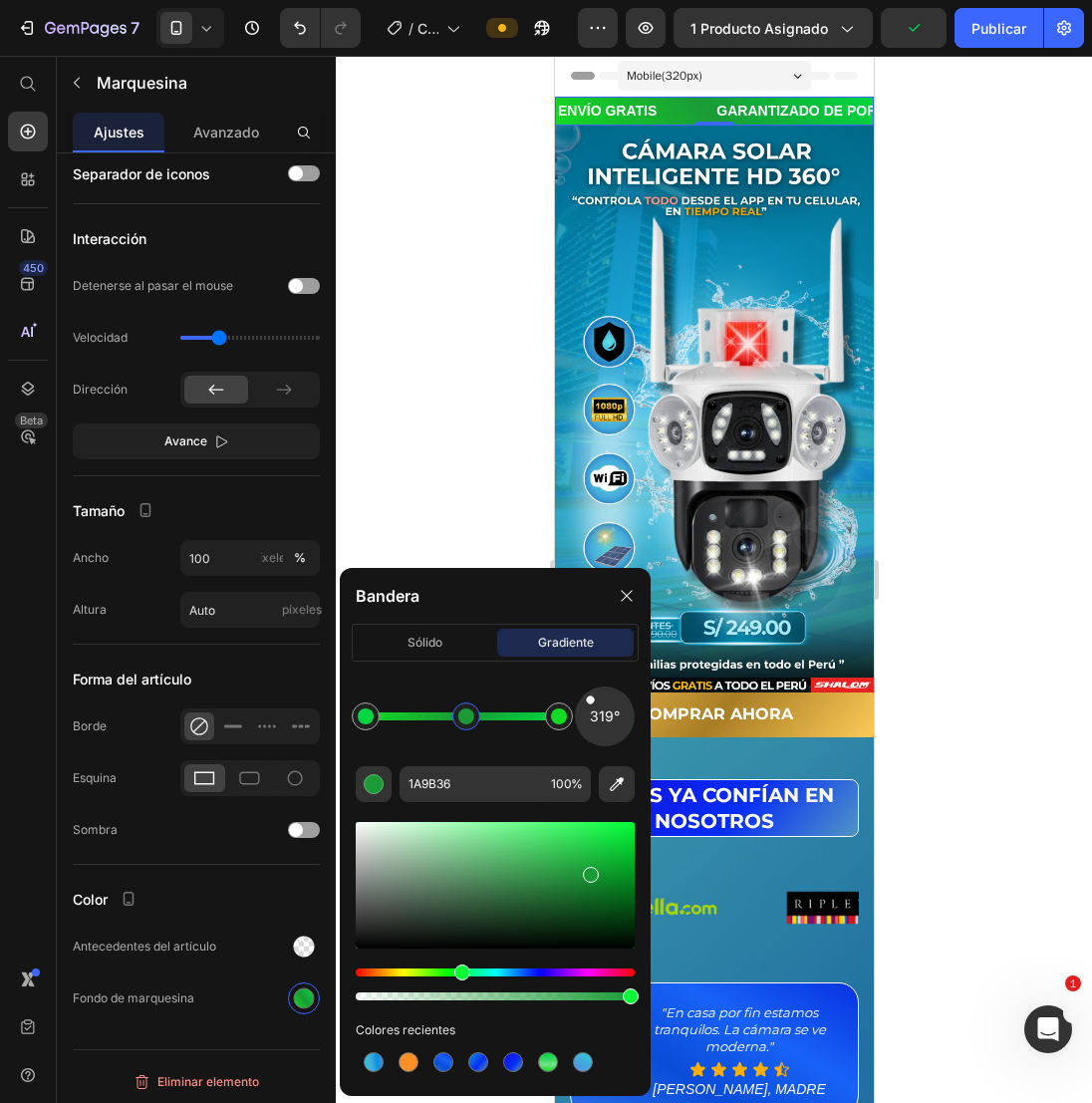drag, startPoint x: 606, startPoint y: 733, endPoint x: 576, endPoint y: 683, distance: 58.30952 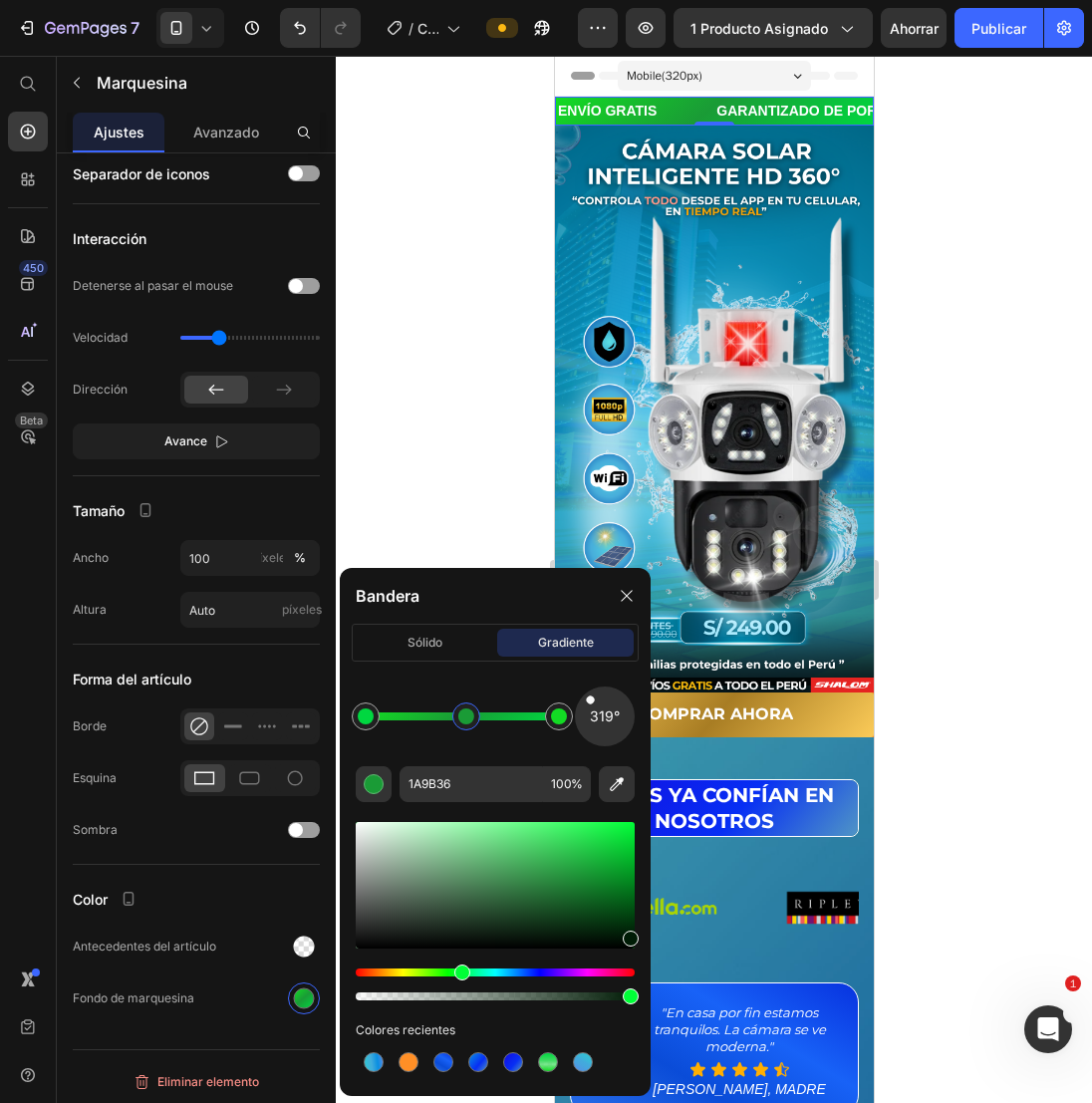drag, startPoint x: 1145, startPoint y: 933, endPoint x: 655, endPoint y: 945, distance: 490.14692 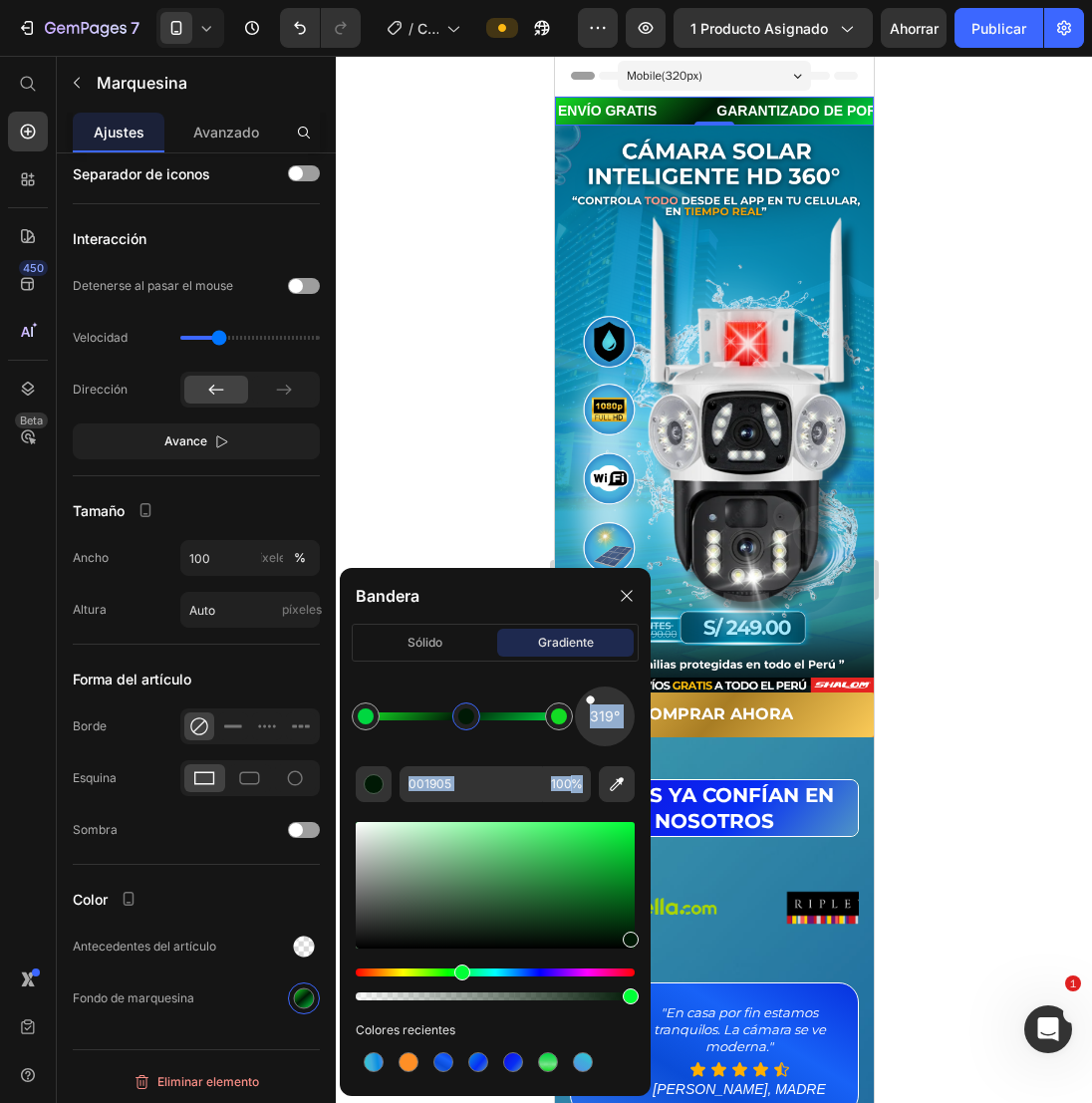 drag, startPoint x: 596, startPoint y: 706, endPoint x: 603, endPoint y: 718, distance: 13.892444 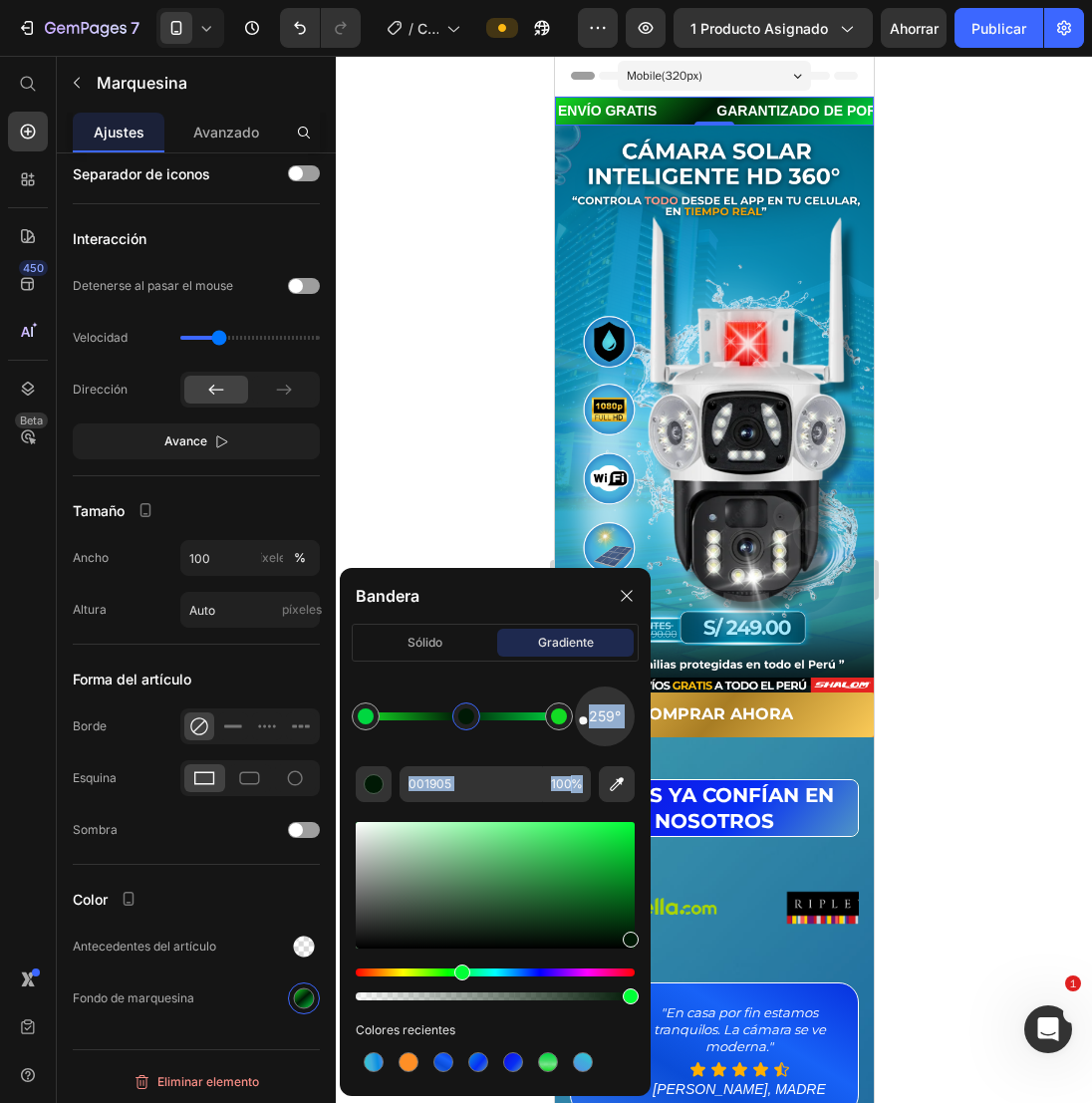 click at bounding box center [605, 716] 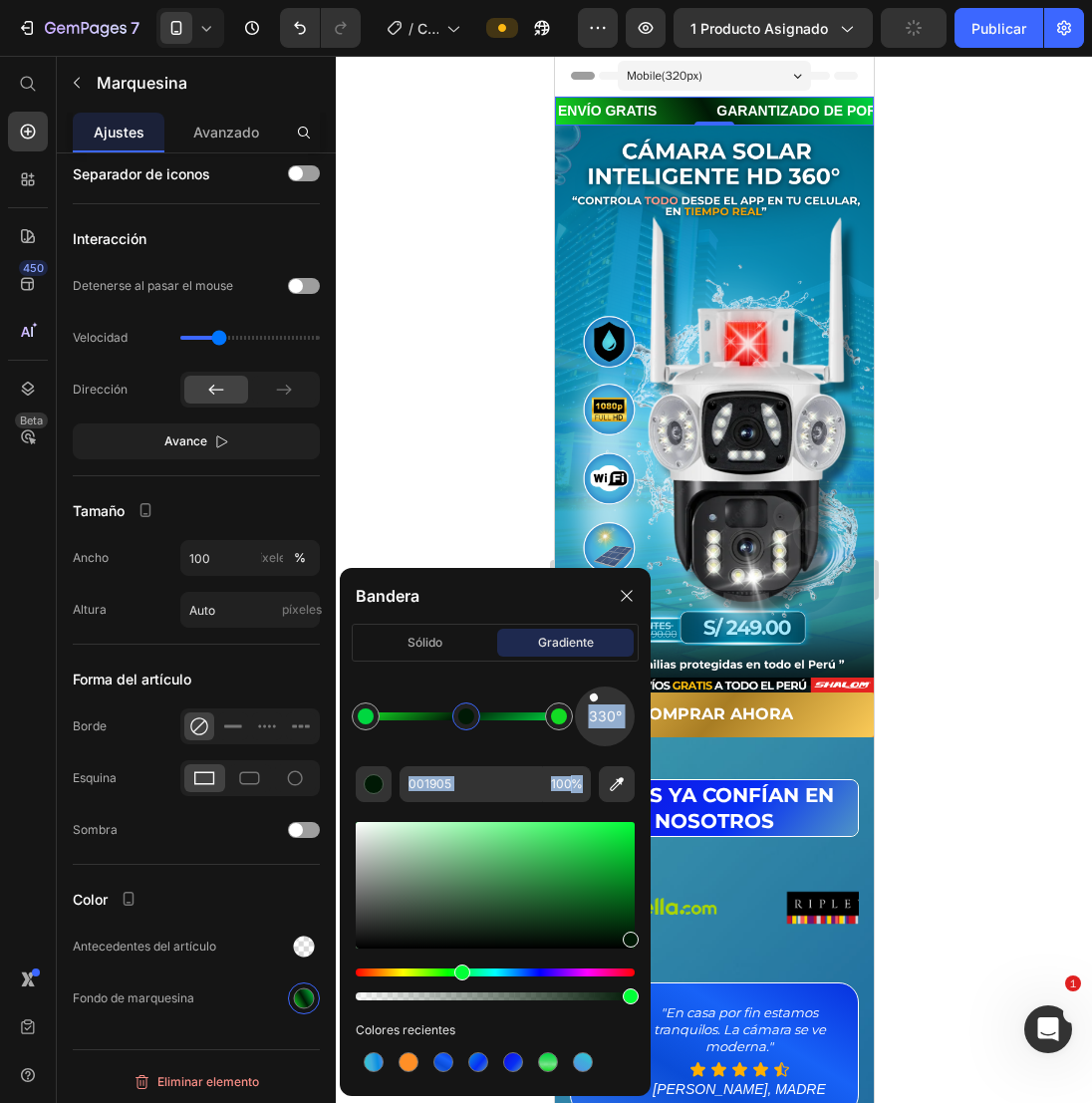 drag, startPoint x: 586, startPoint y: 717, endPoint x: 623, endPoint y: 723, distance: 37.48333 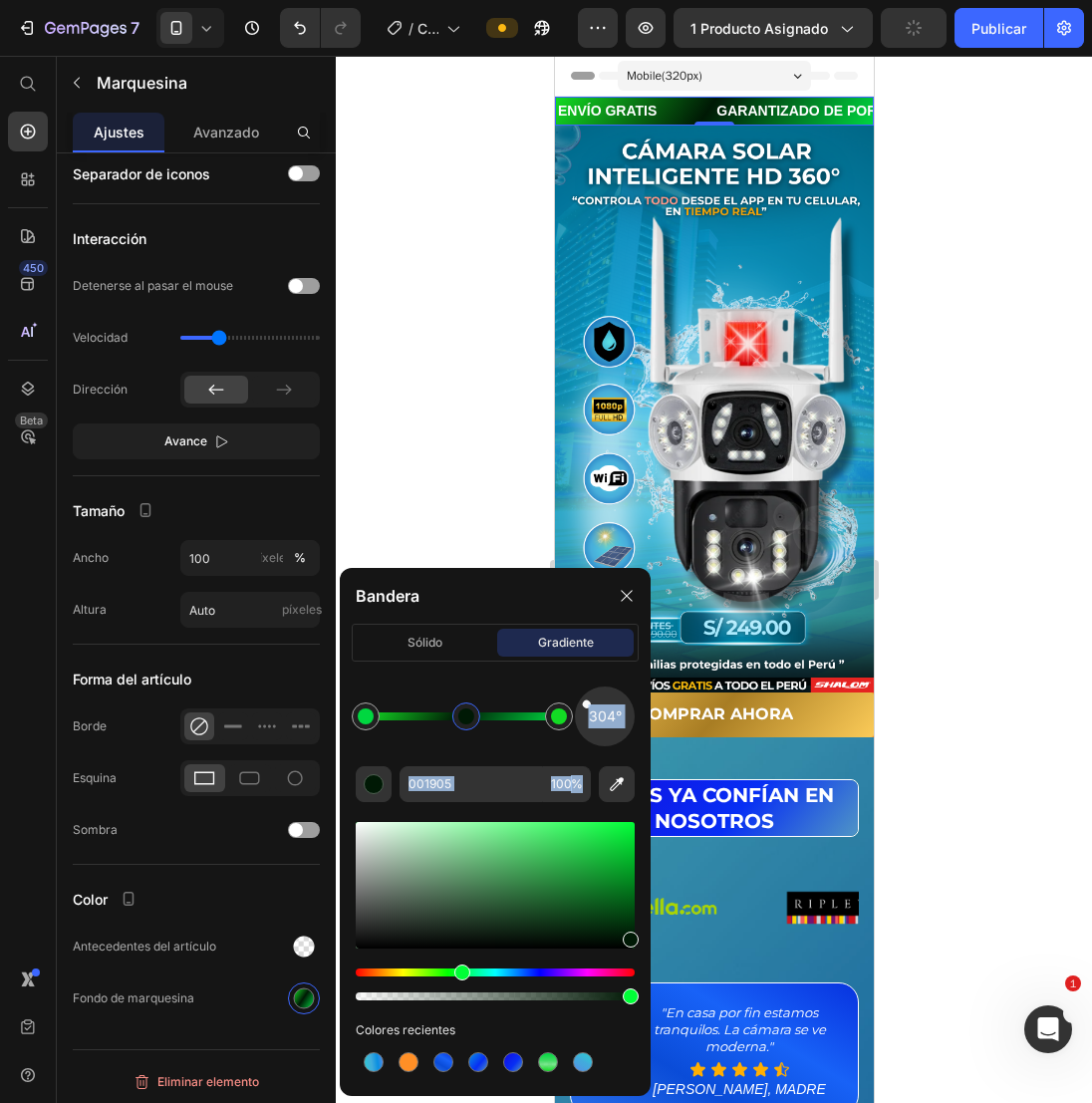click at bounding box center (604, 715) 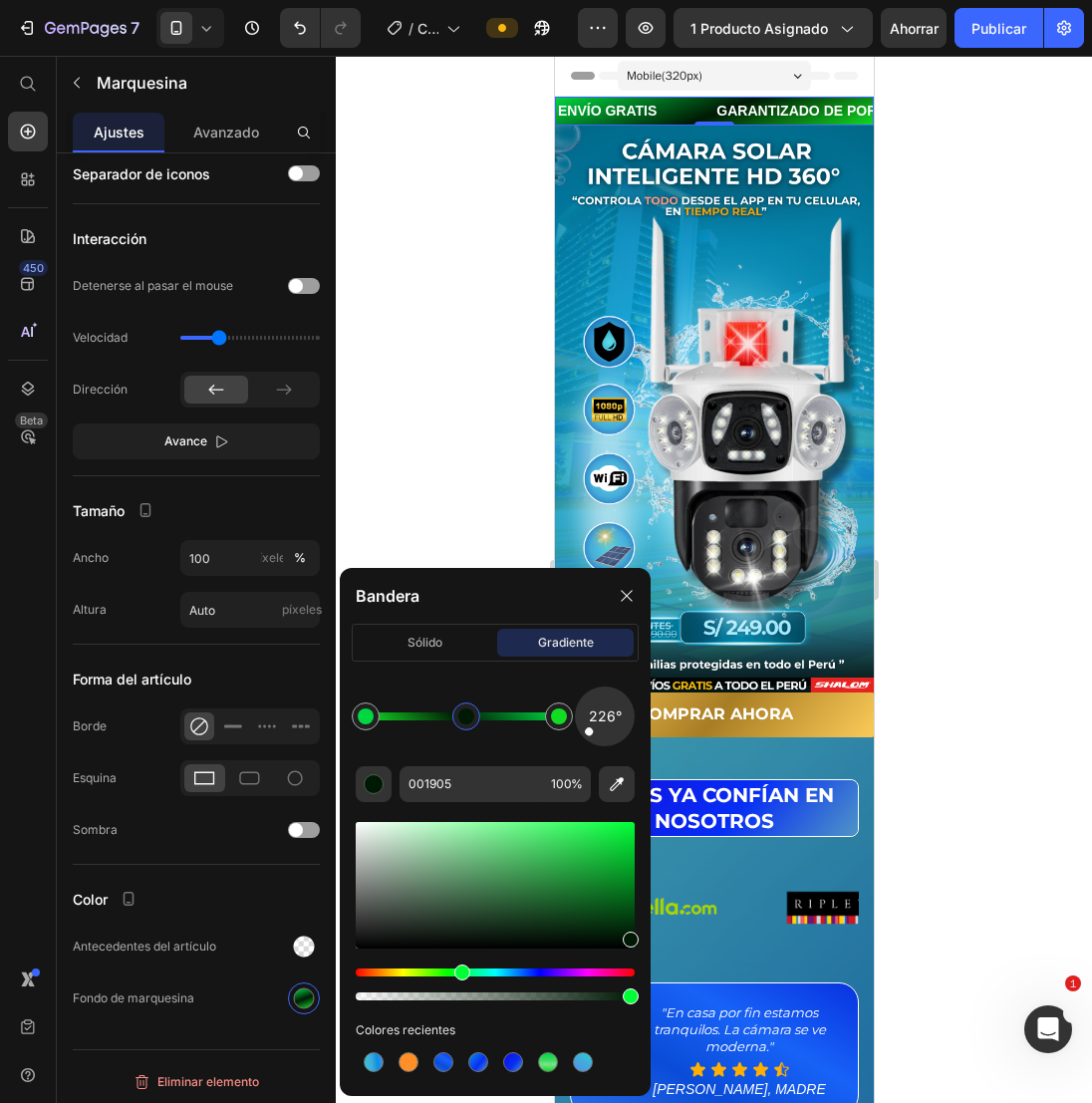 drag, startPoint x: 608, startPoint y: 742, endPoint x: 583, endPoint y: 736, distance: 25.70992 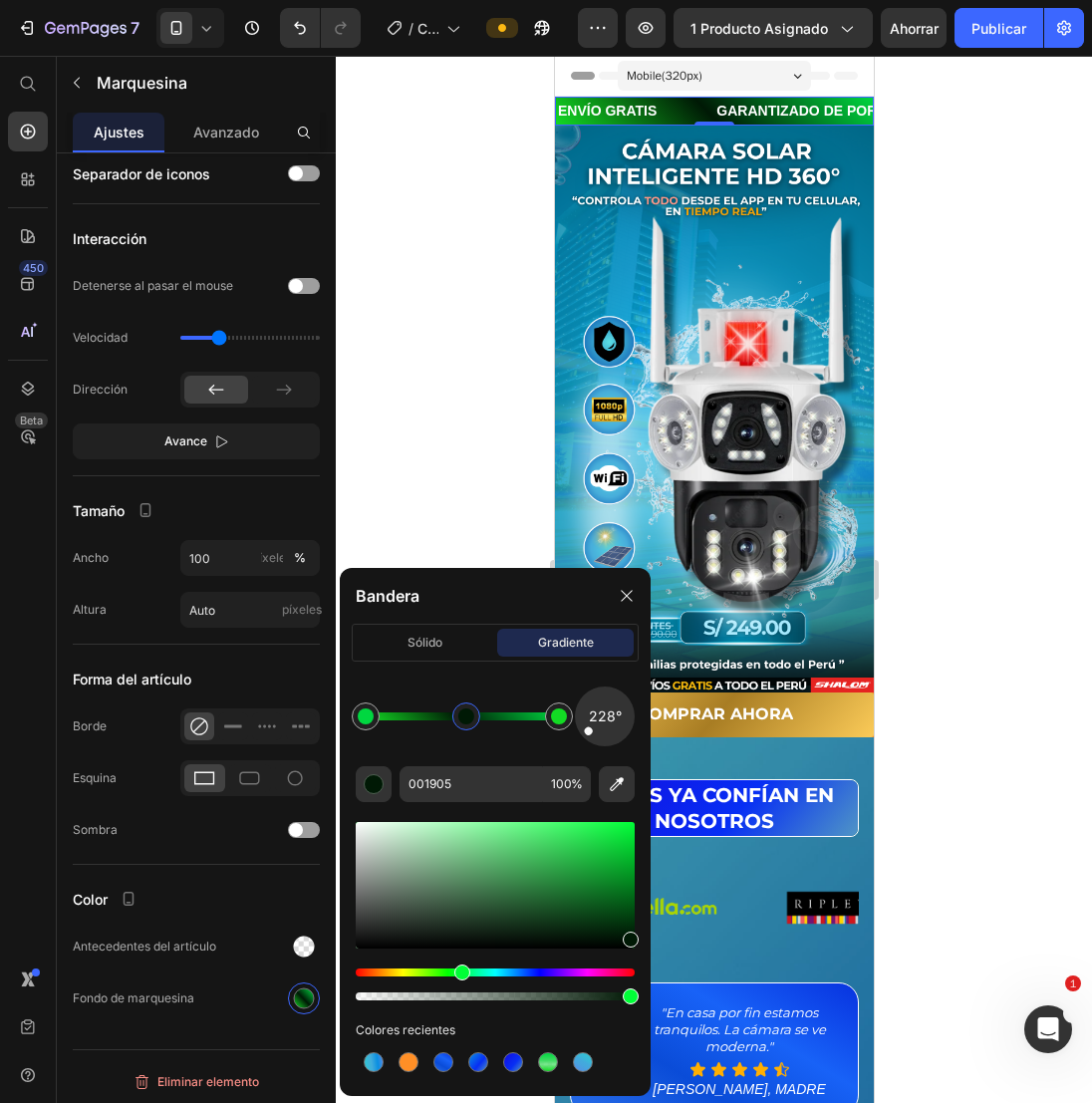 click at bounding box center [605, 715] 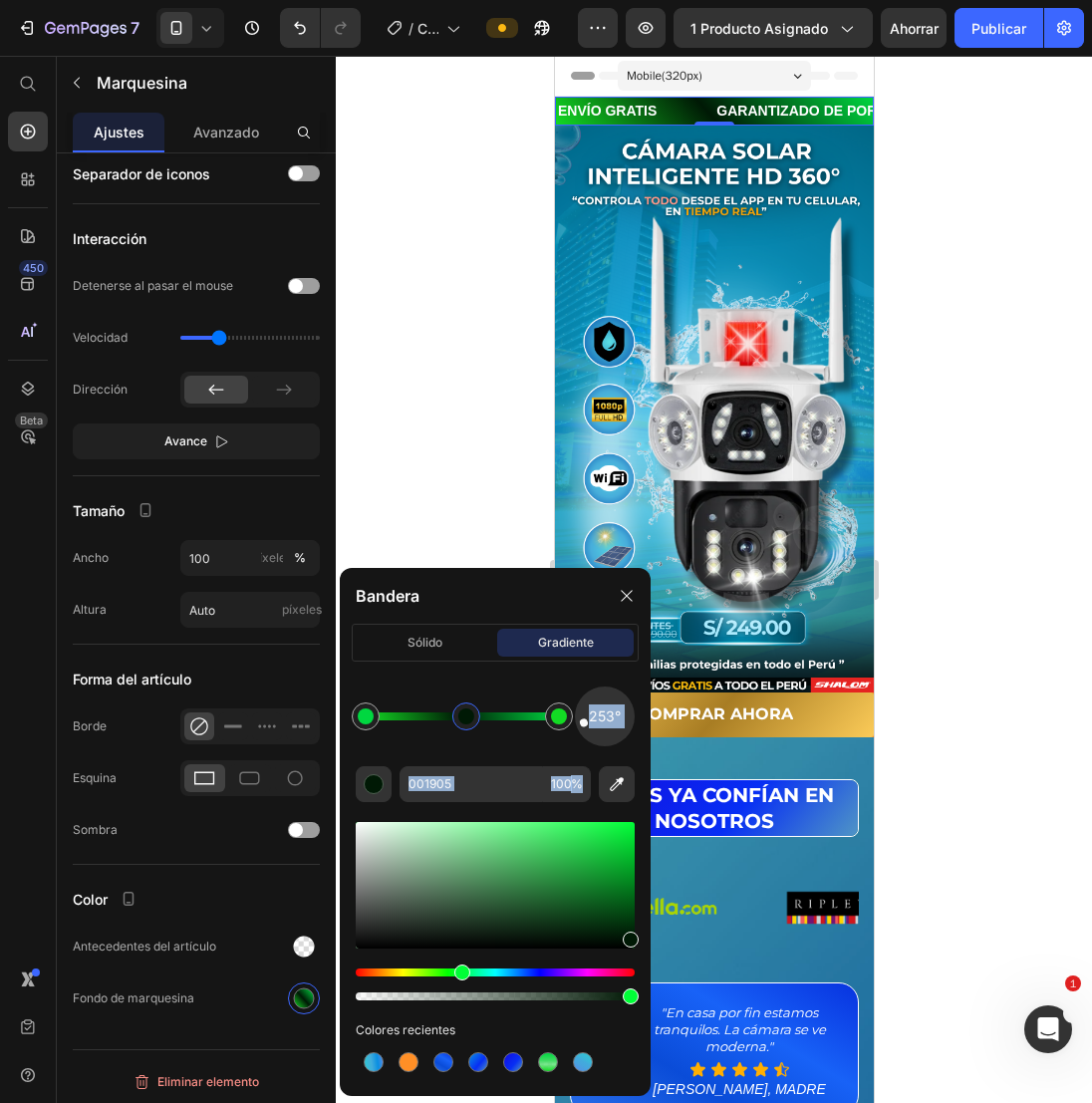 click at bounding box center [605, 715] 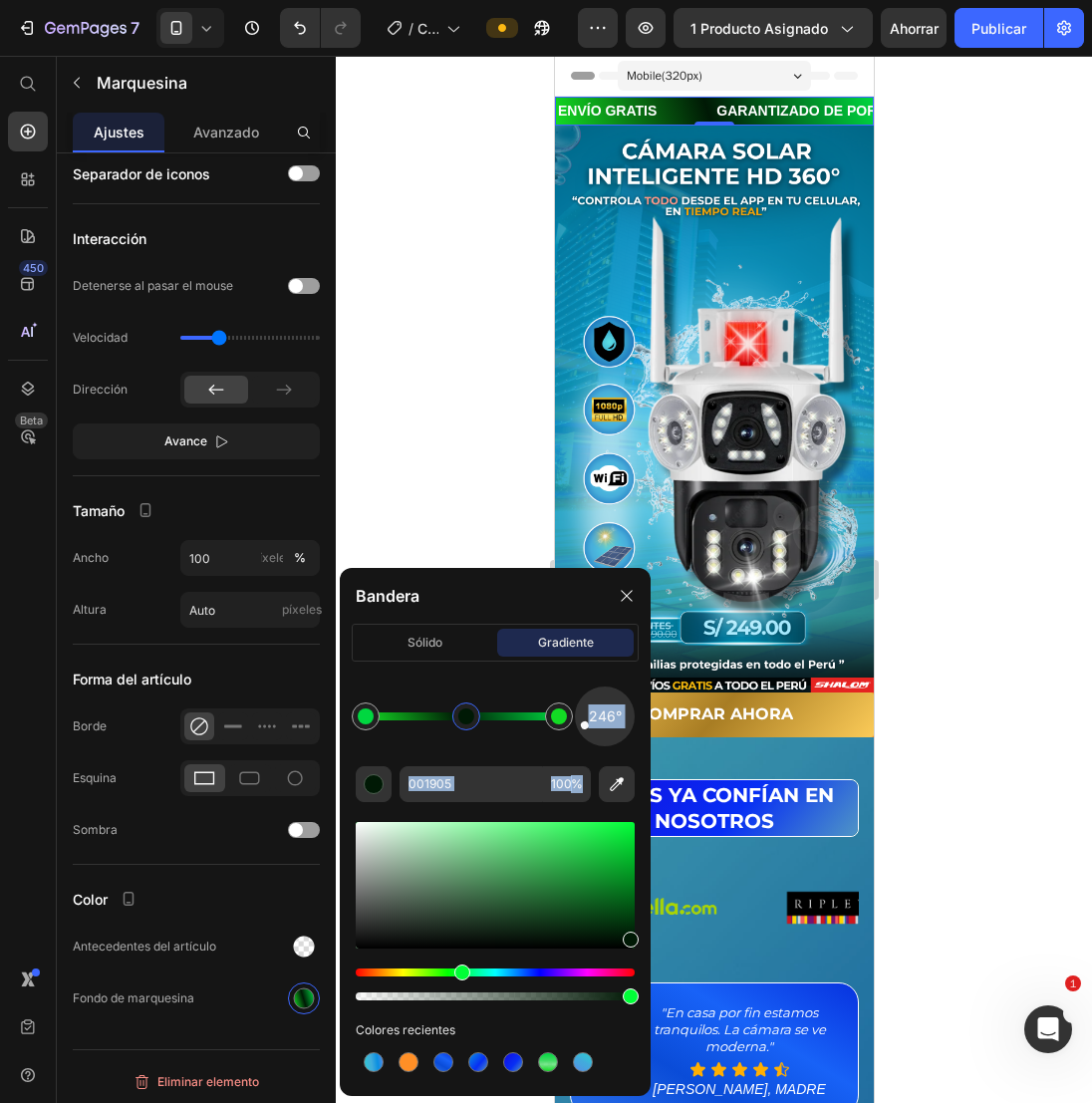 click at bounding box center (604, 715) 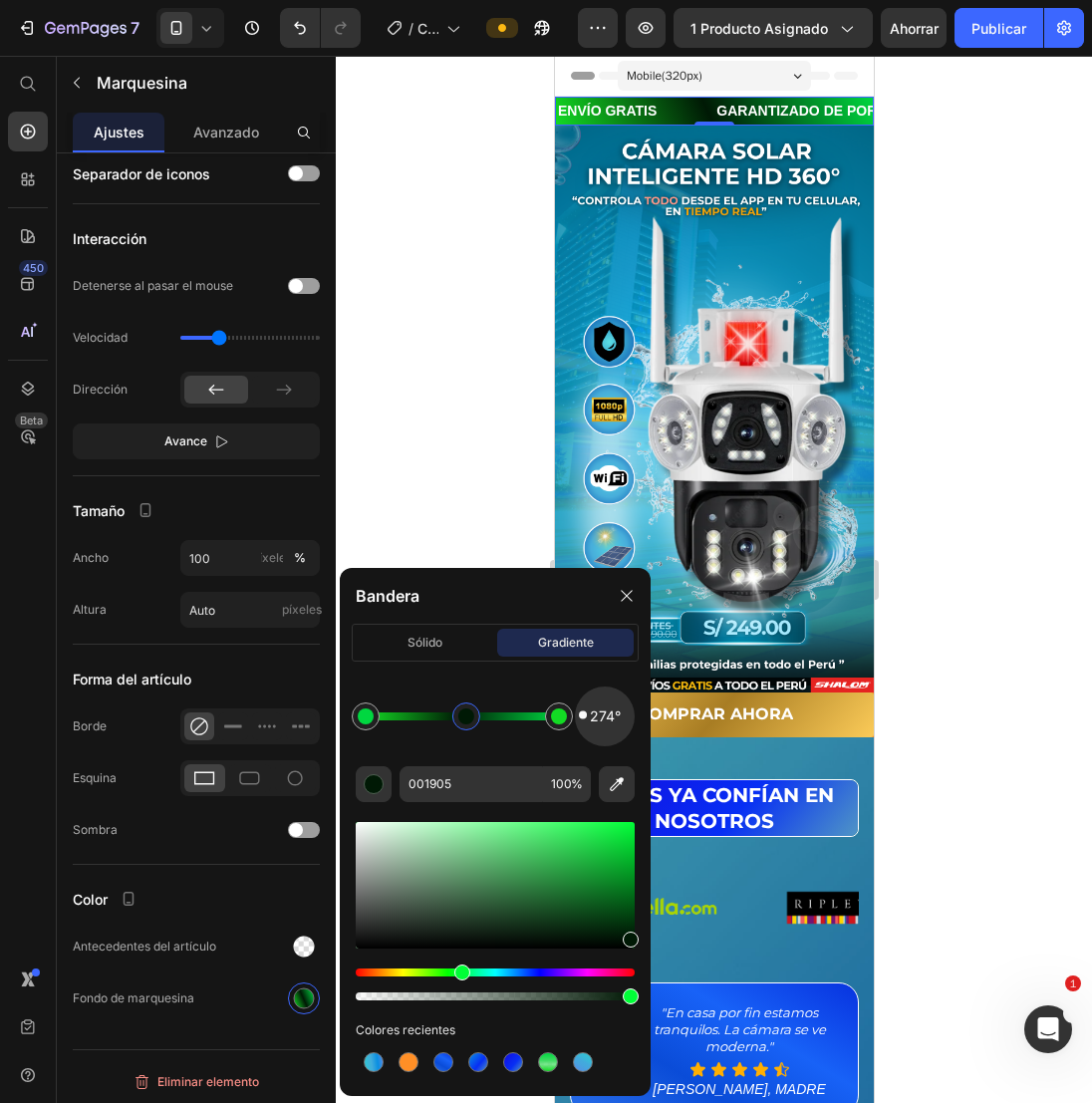 drag, startPoint x: 579, startPoint y: 728, endPoint x: 579, endPoint y: 713, distance: 15 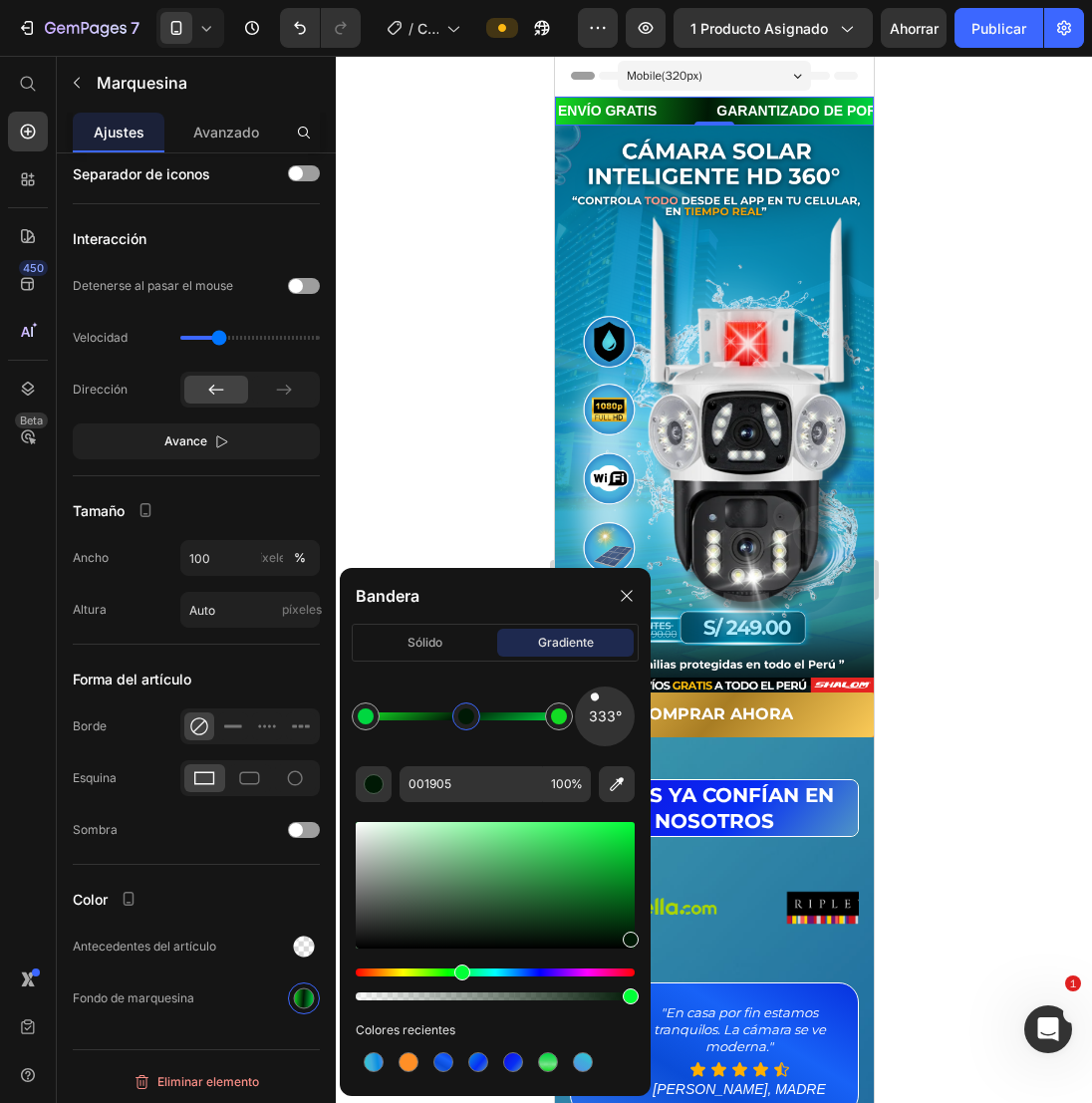 drag, startPoint x: 584, startPoint y: 719, endPoint x: 610, endPoint y: 715, distance: 26.305893 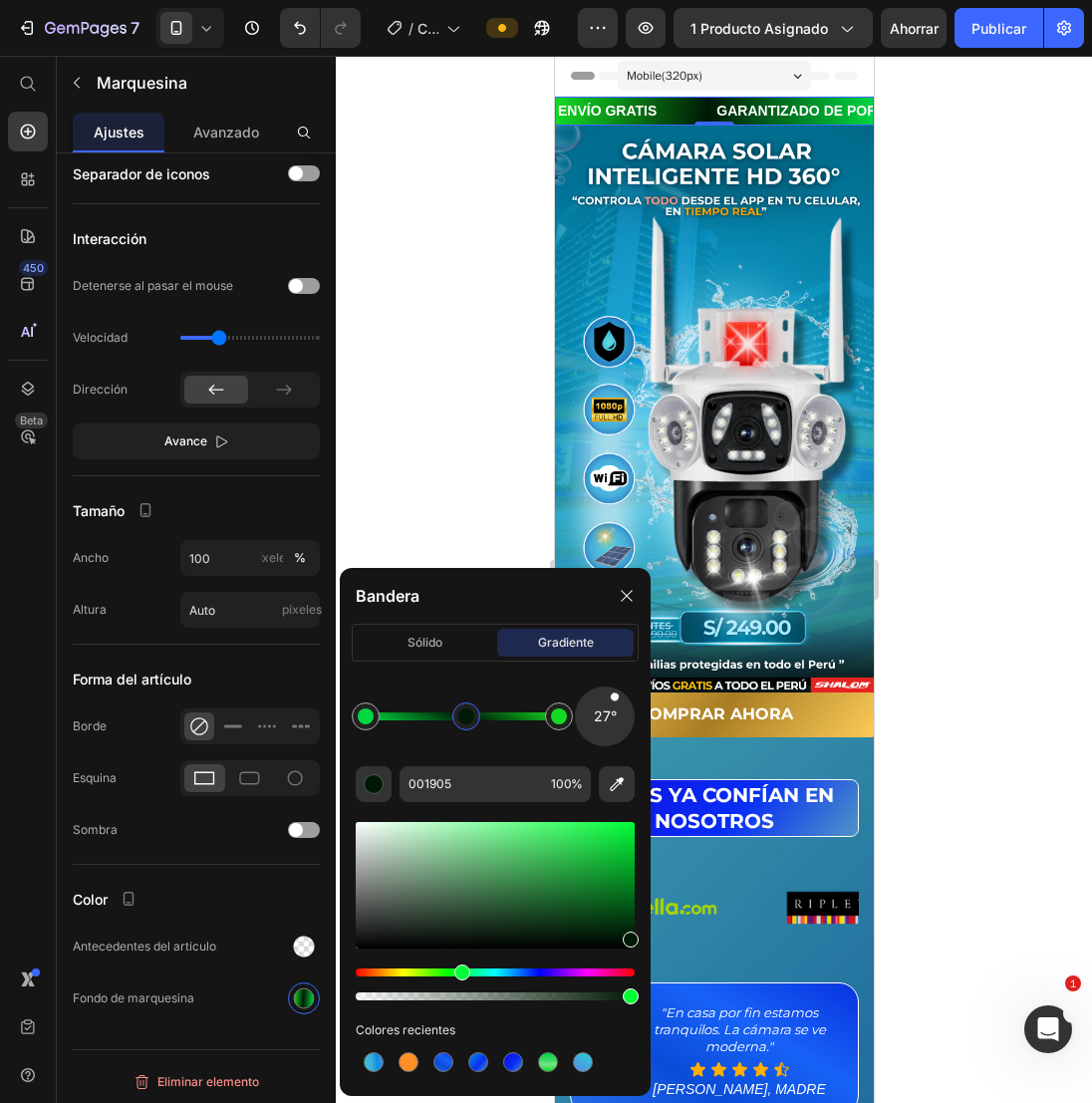 click on "27°" at bounding box center (605, 716) 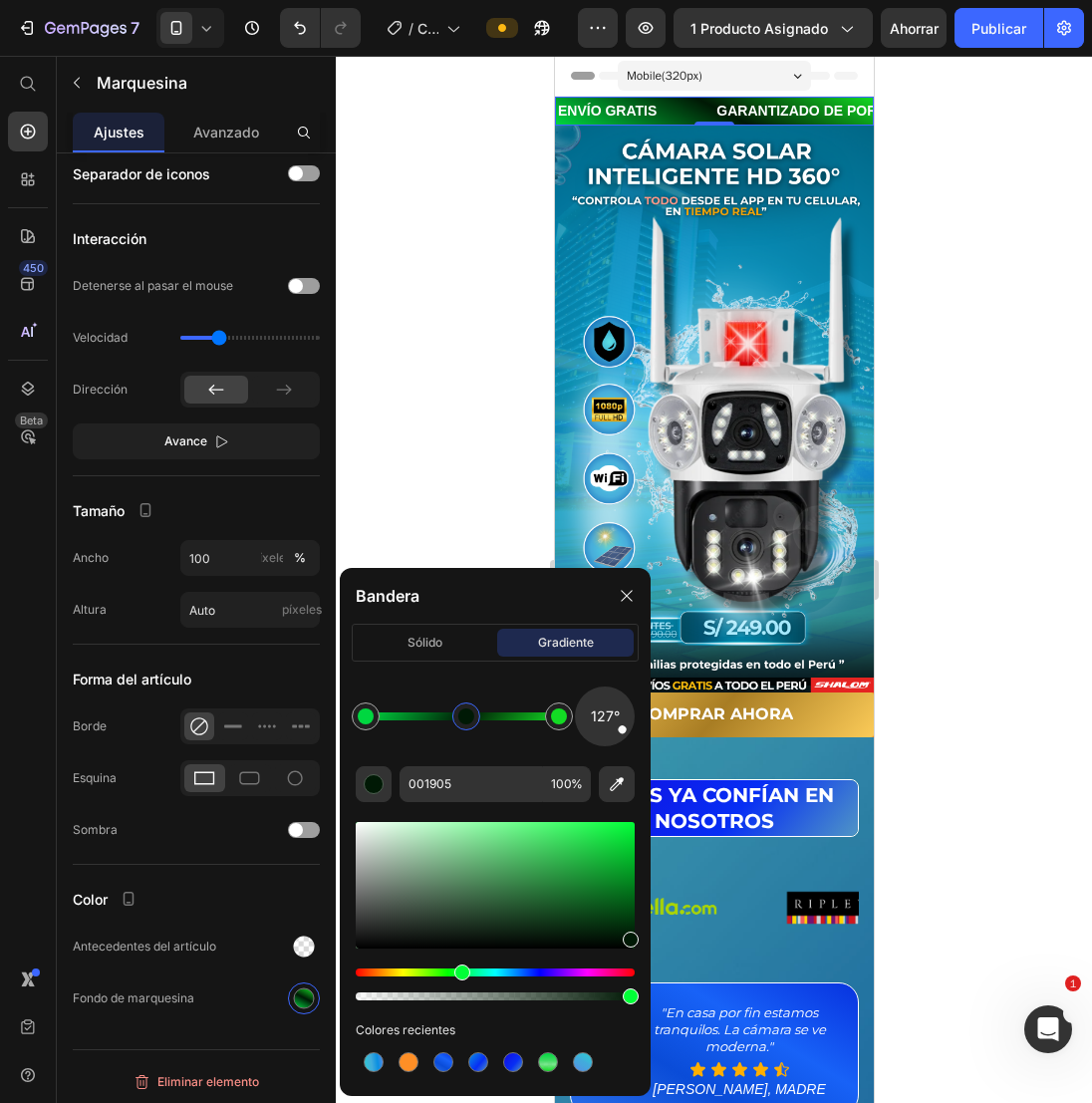 click at bounding box center [605, 716] 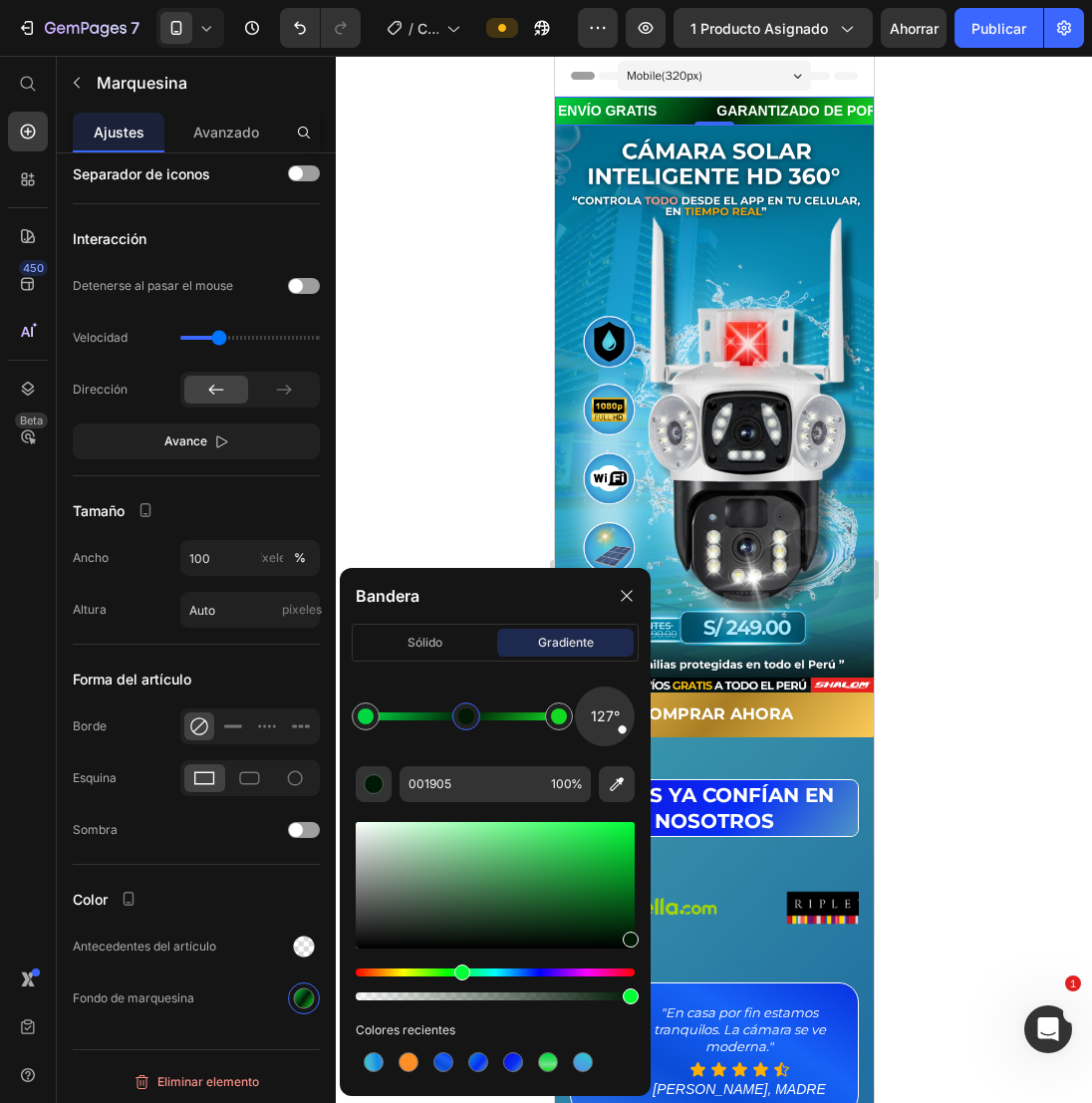 drag, startPoint x: 619, startPoint y: 743, endPoint x: 627, endPoint y: 735, distance: 11.313708 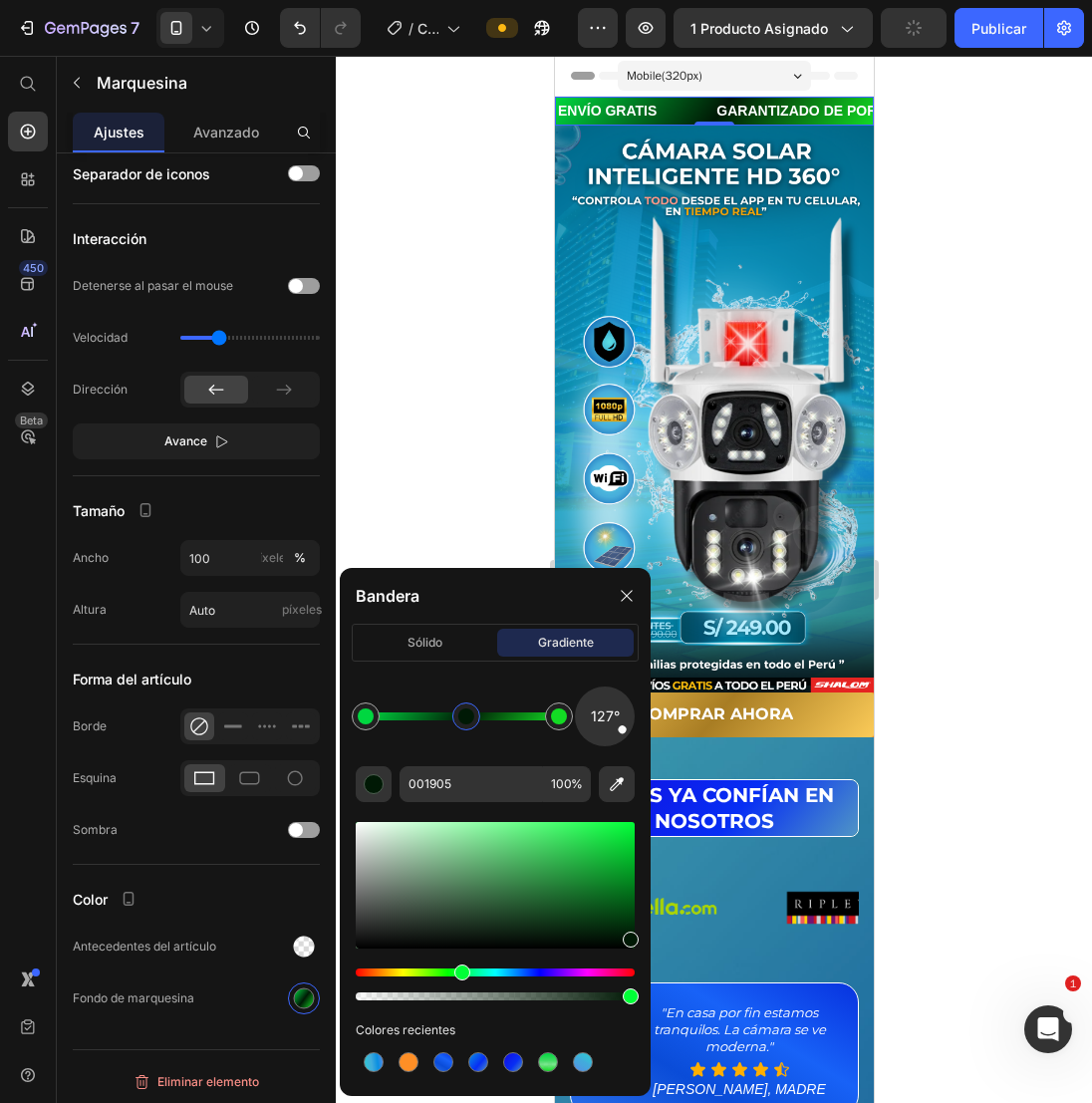click on "127° 001905 100 % Colores recientes" 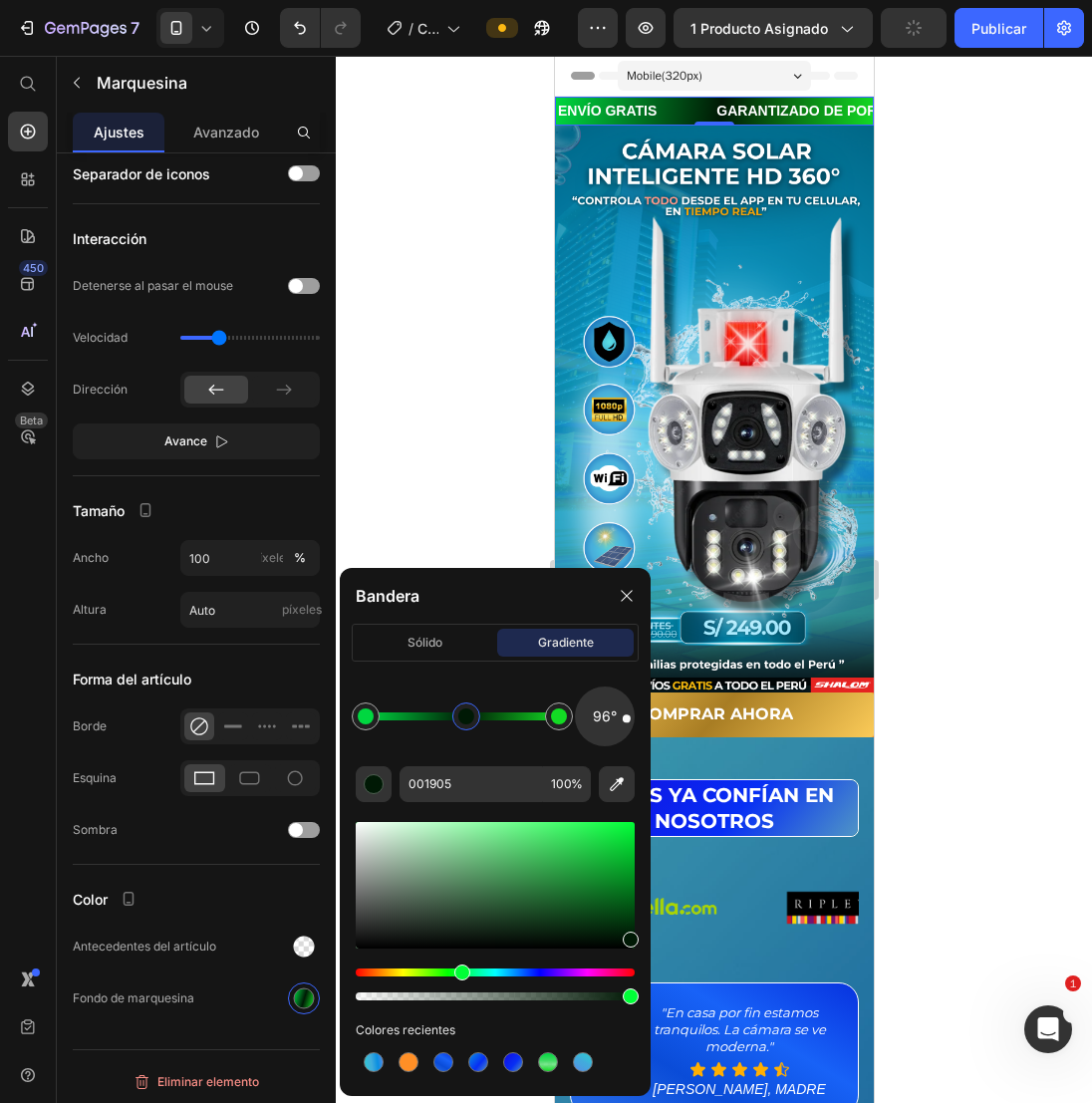drag, startPoint x: 628, startPoint y: 732, endPoint x: 632, endPoint y: 718, distance: 14.56022 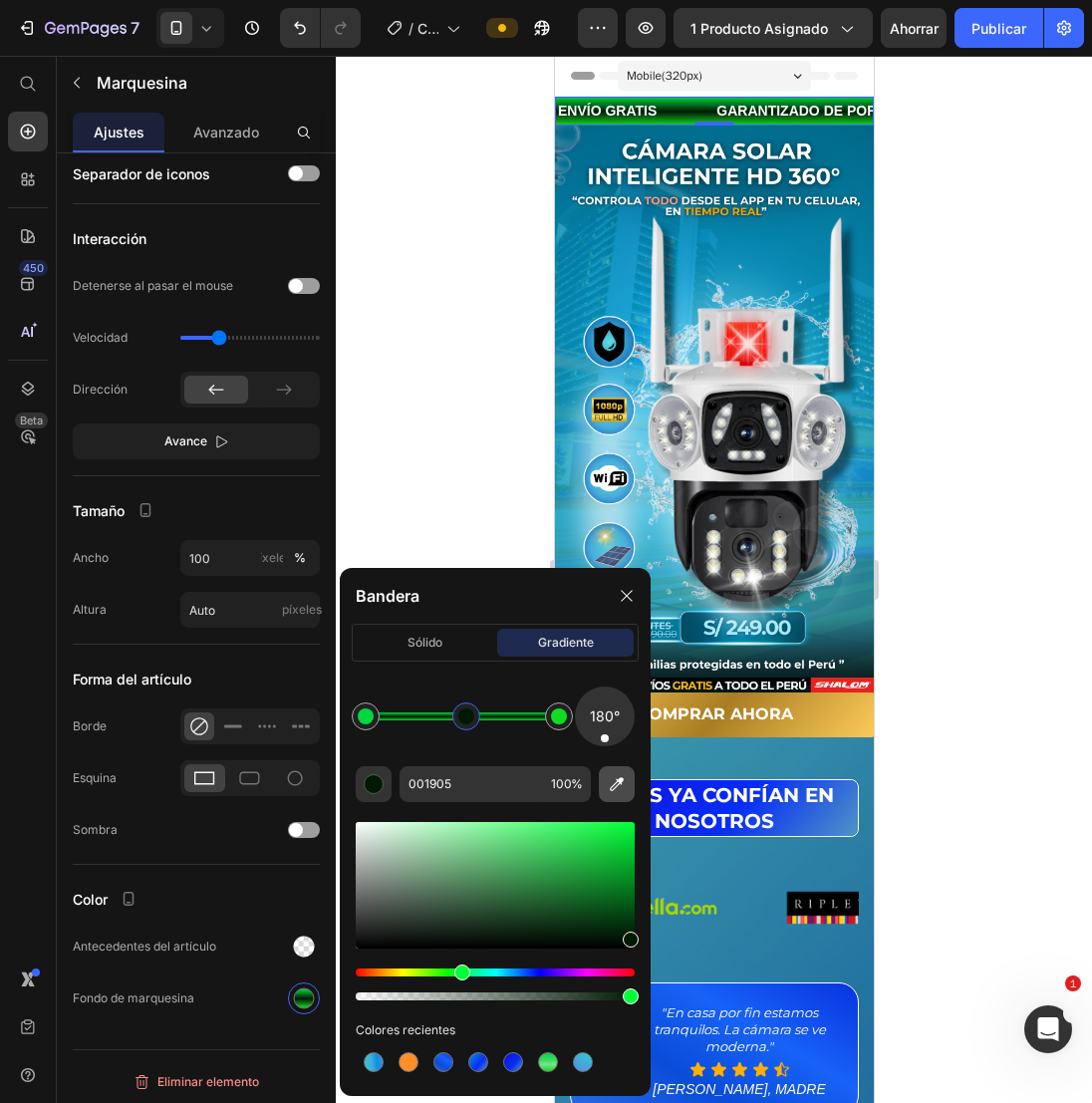 drag, startPoint x: 632, startPoint y: 726, endPoint x: 605, endPoint y: 769, distance: 50.77401 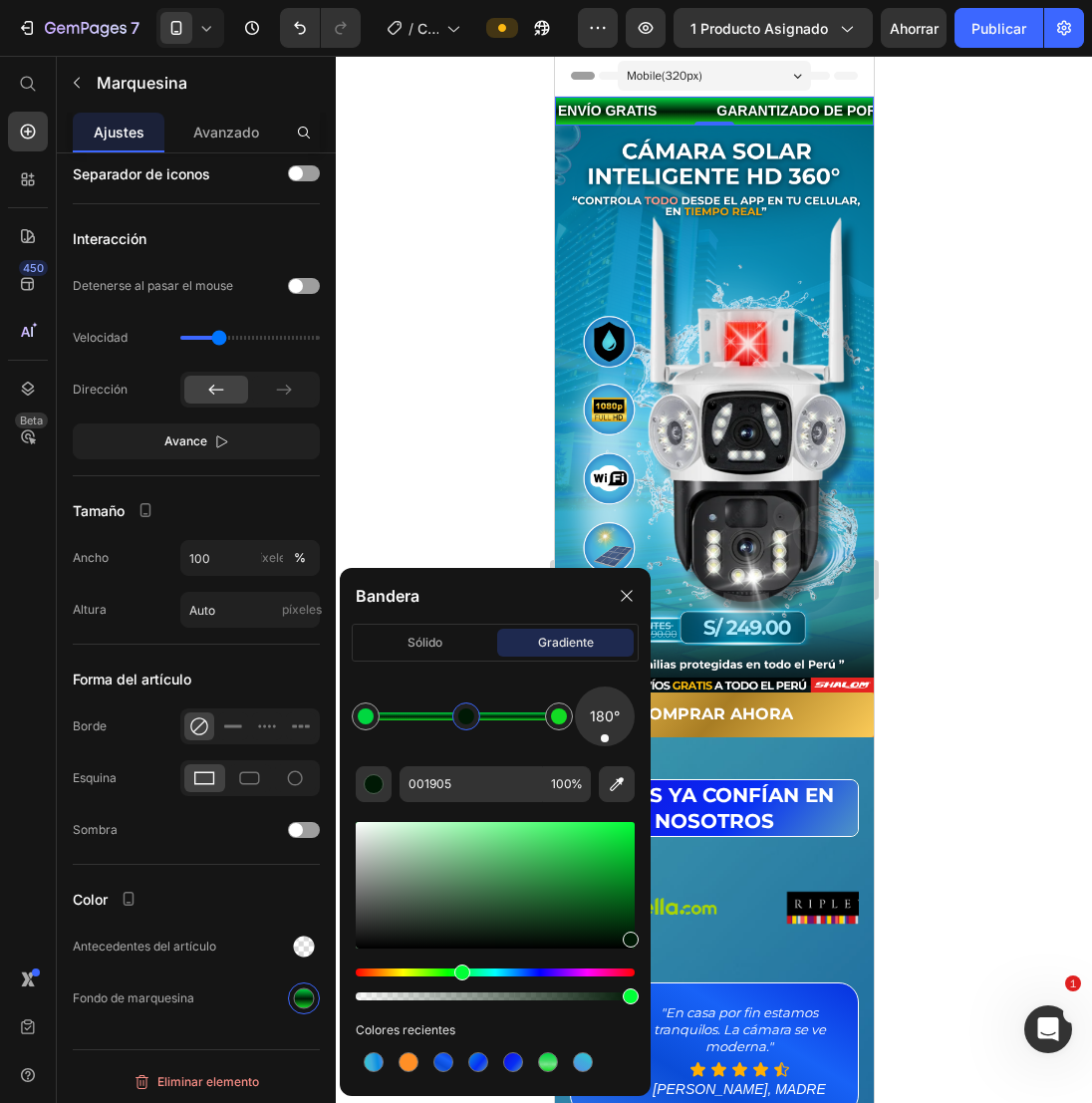drag, startPoint x: 514, startPoint y: 899, endPoint x: 526, endPoint y: 902, distance: 12.369317 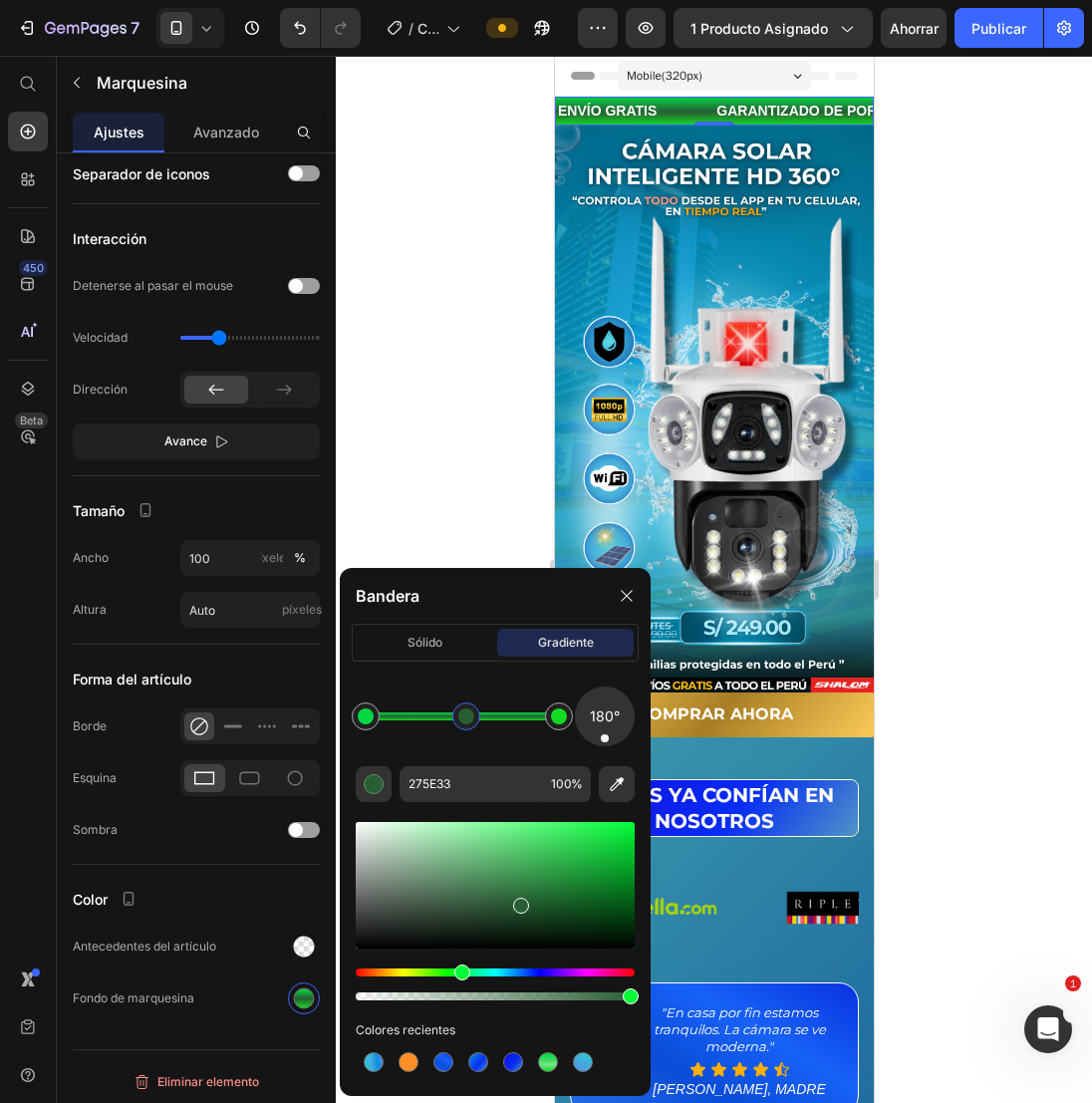 click at bounding box center [495, 885] 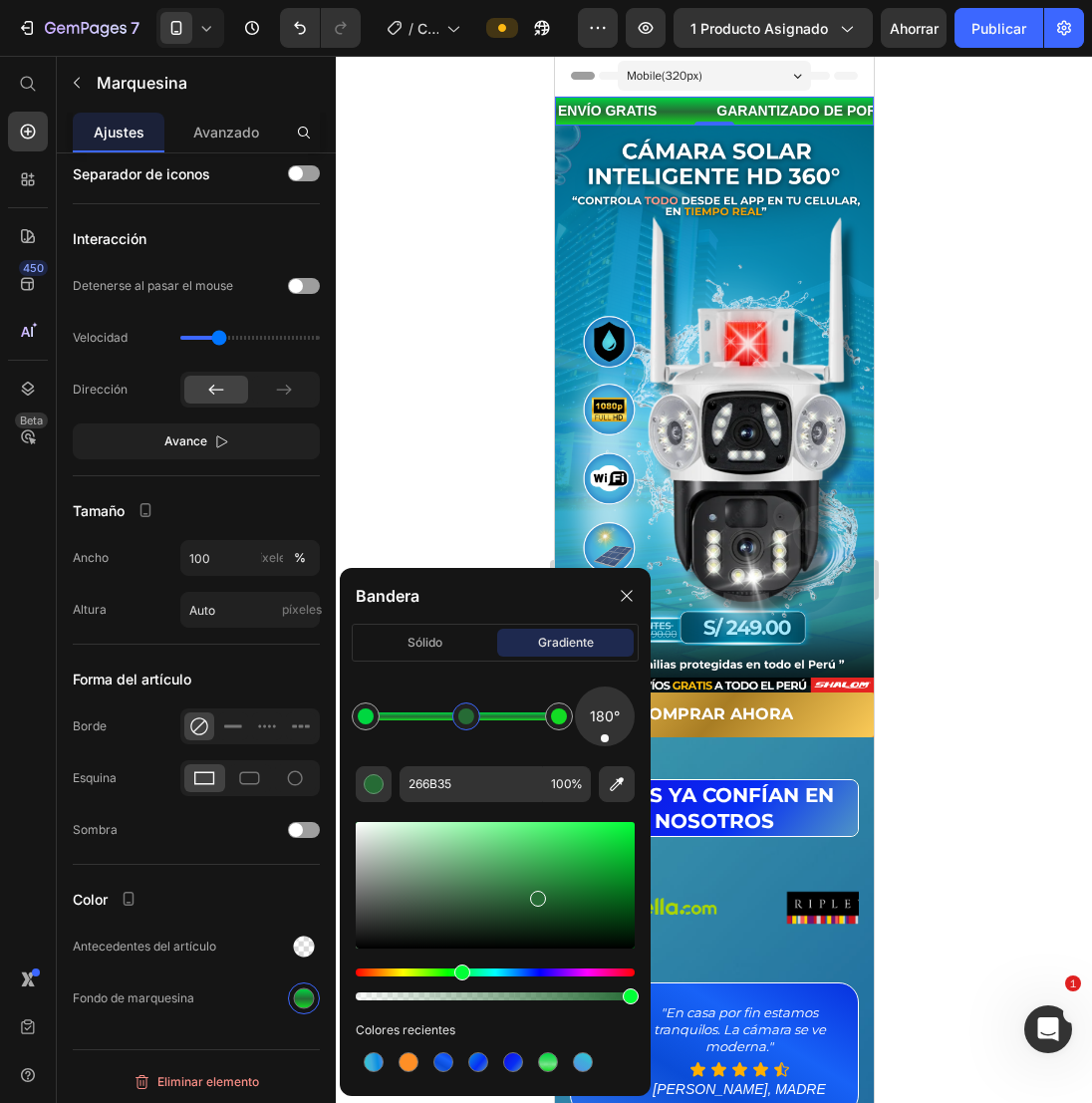 click at bounding box center [495, 885] 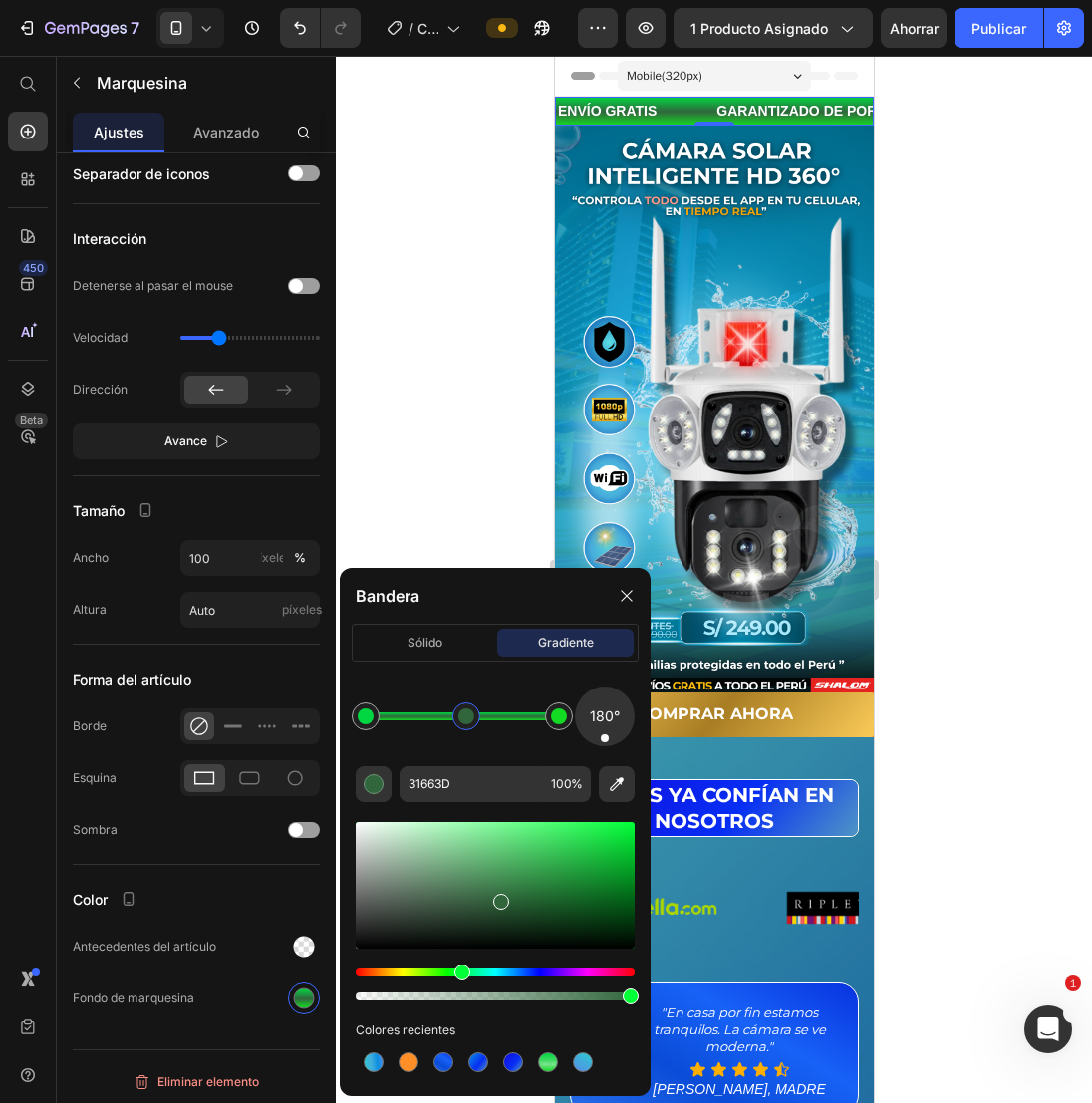 click at bounding box center (495, 885) 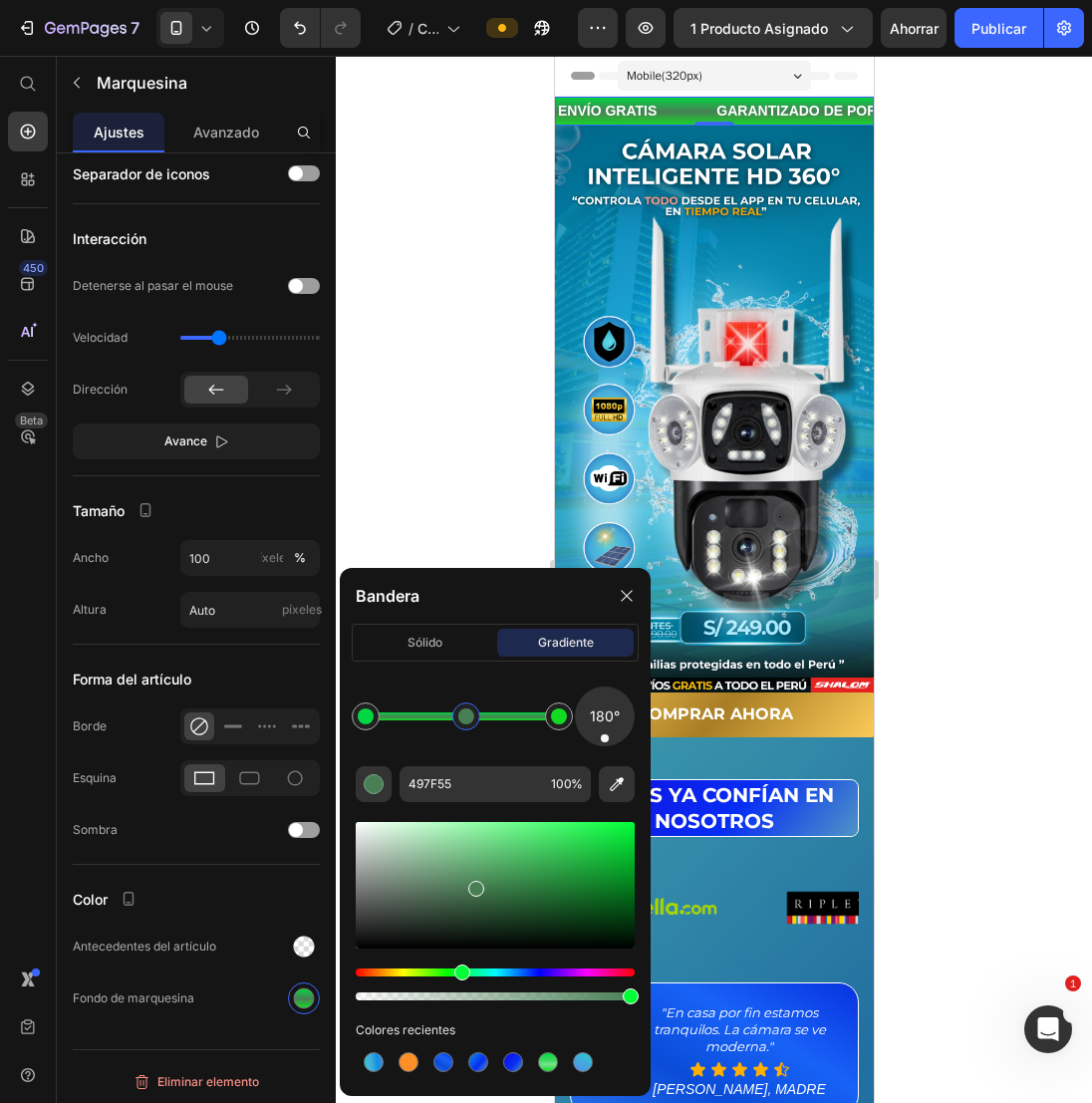 click at bounding box center (495, 885) 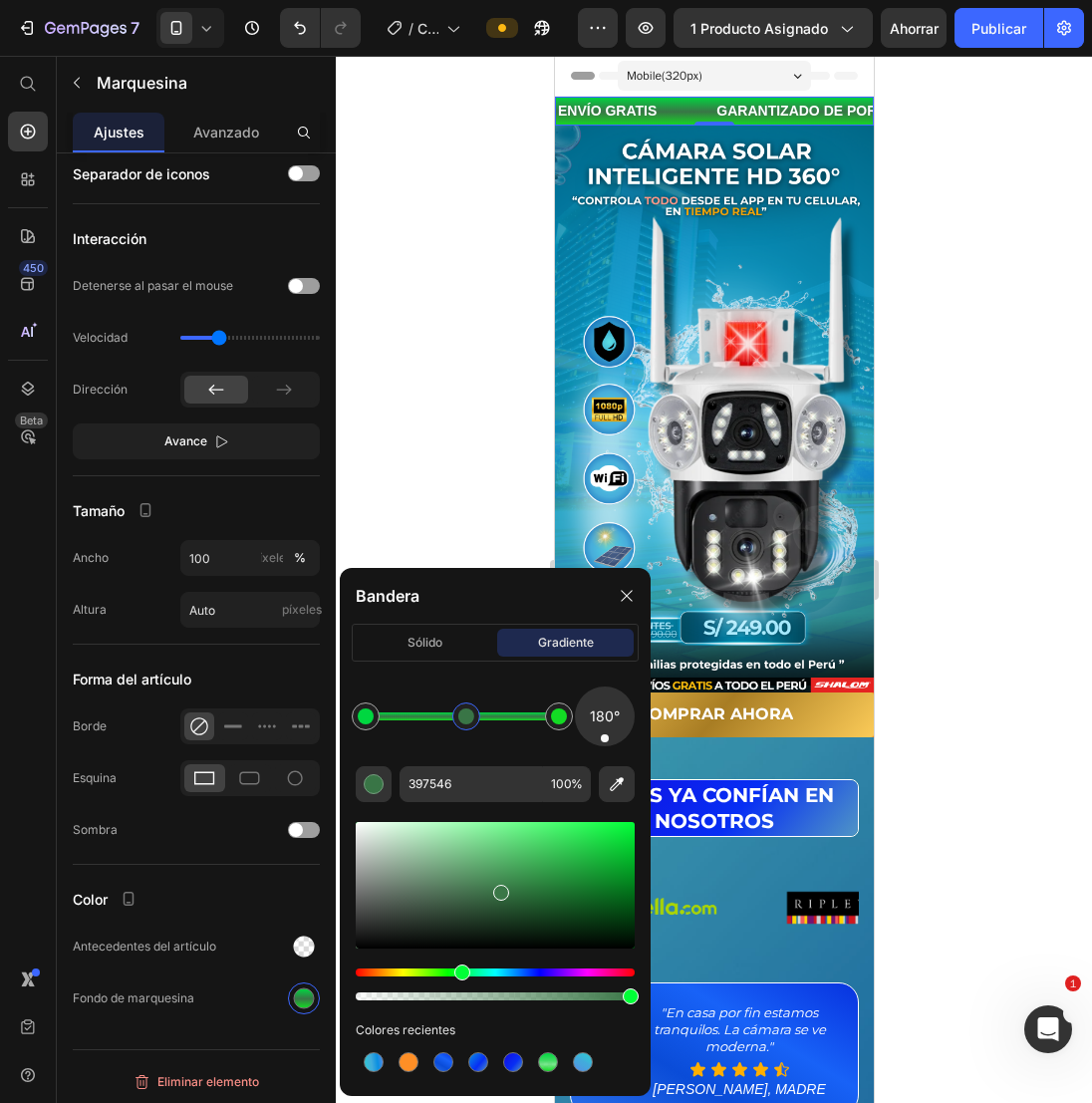 click at bounding box center (501, 893) 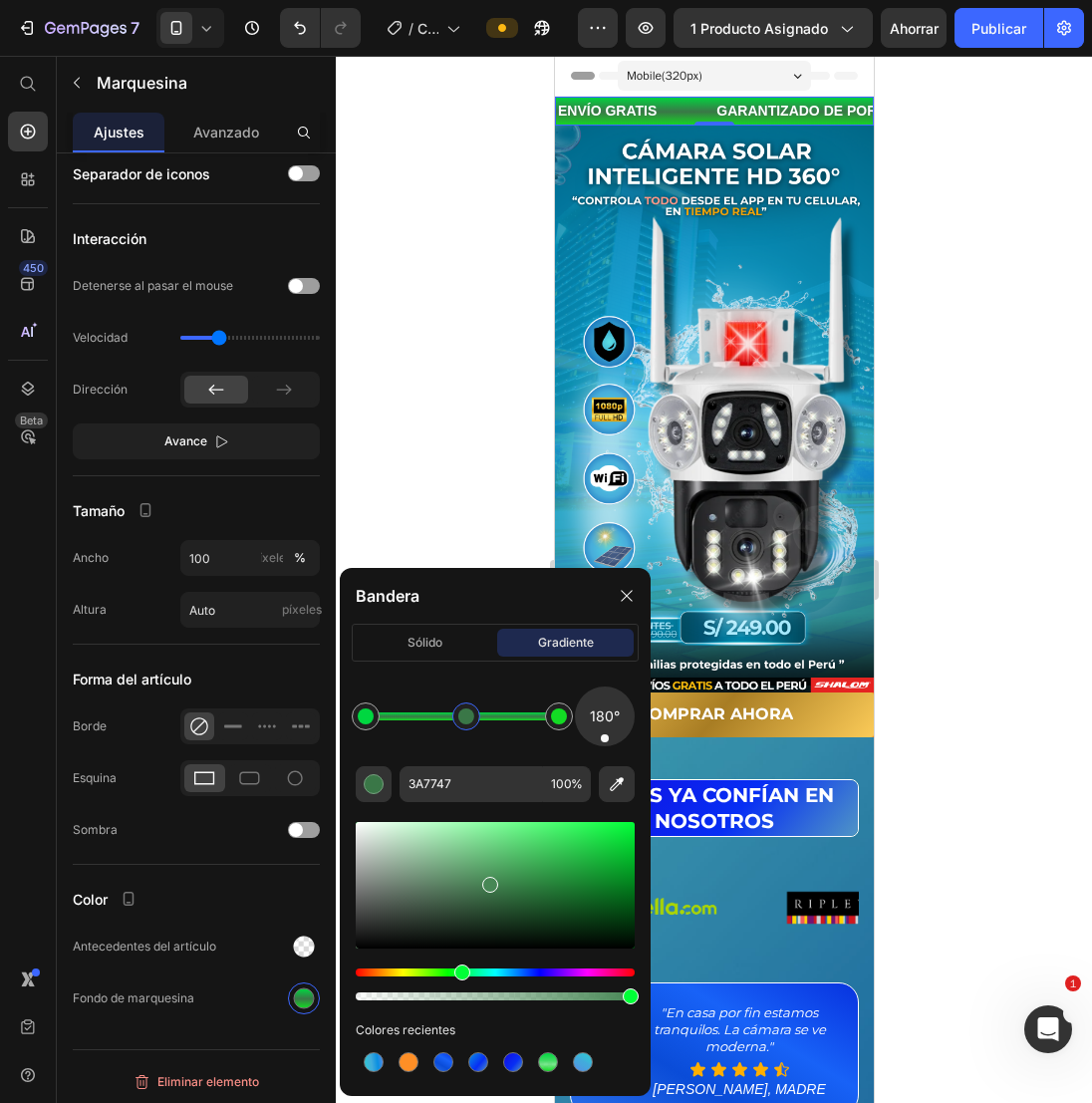 click at bounding box center (495, 885) 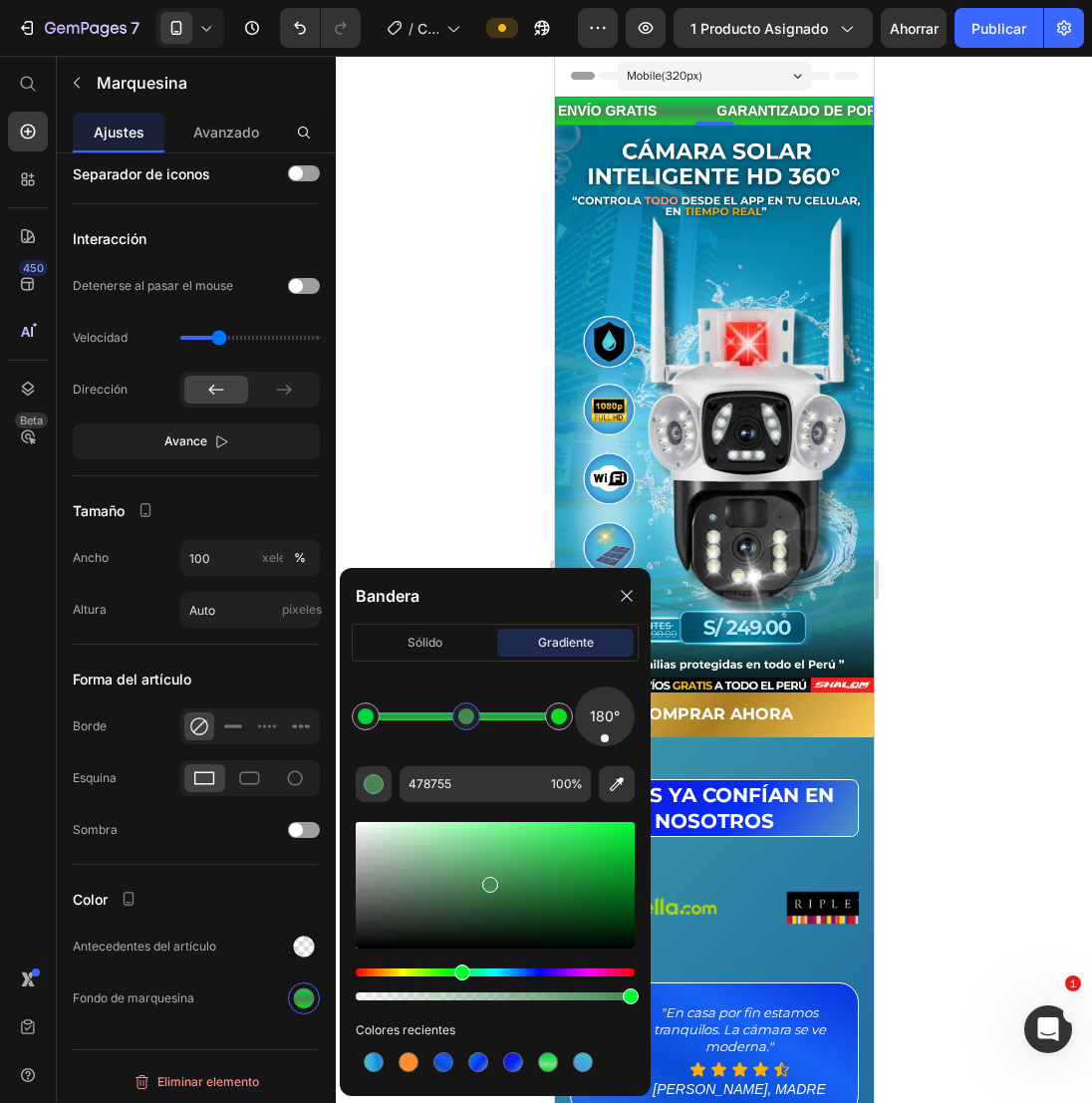 click 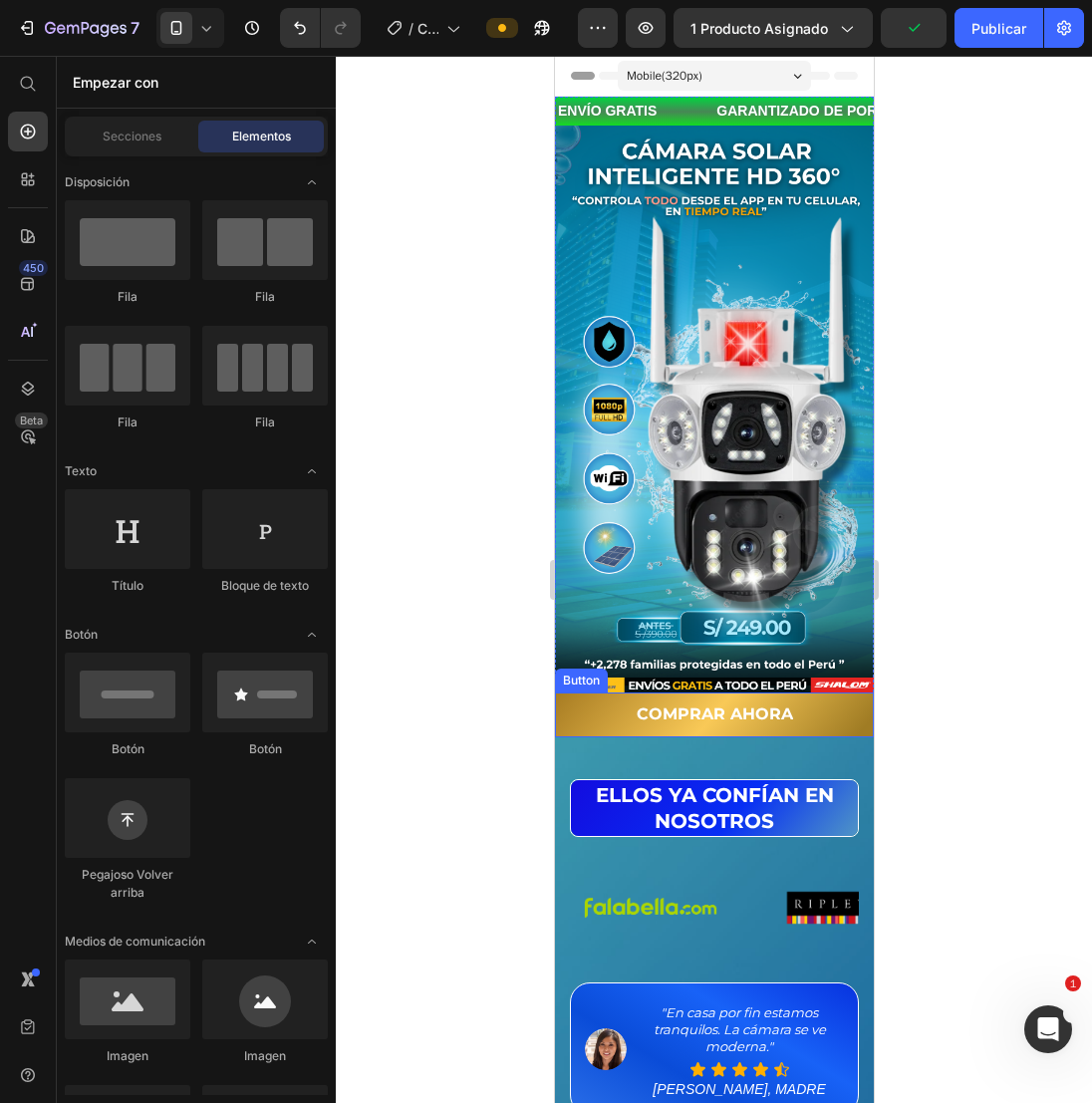 click on "COMPRAR AHORA" at bounding box center (713, 714) 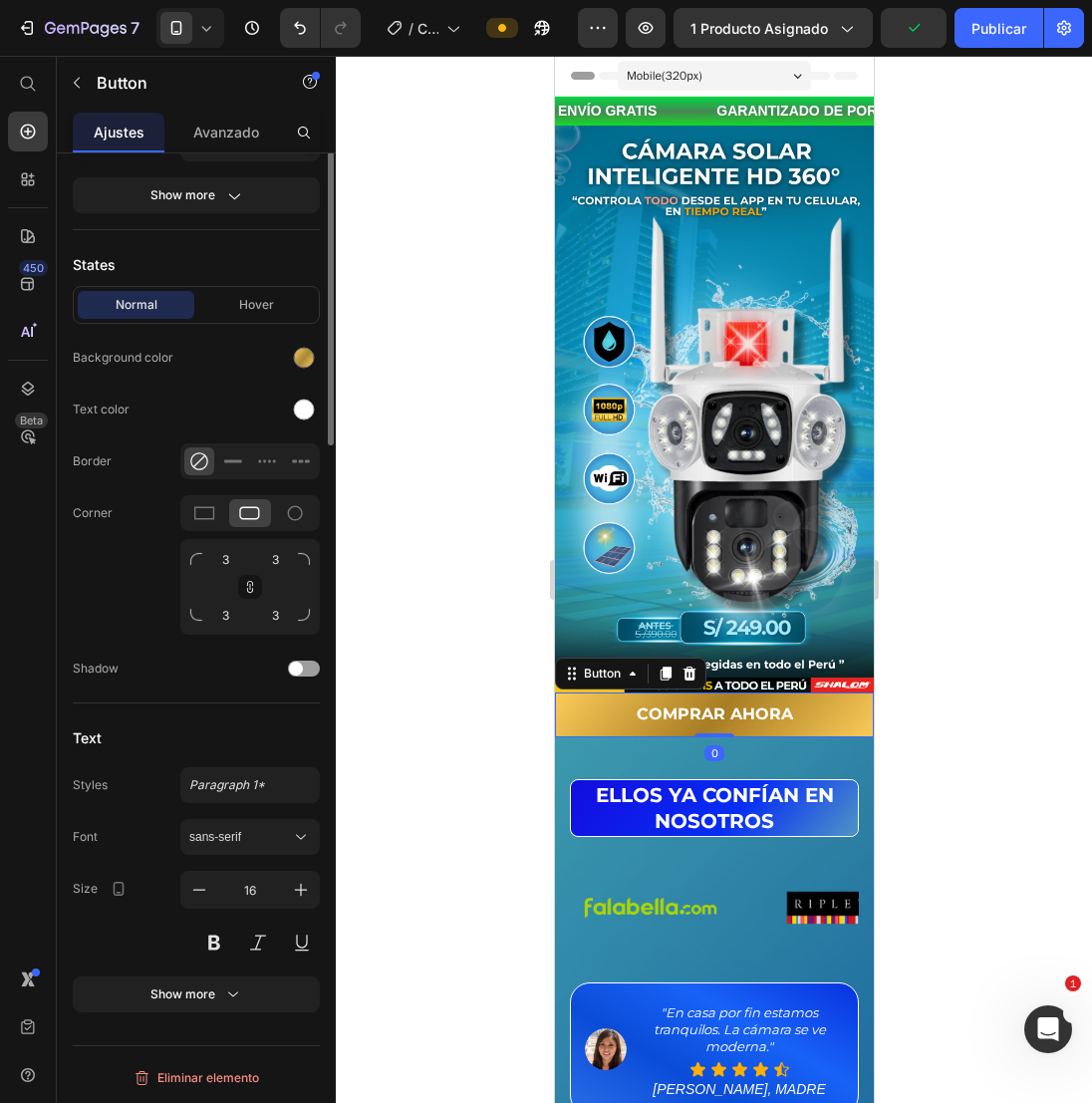 scroll, scrollTop: 0, scrollLeft: 0, axis: both 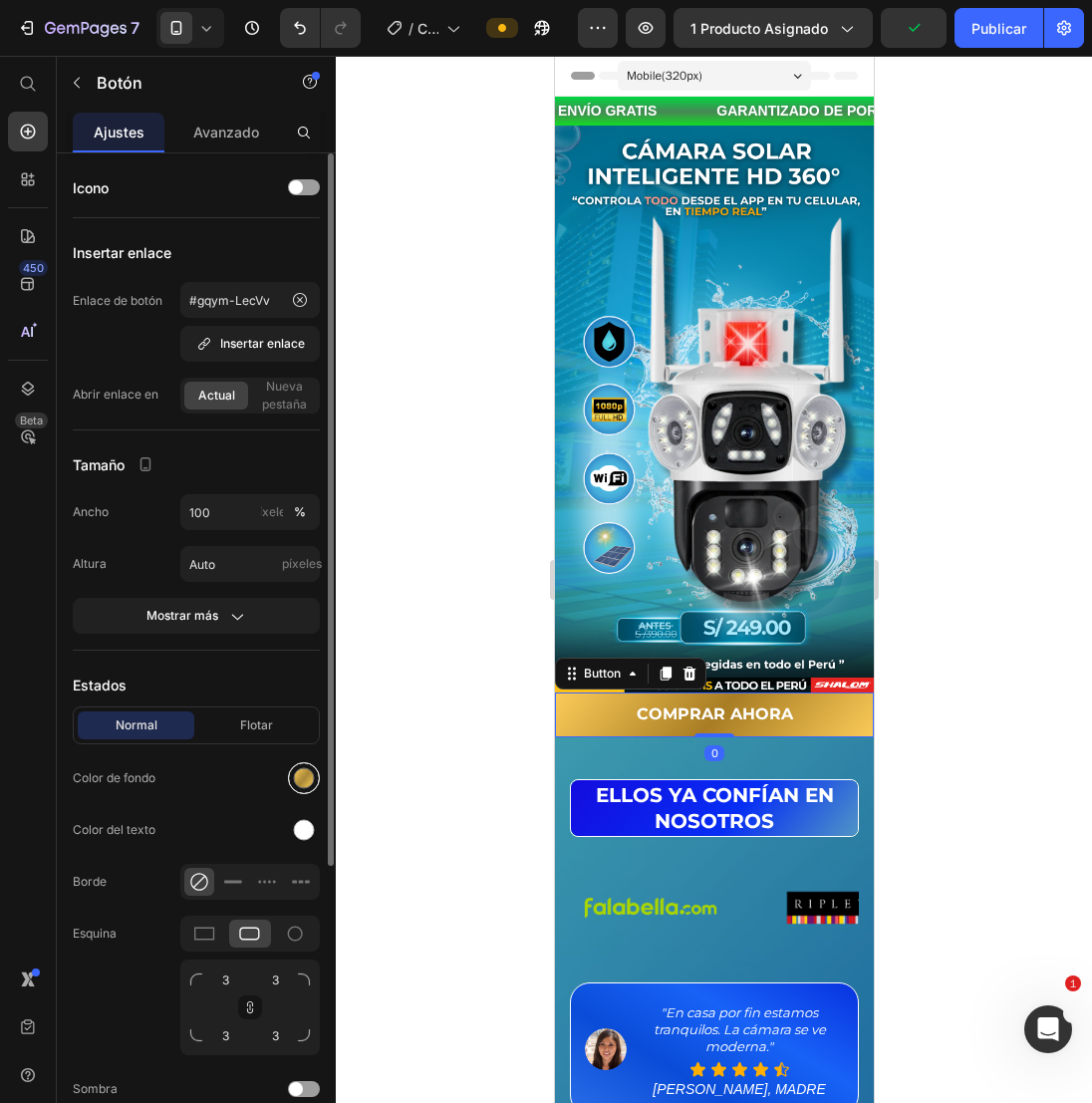 click at bounding box center [304, 778] 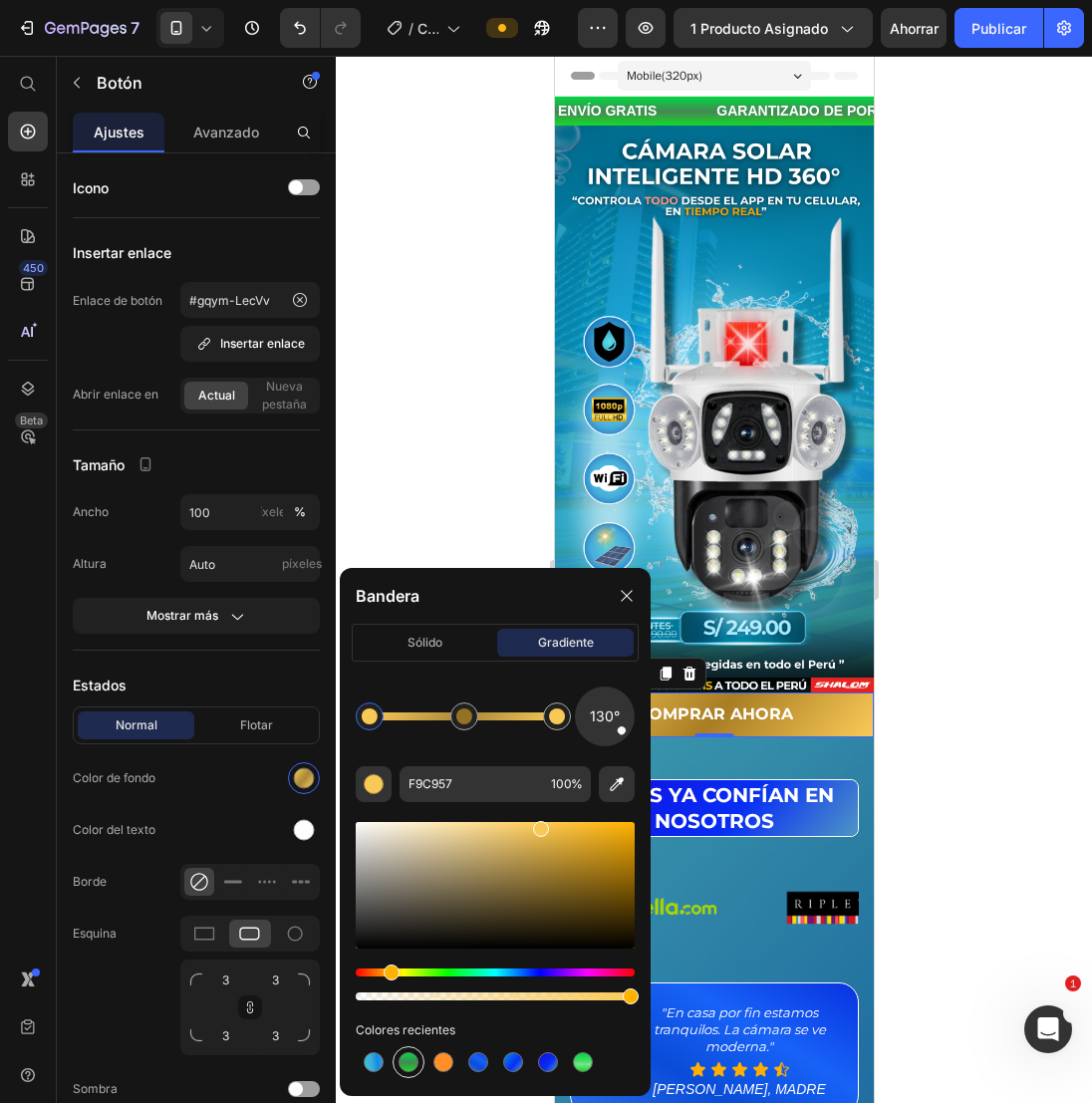 click at bounding box center [409, 1062] 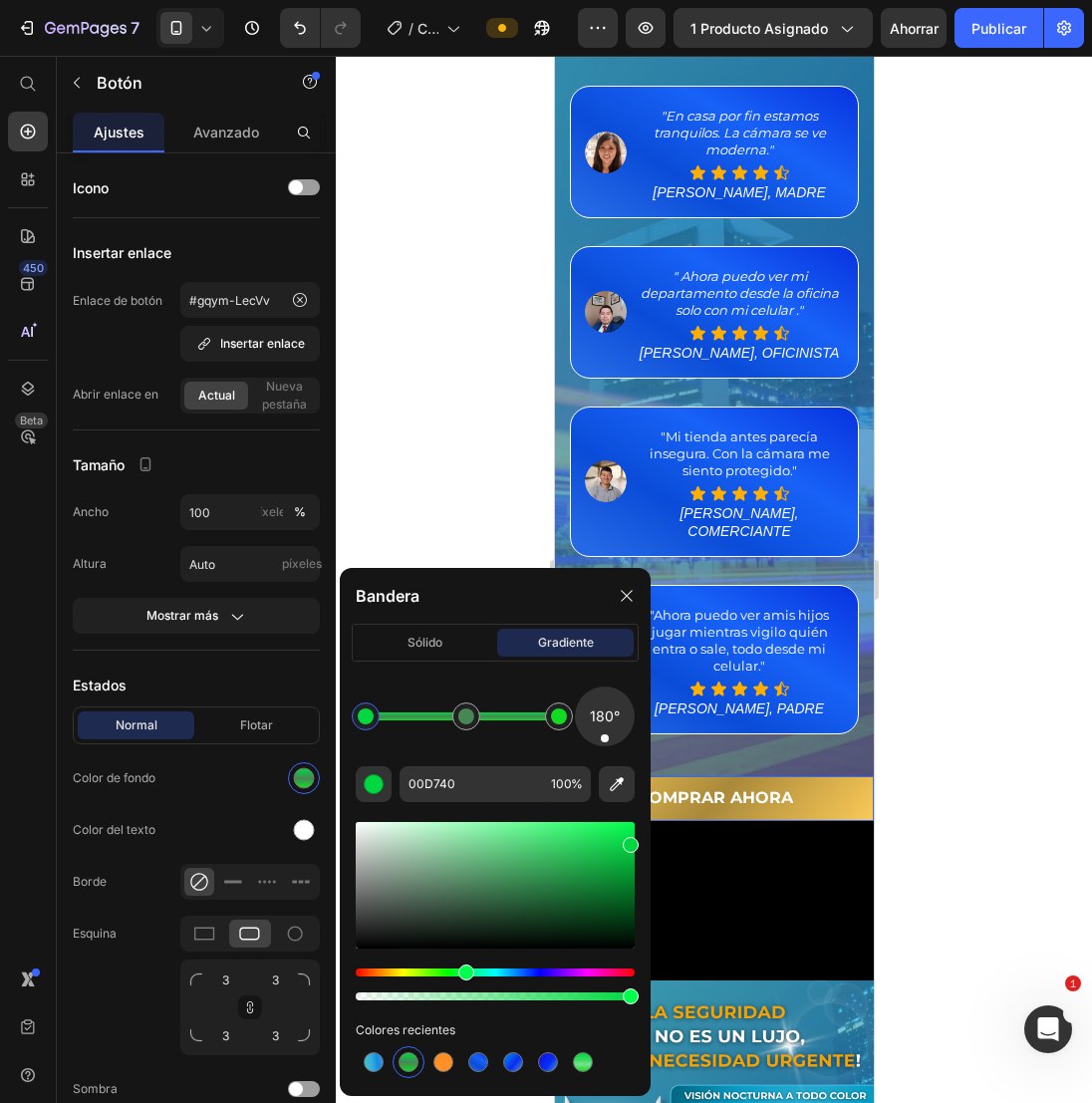 scroll, scrollTop: 1096, scrollLeft: 0, axis: vertical 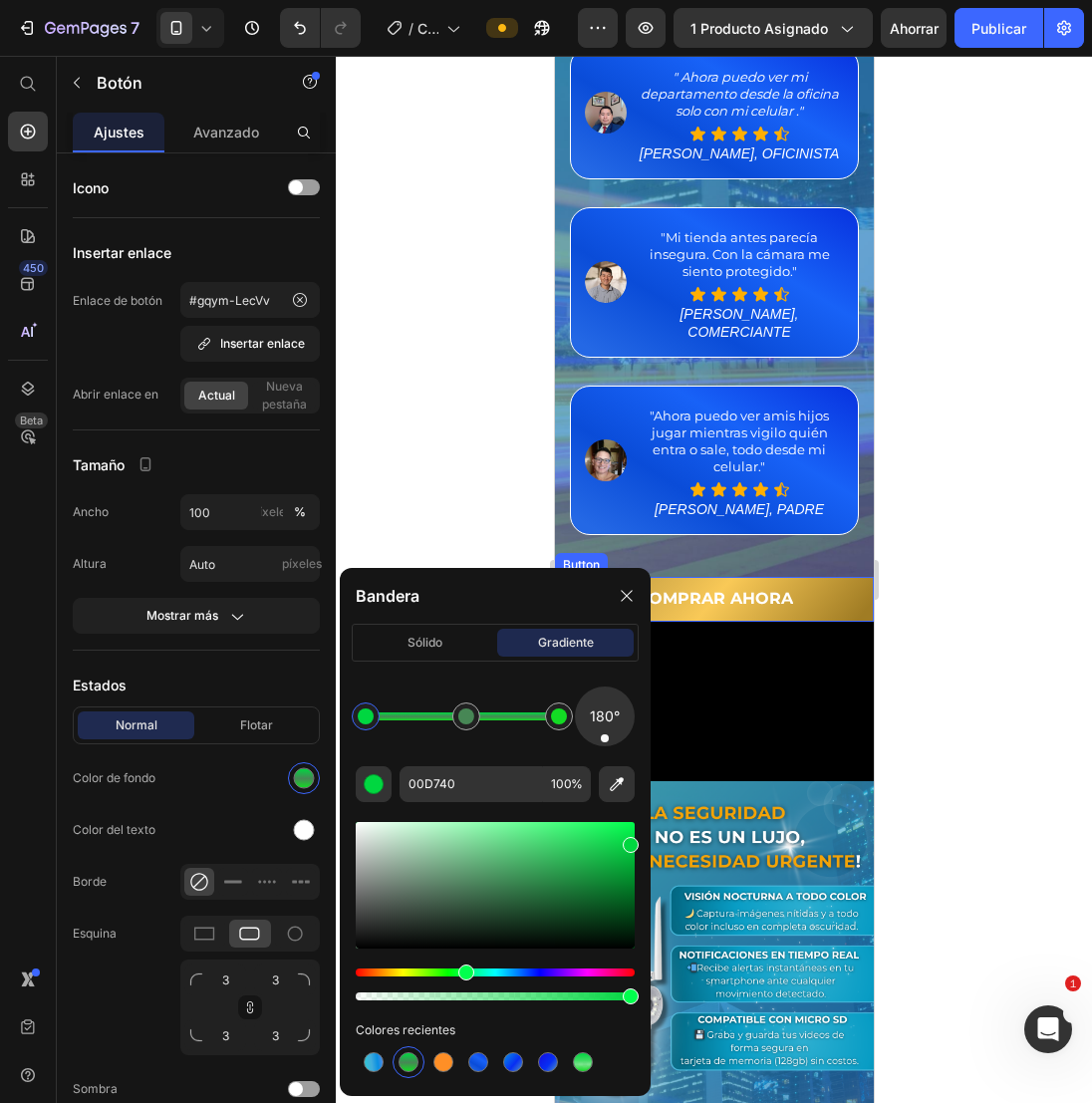 click on "COMPRAR AHORA" at bounding box center (713, 599) 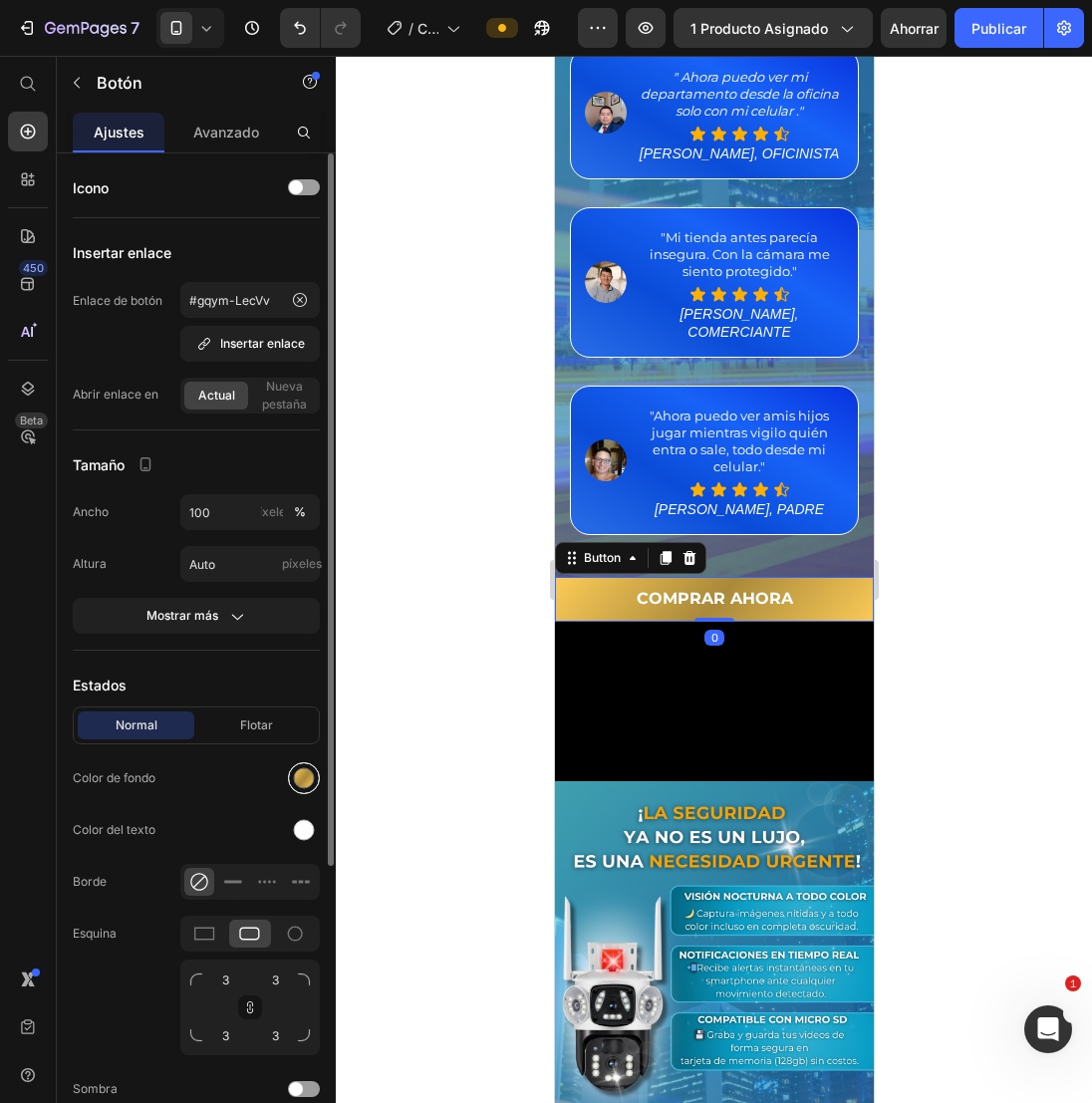 click at bounding box center [304, 778] 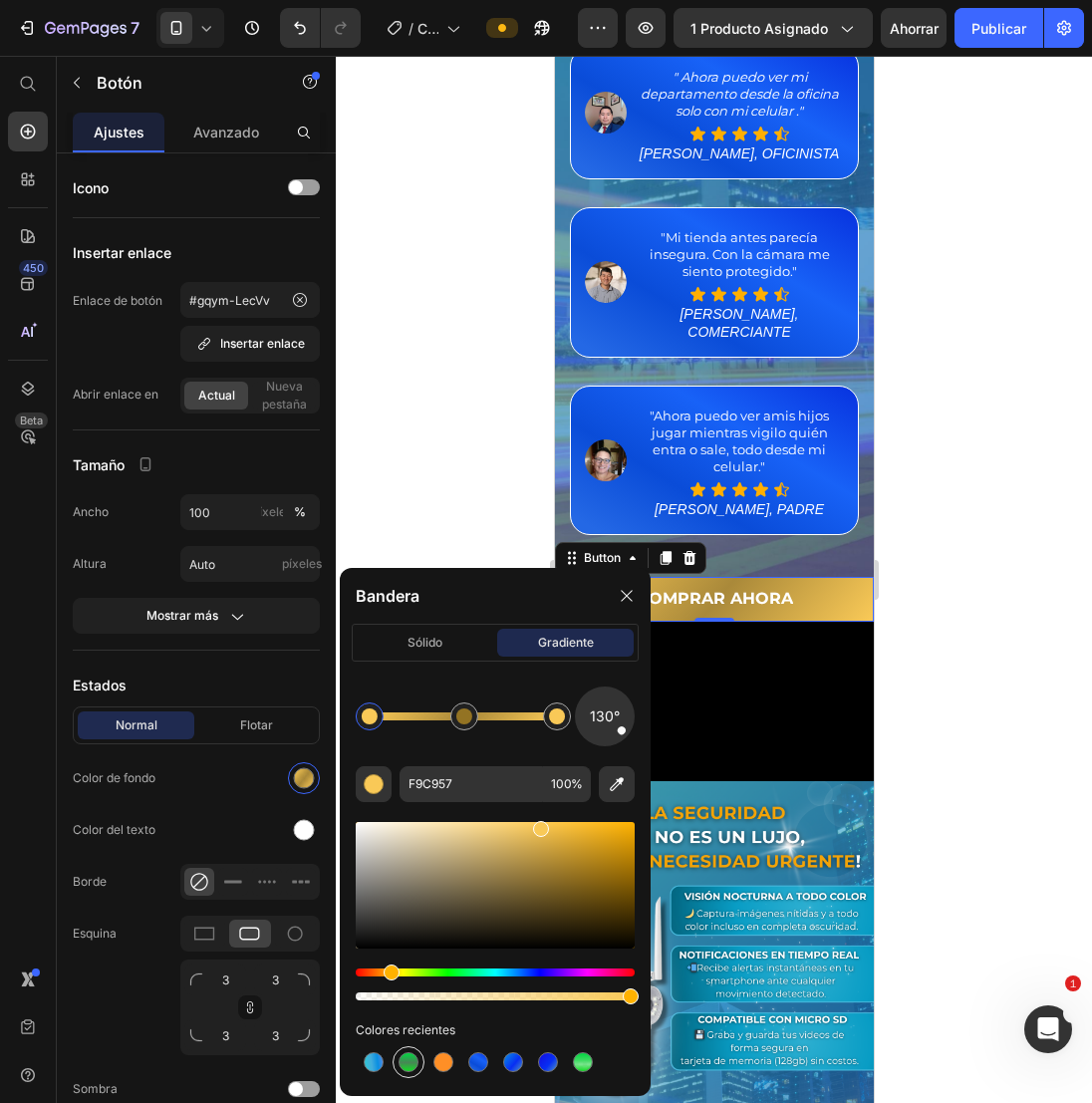click at bounding box center (409, 1062) 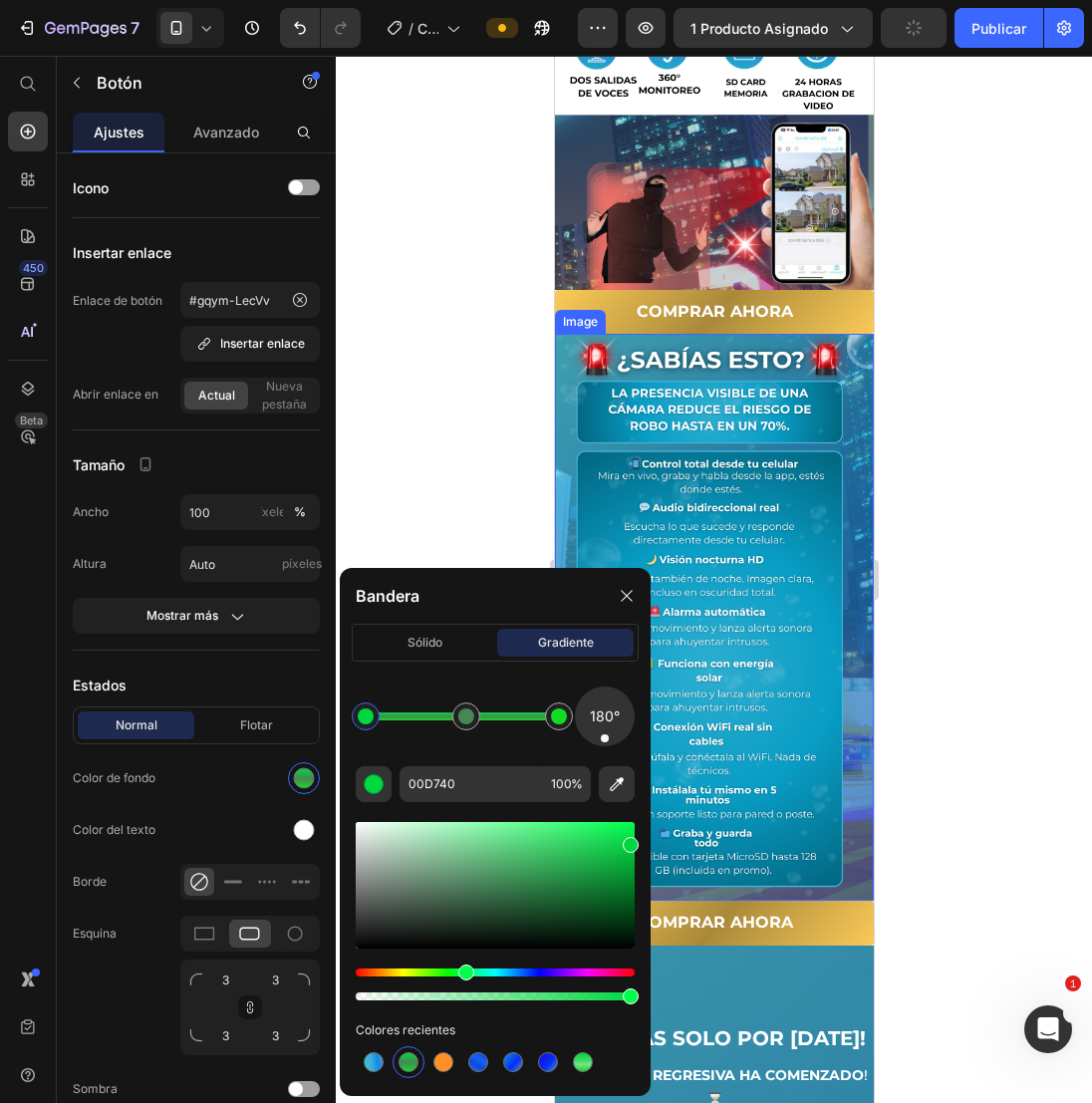 scroll, scrollTop: 2790, scrollLeft: 0, axis: vertical 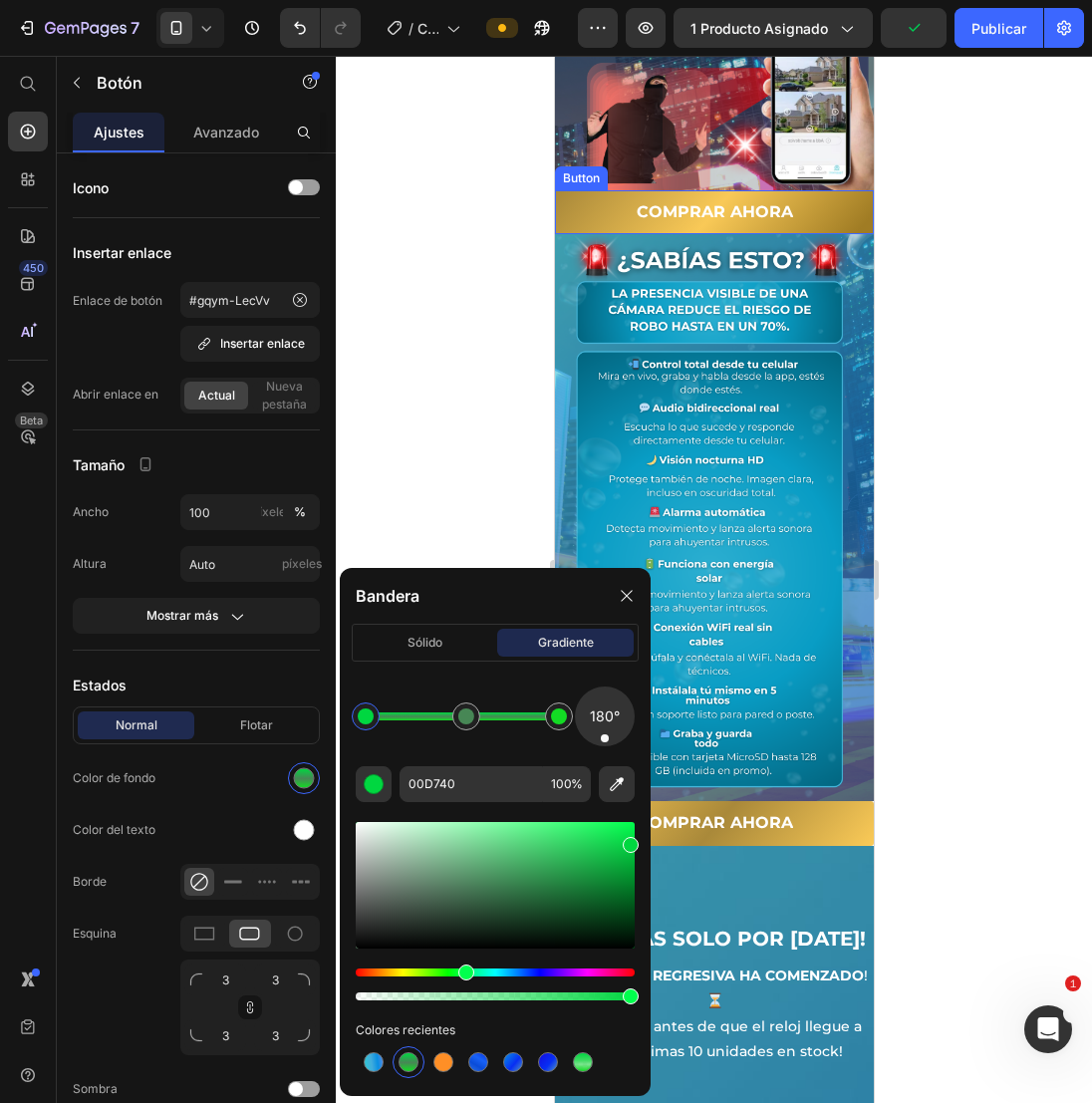 click on "COMPRAR AHORA" at bounding box center [713, 212] 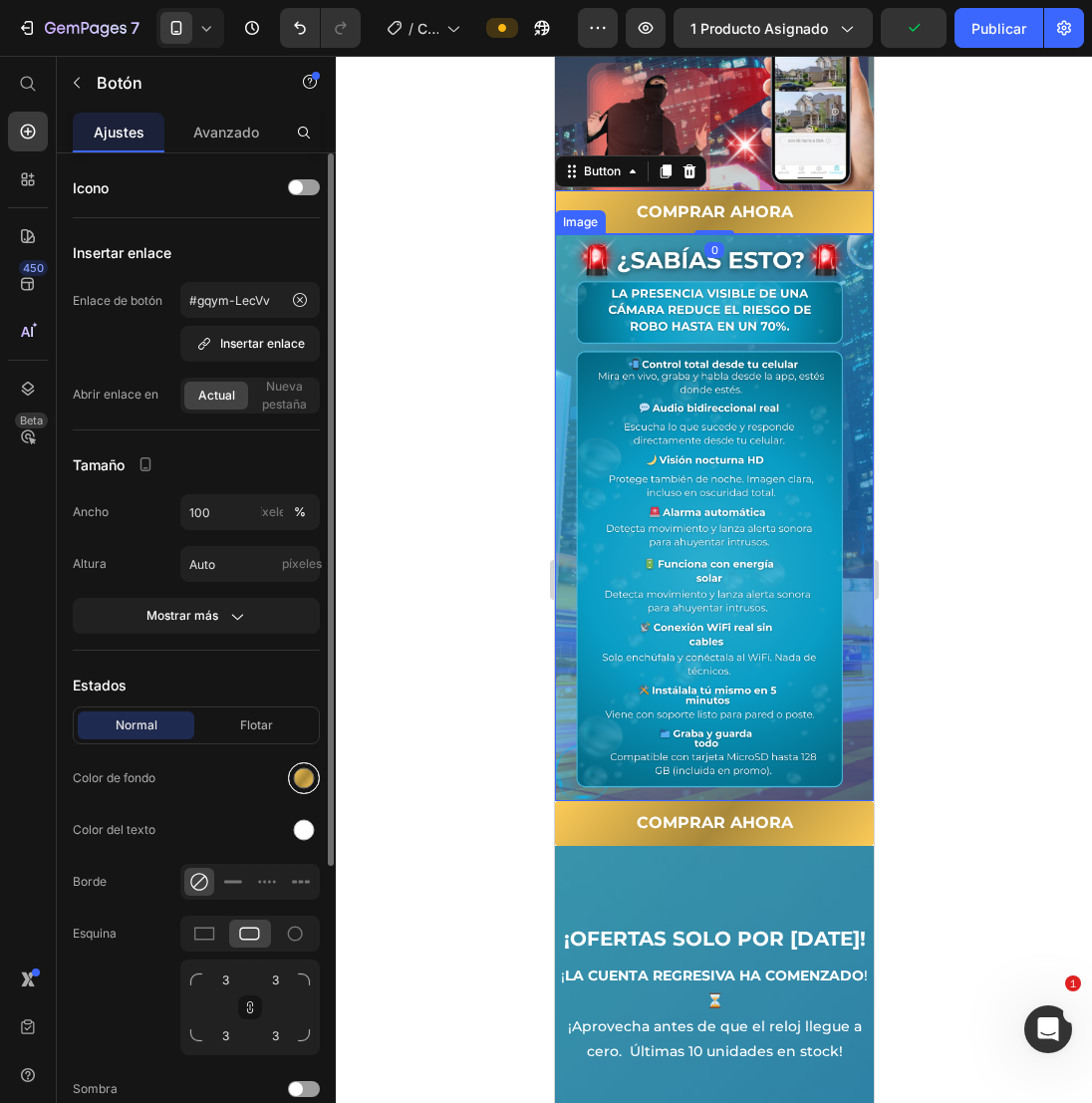 click at bounding box center (304, 778) 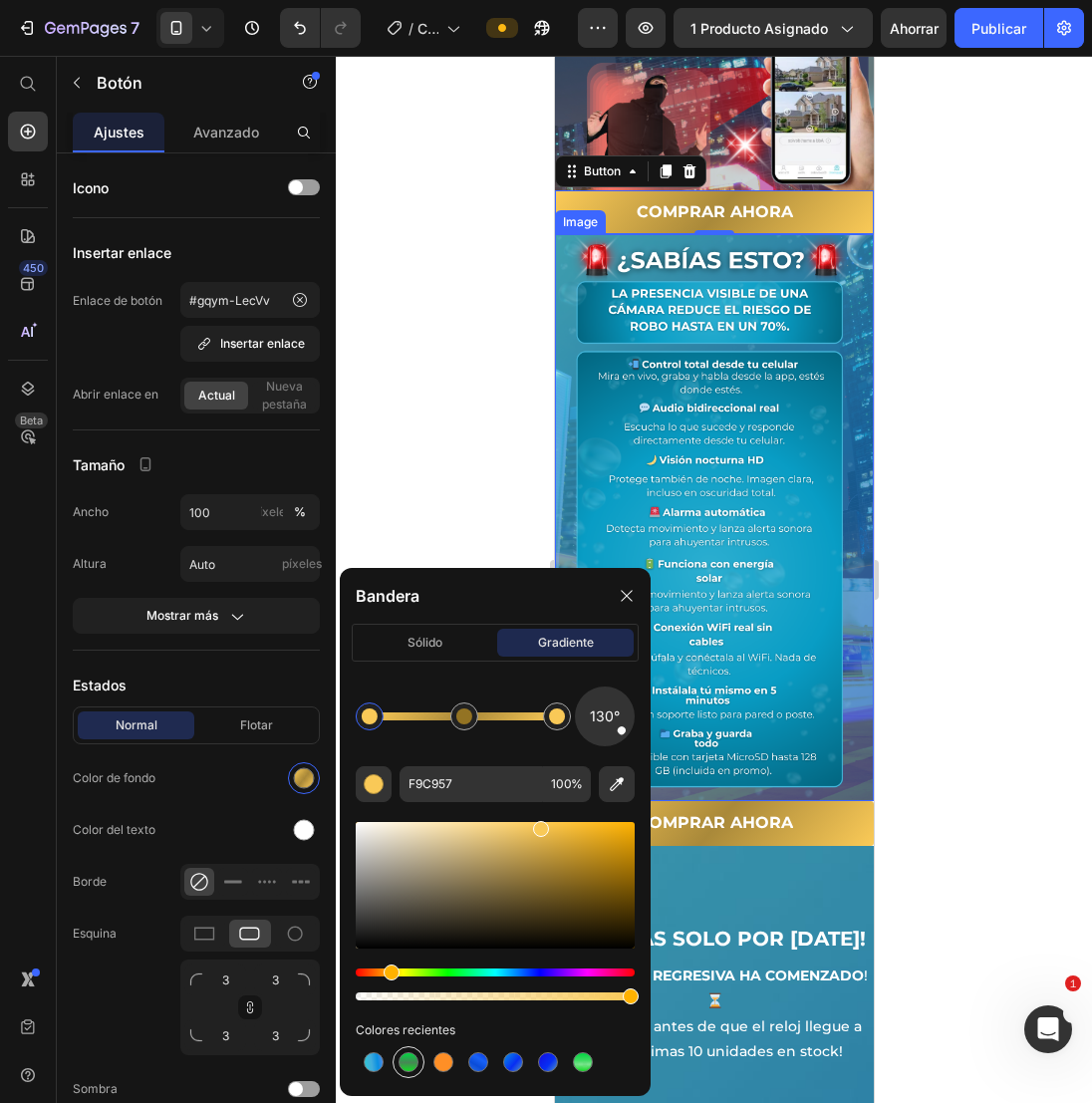 click at bounding box center [409, 1062] 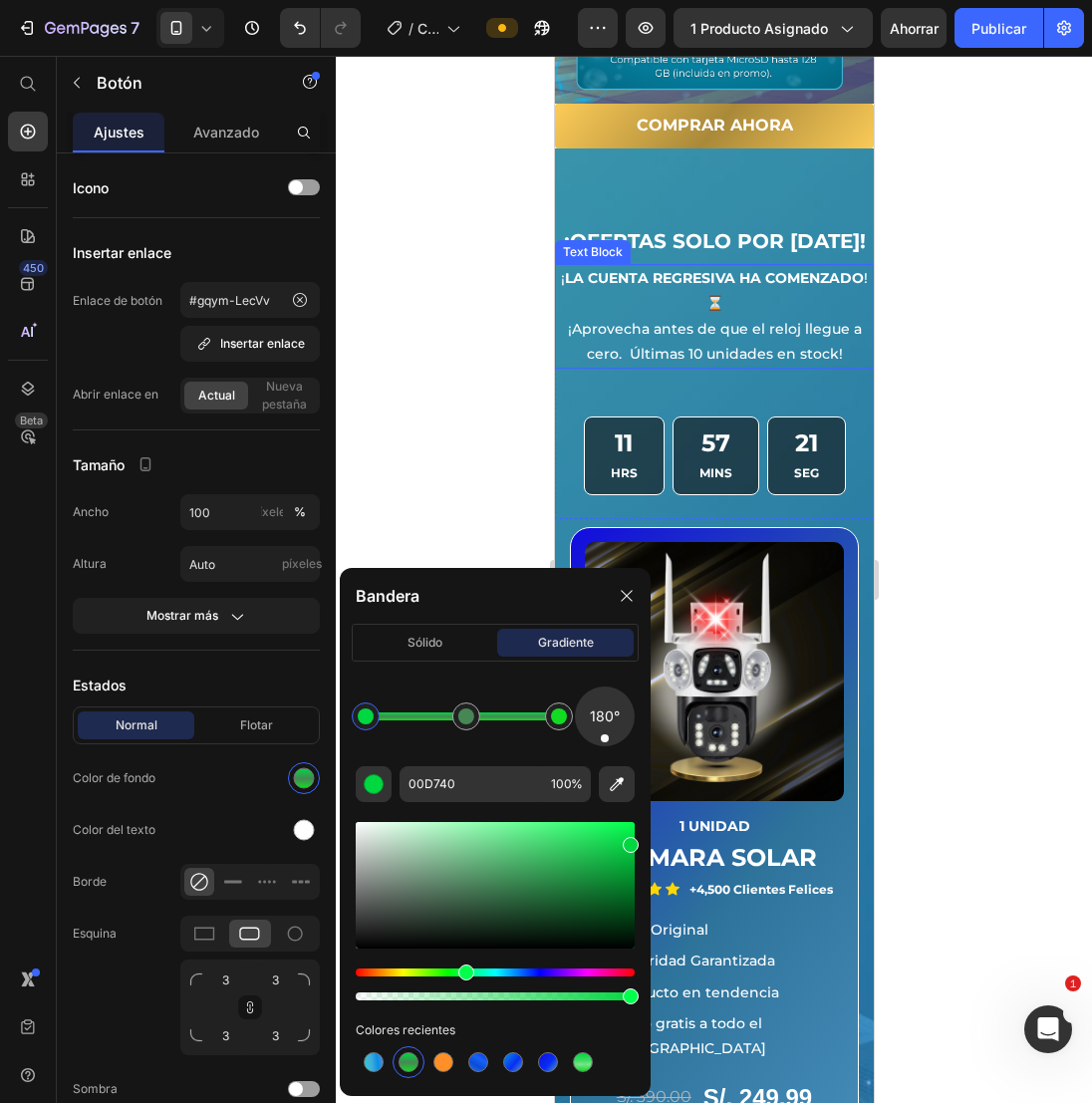 scroll, scrollTop: 3587, scrollLeft: 0, axis: vertical 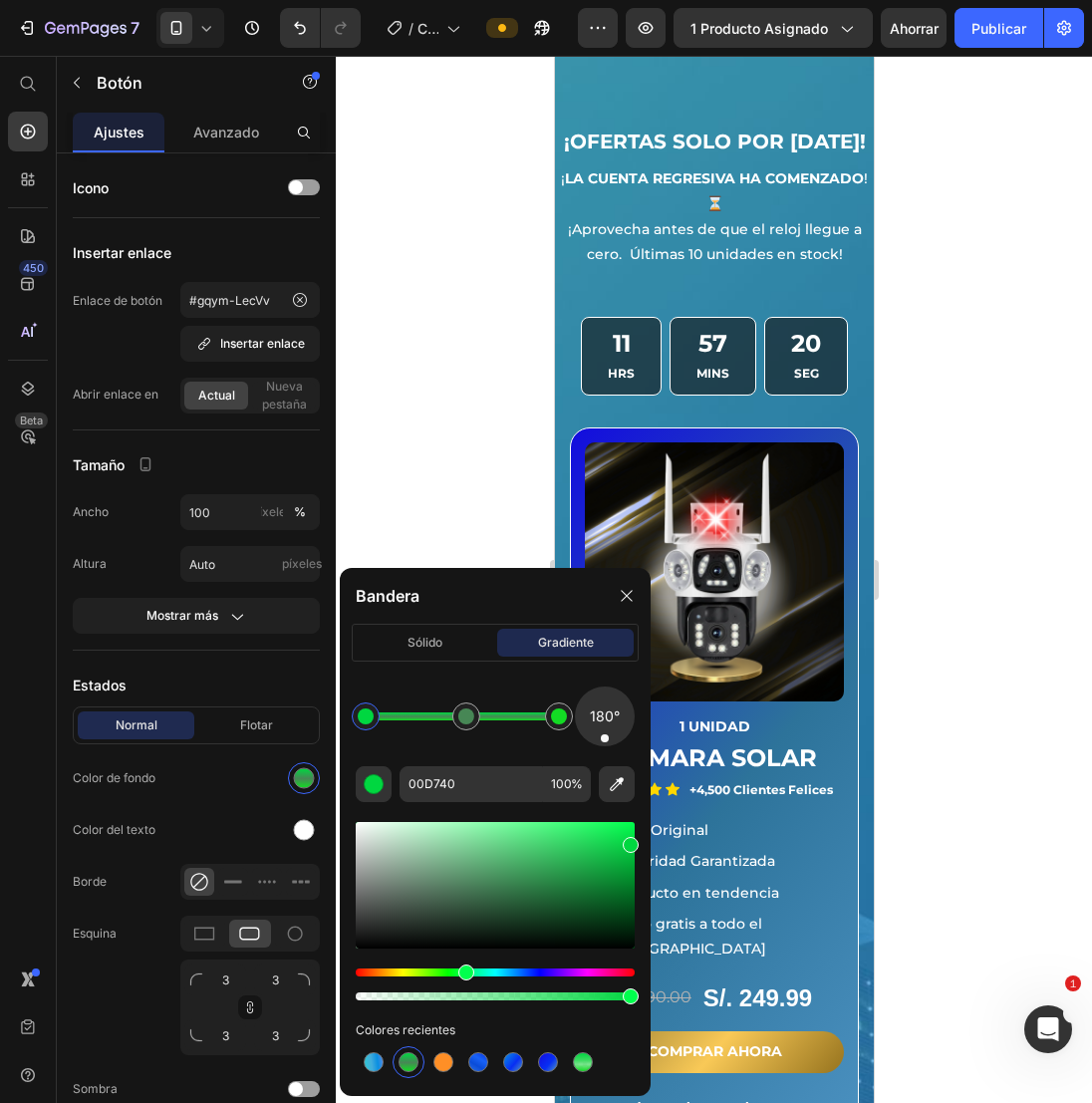click on "COMPRAR AHORA" at bounding box center (713, 26) 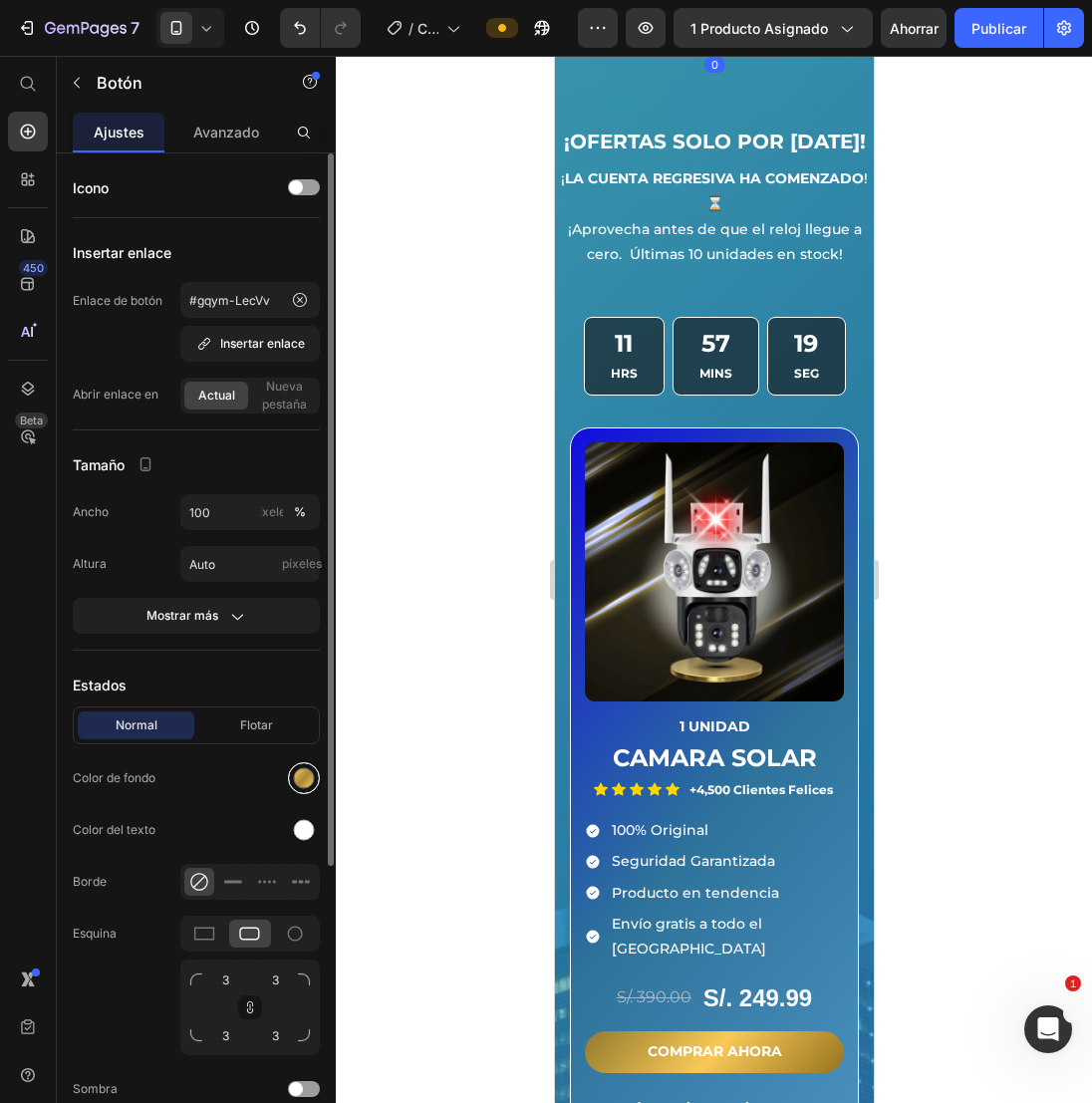 click at bounding box center [304, 778] 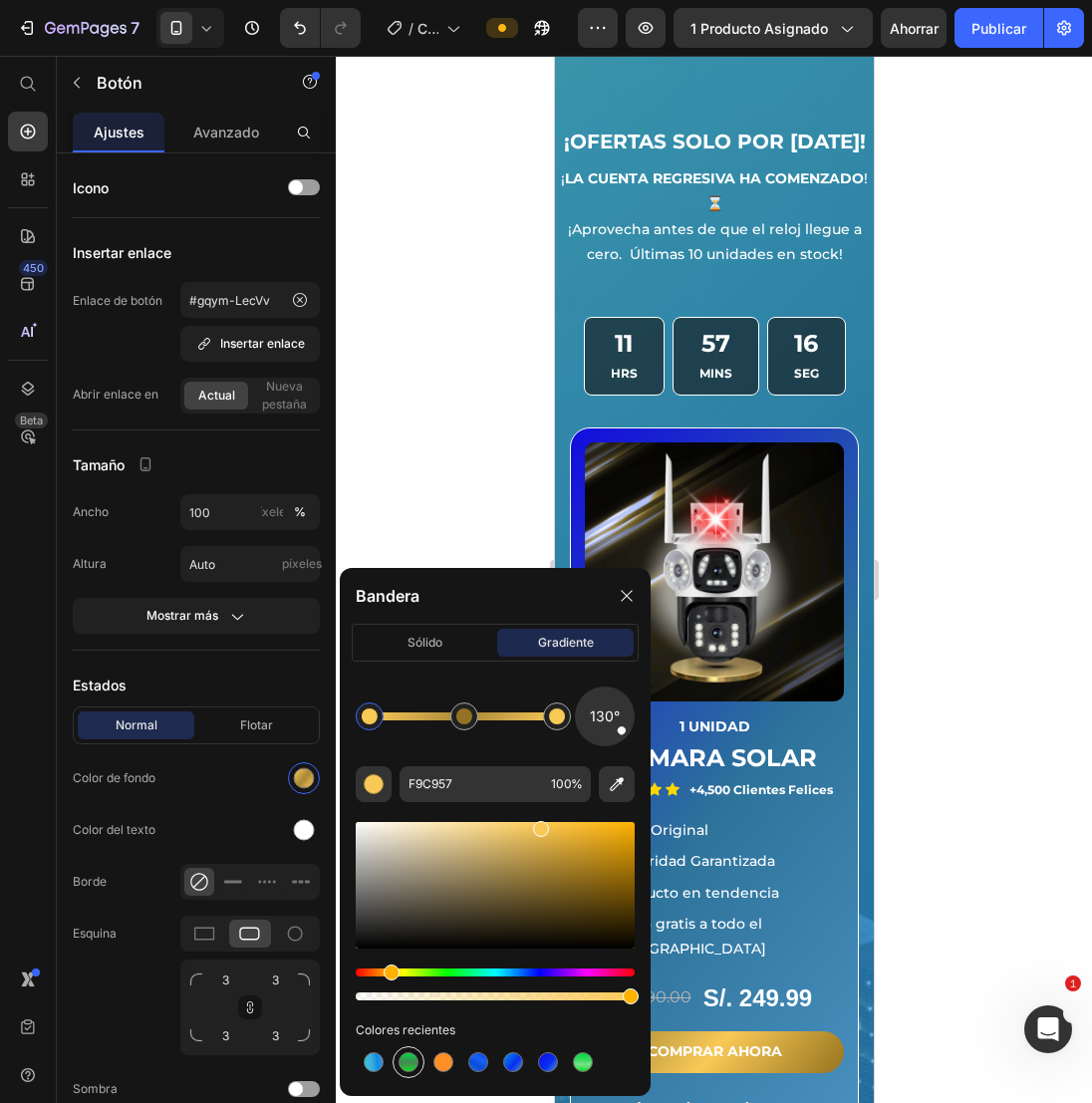 click at bounding box center [409, 1062] 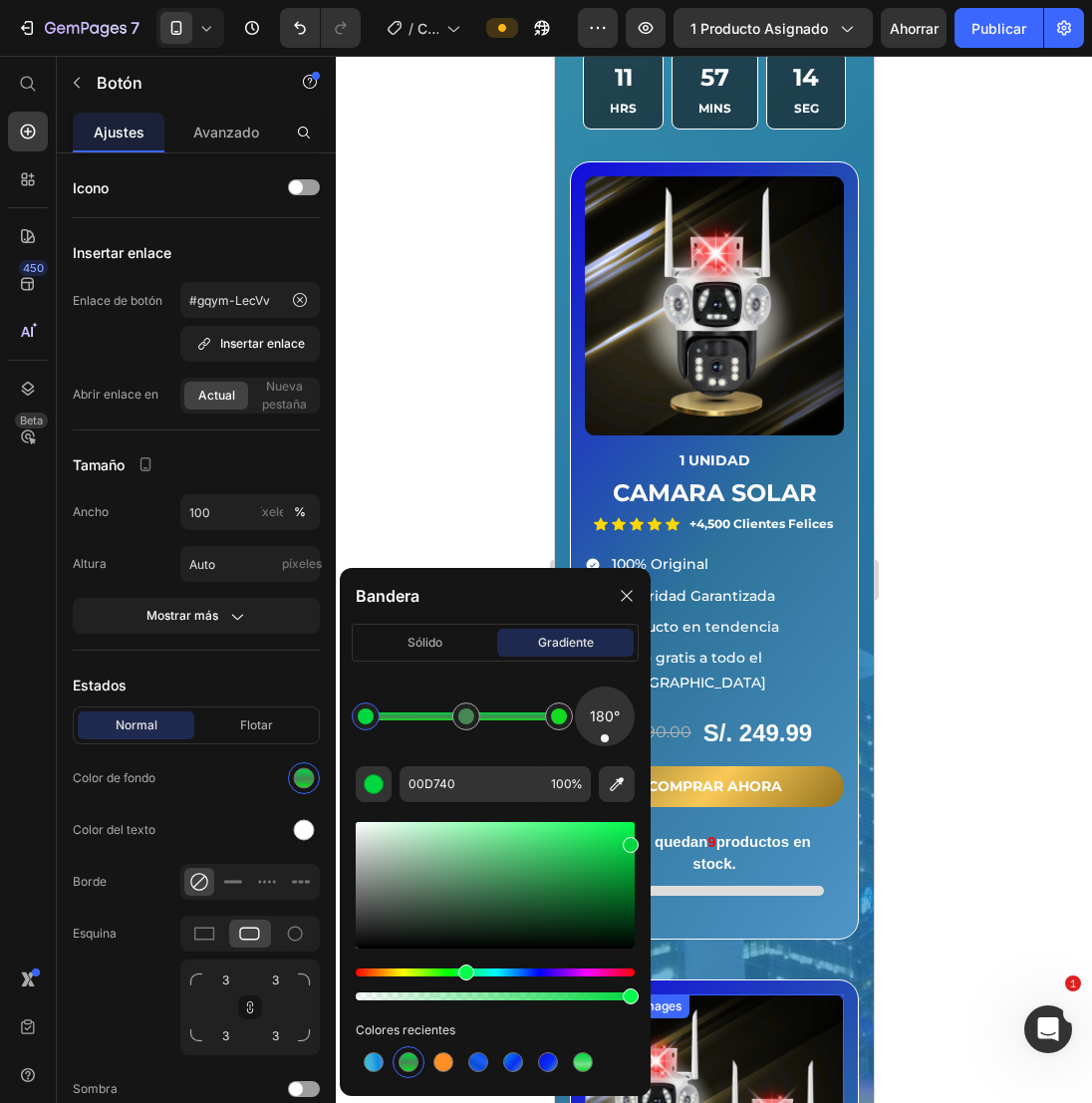 scroll, scrollTop: 4583, scrollLeft: 0, axis: vertical 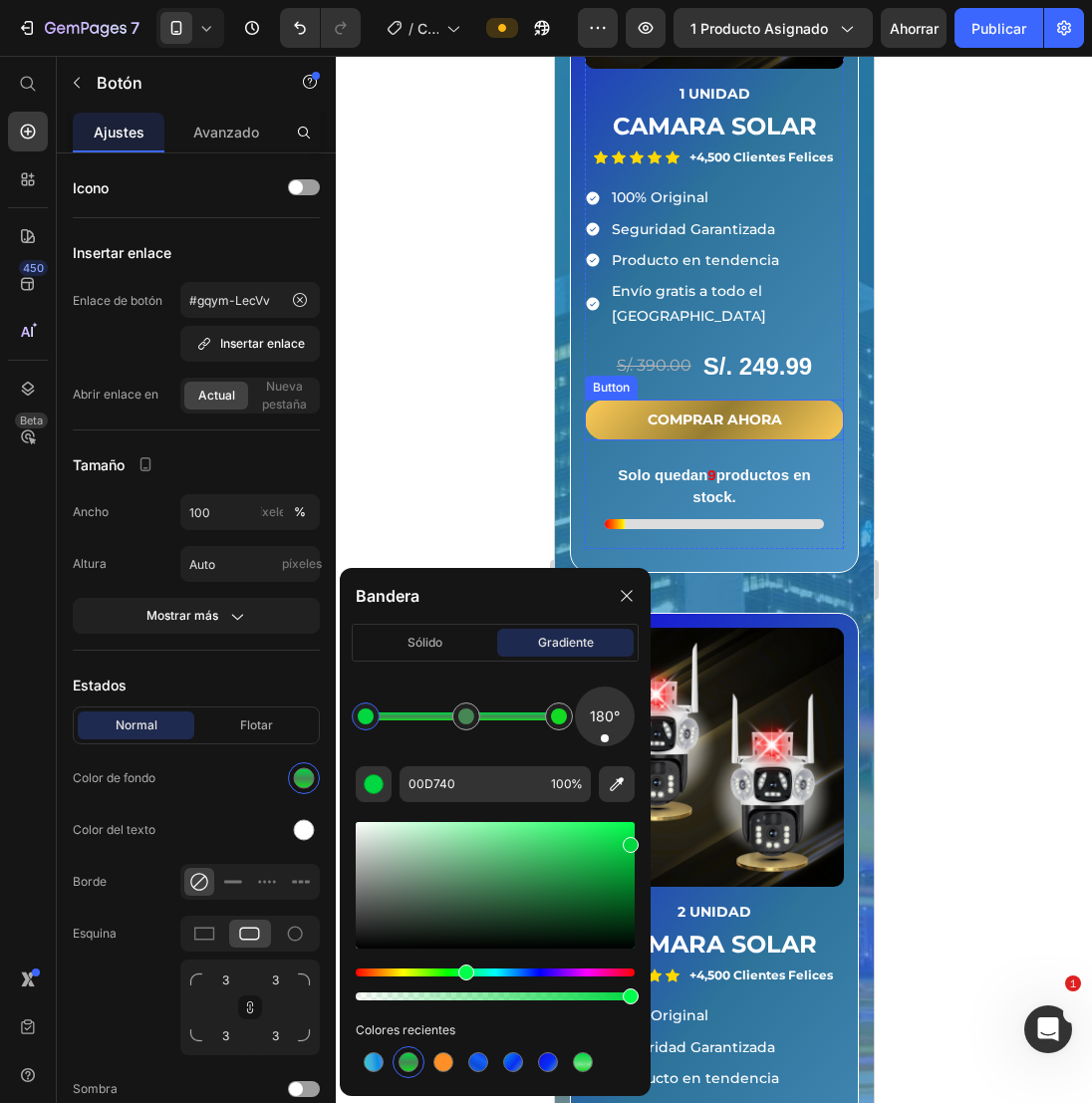 click on "COMPRAR AHORA" at bounding box center [713, 419] 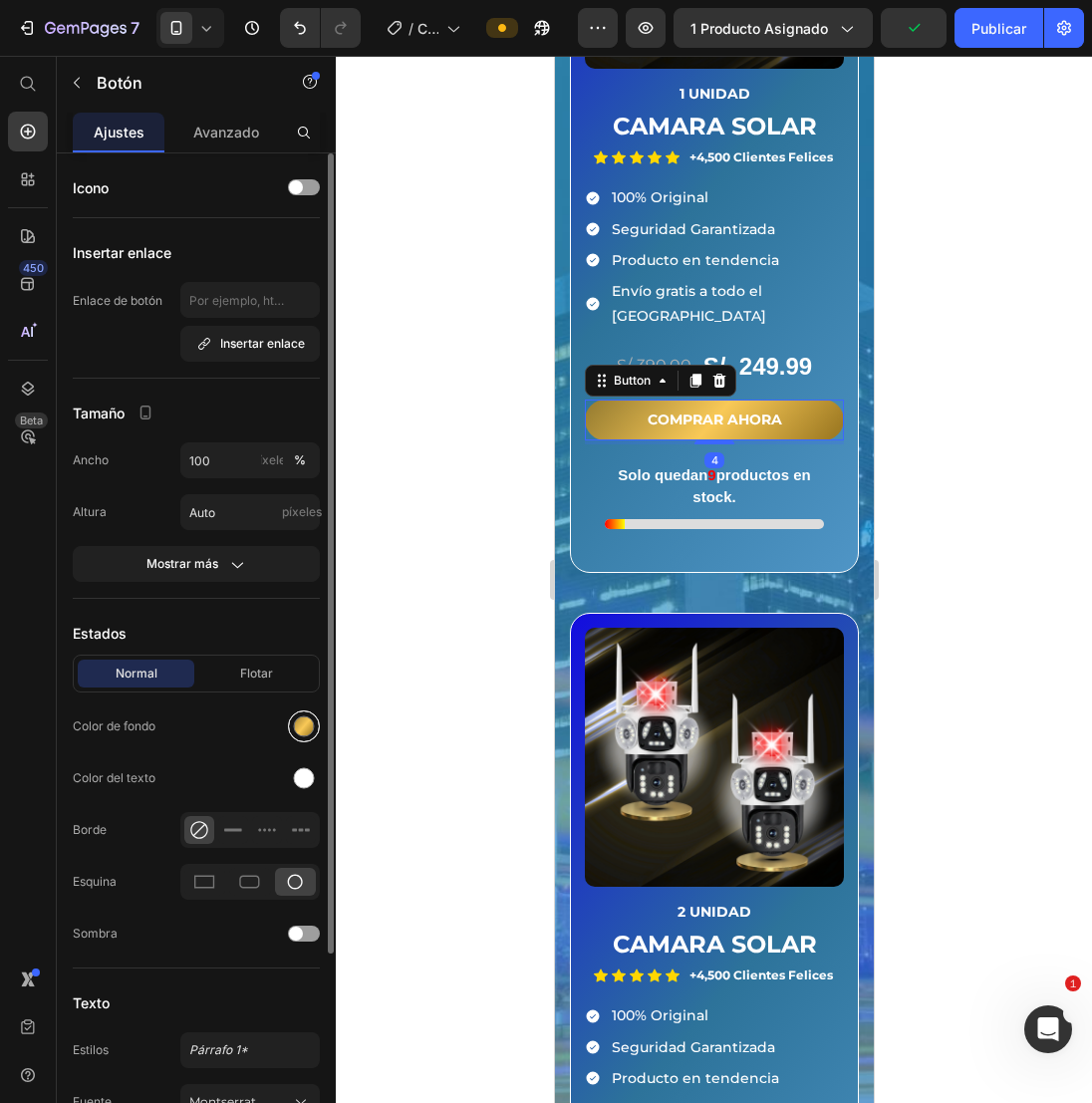 click at bounding box center (304, 726) 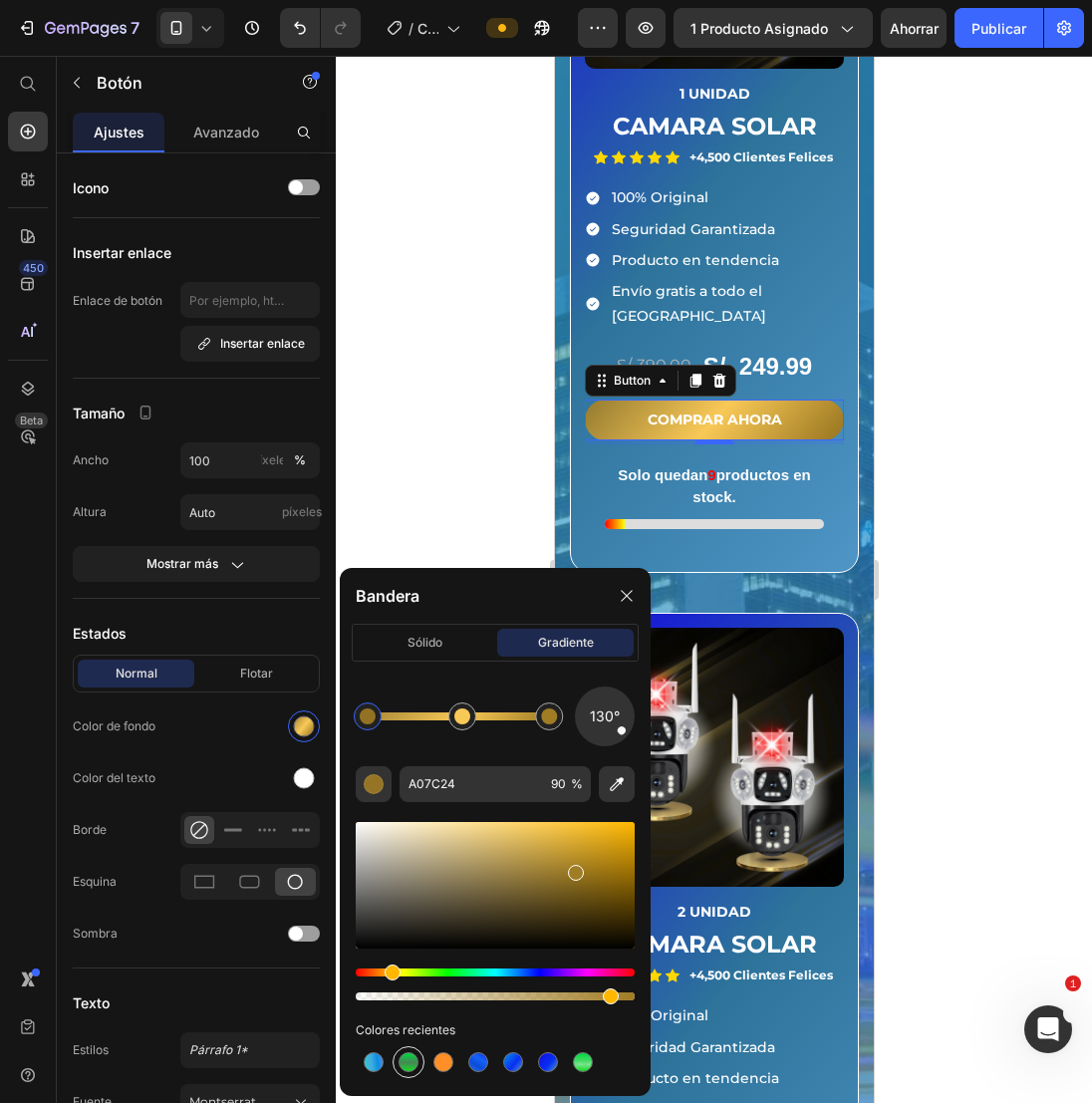 click at bounding box center [409, 1062] 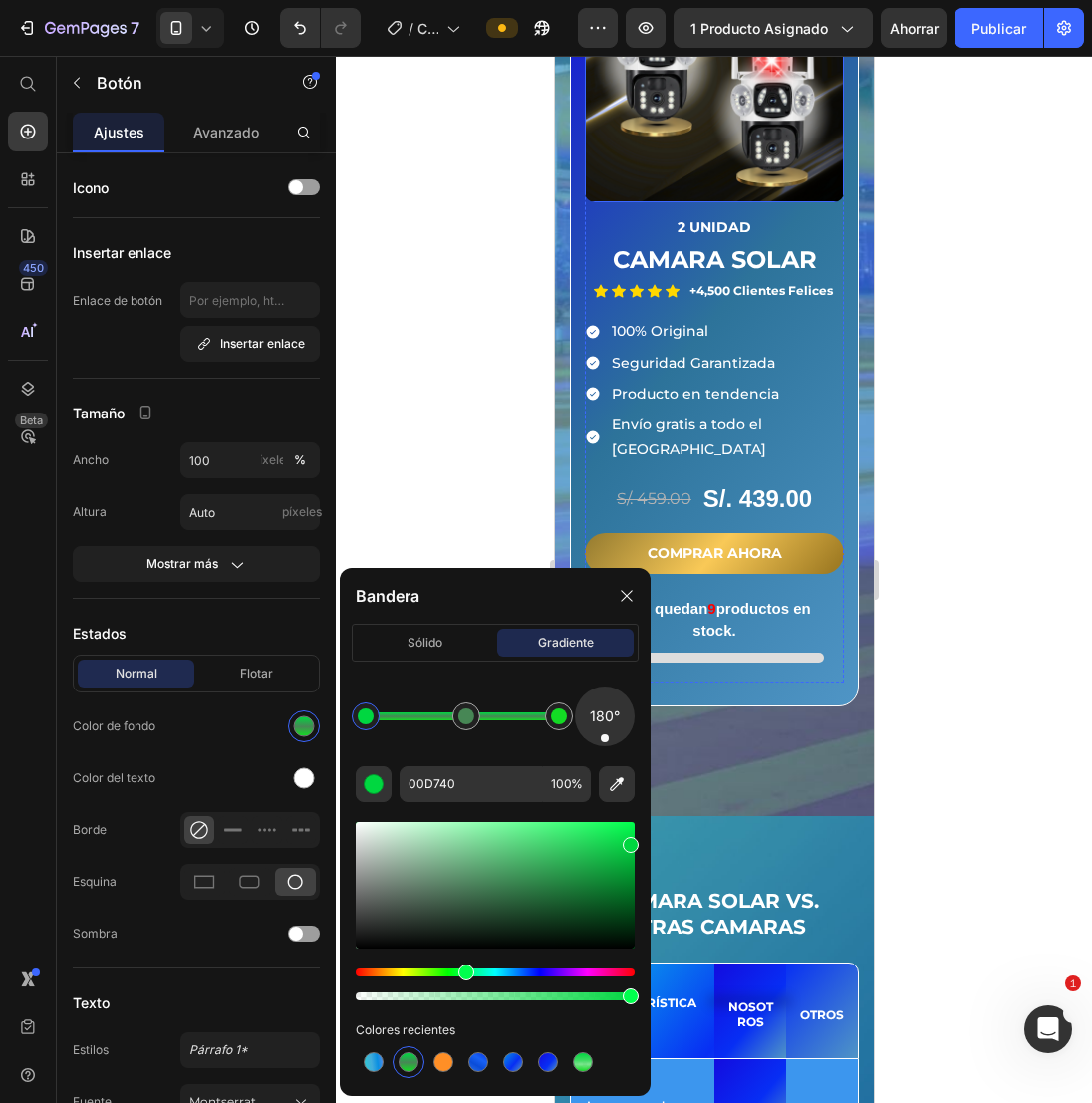 scroll, scrollTop: 5380, scrollLeft: 0, axis: vertical 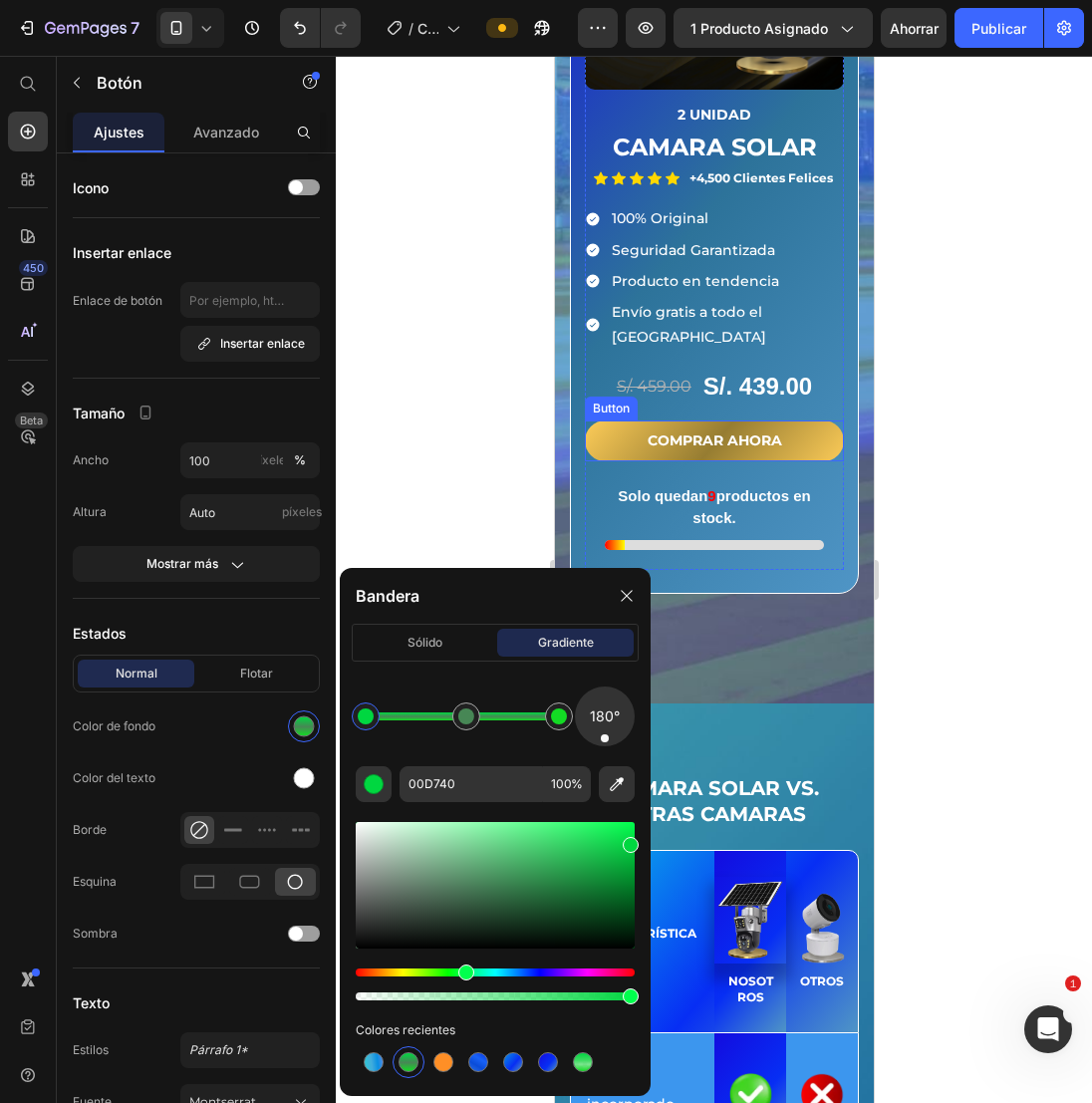 click on "COMPRAR AHORA" at bounding box center [713, 440] 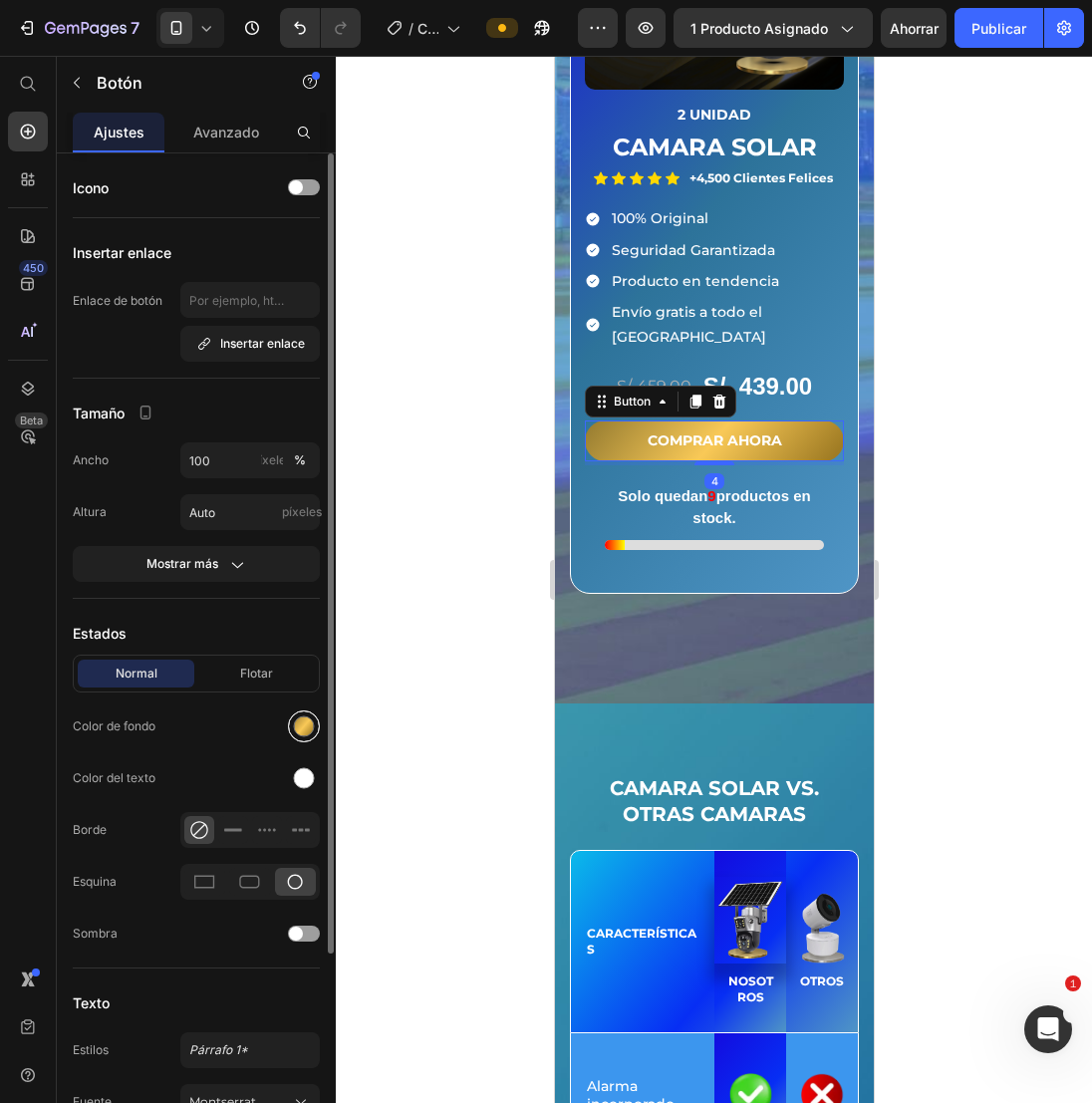 click at bounding box center (304, 726) 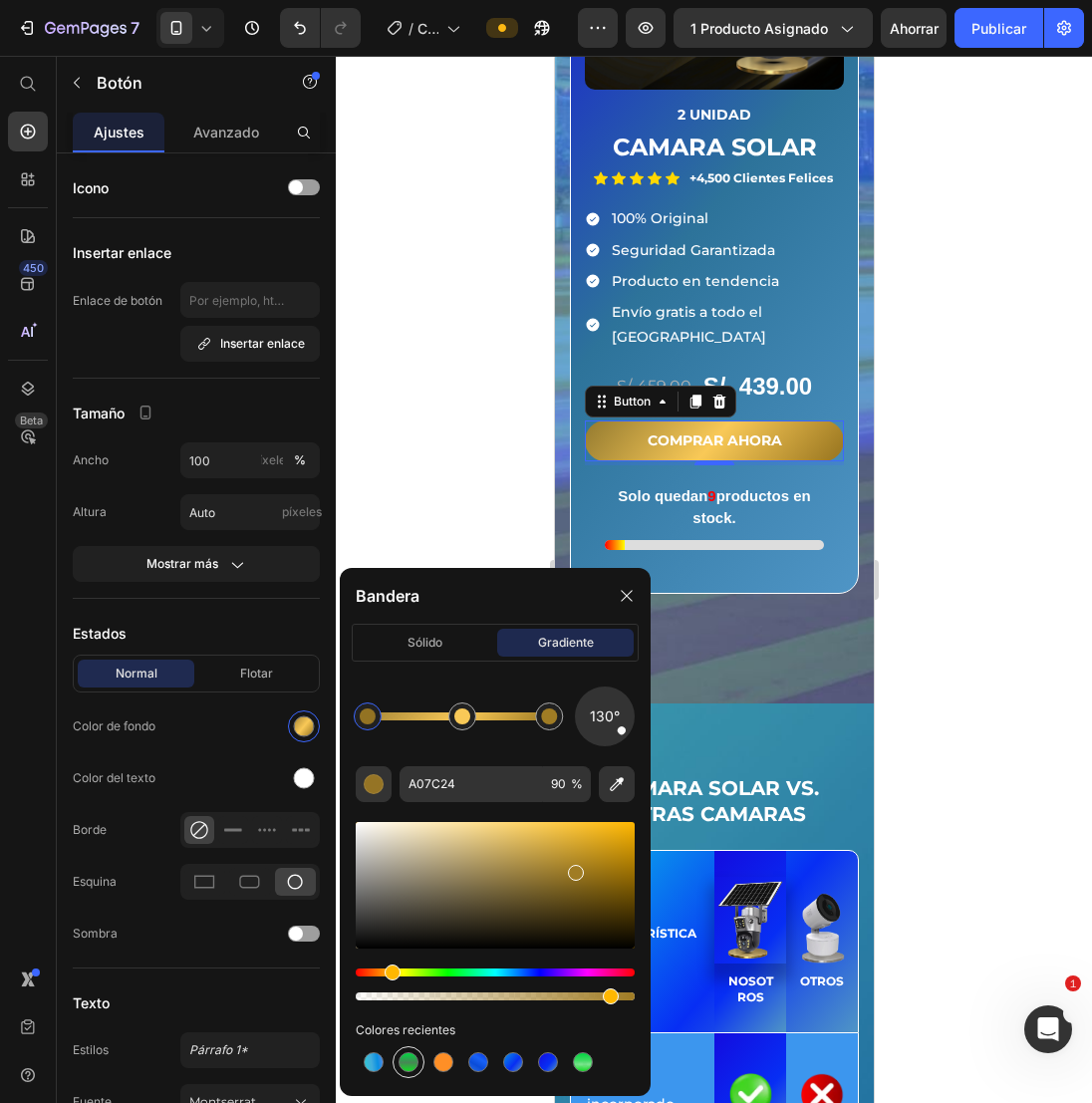 click at bounding box center (409, 1062) 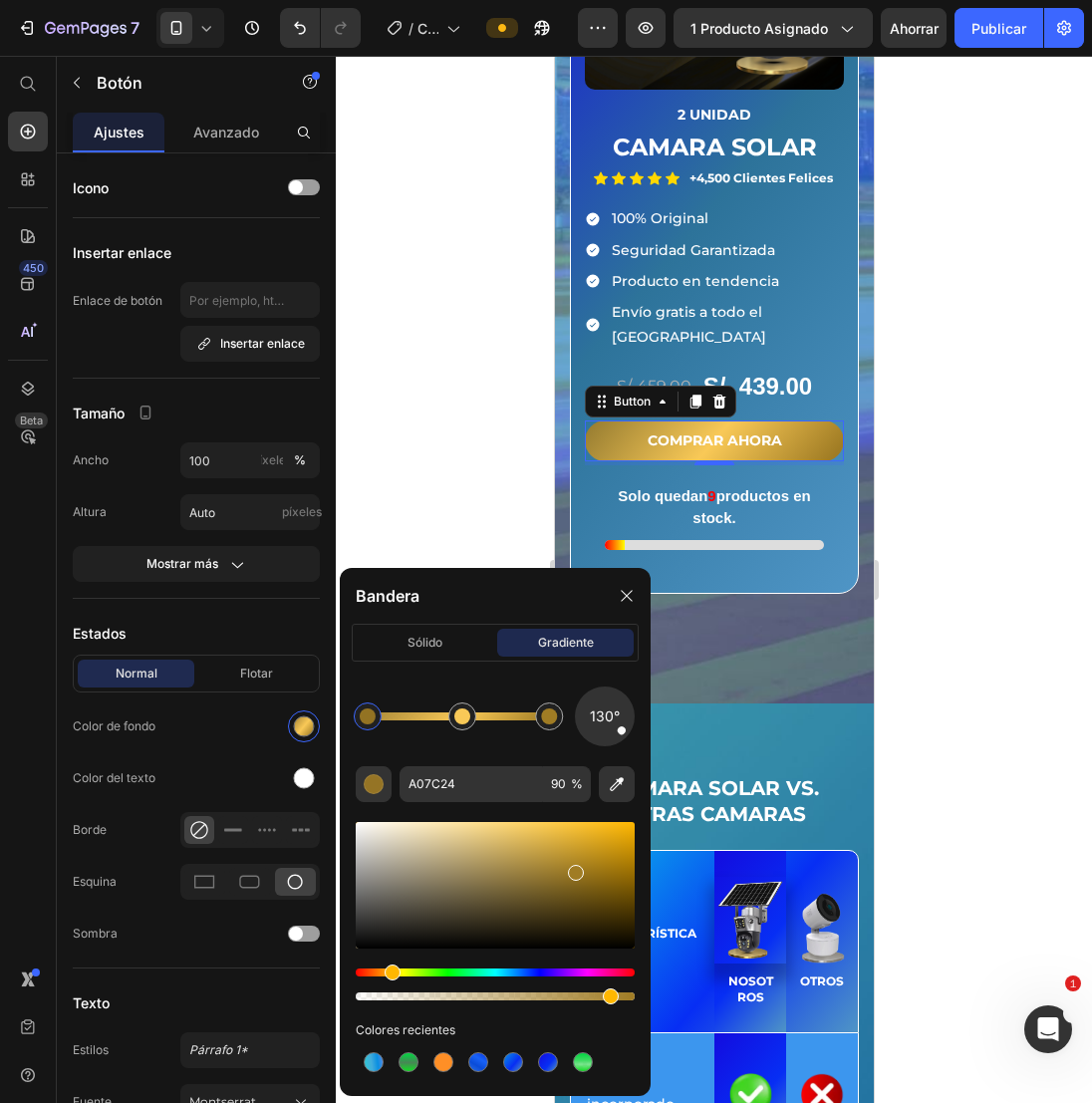 type on "00D740" 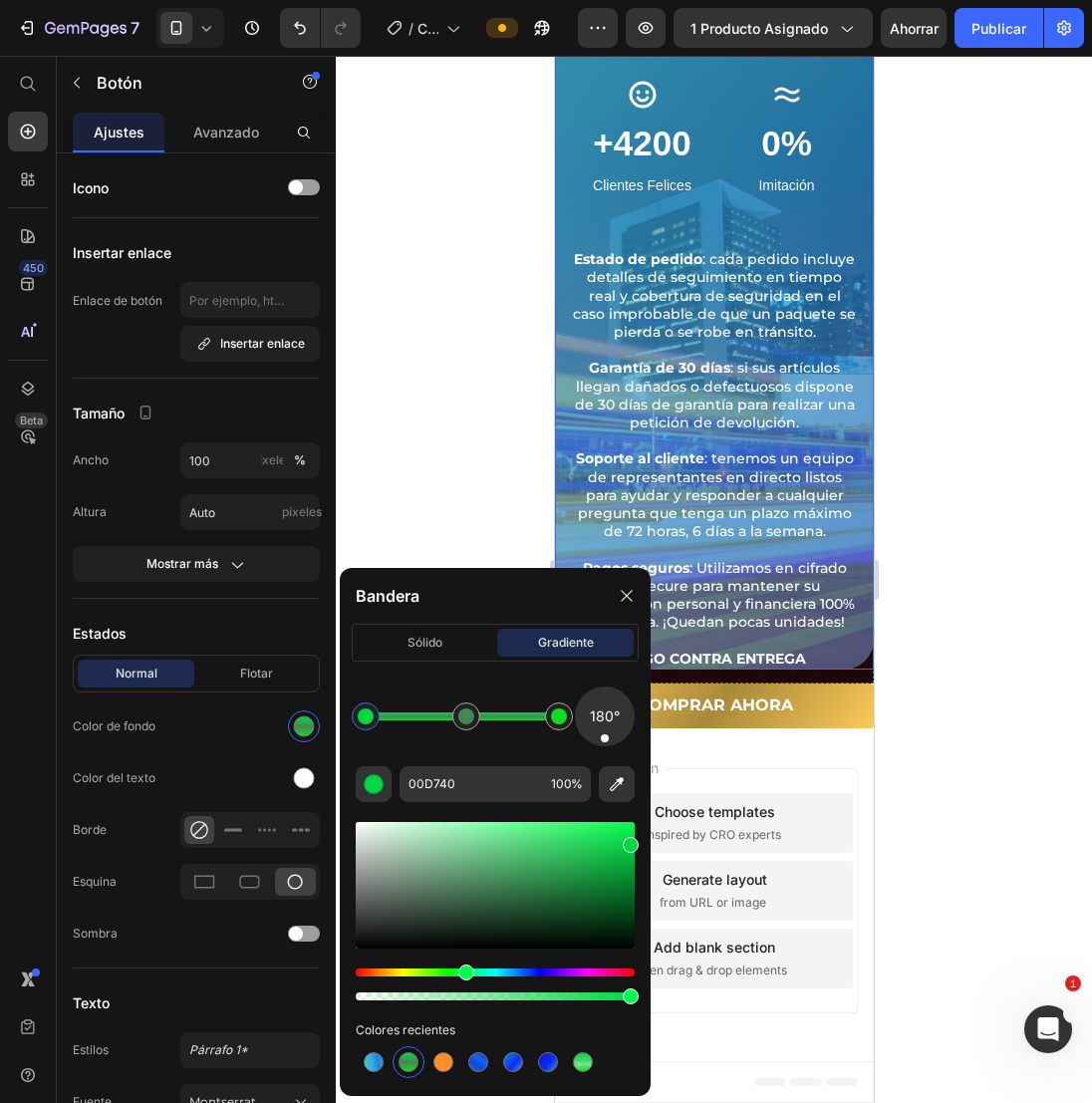 scroll, scrollTop: 7655, scrollLeft: 0, axis: vertical 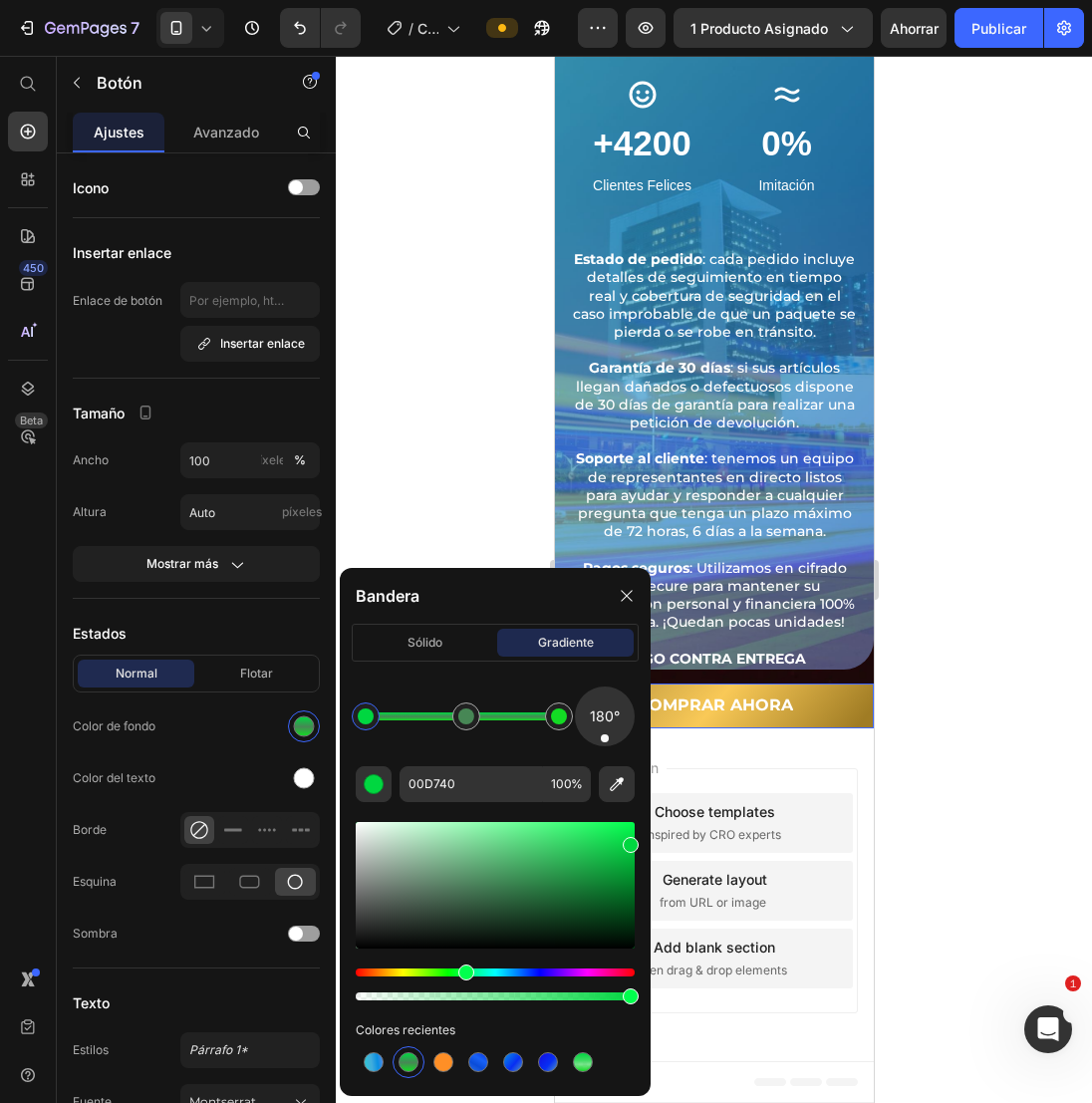 click on "COMPRAR AHORA" at bounding box center [713, 705] 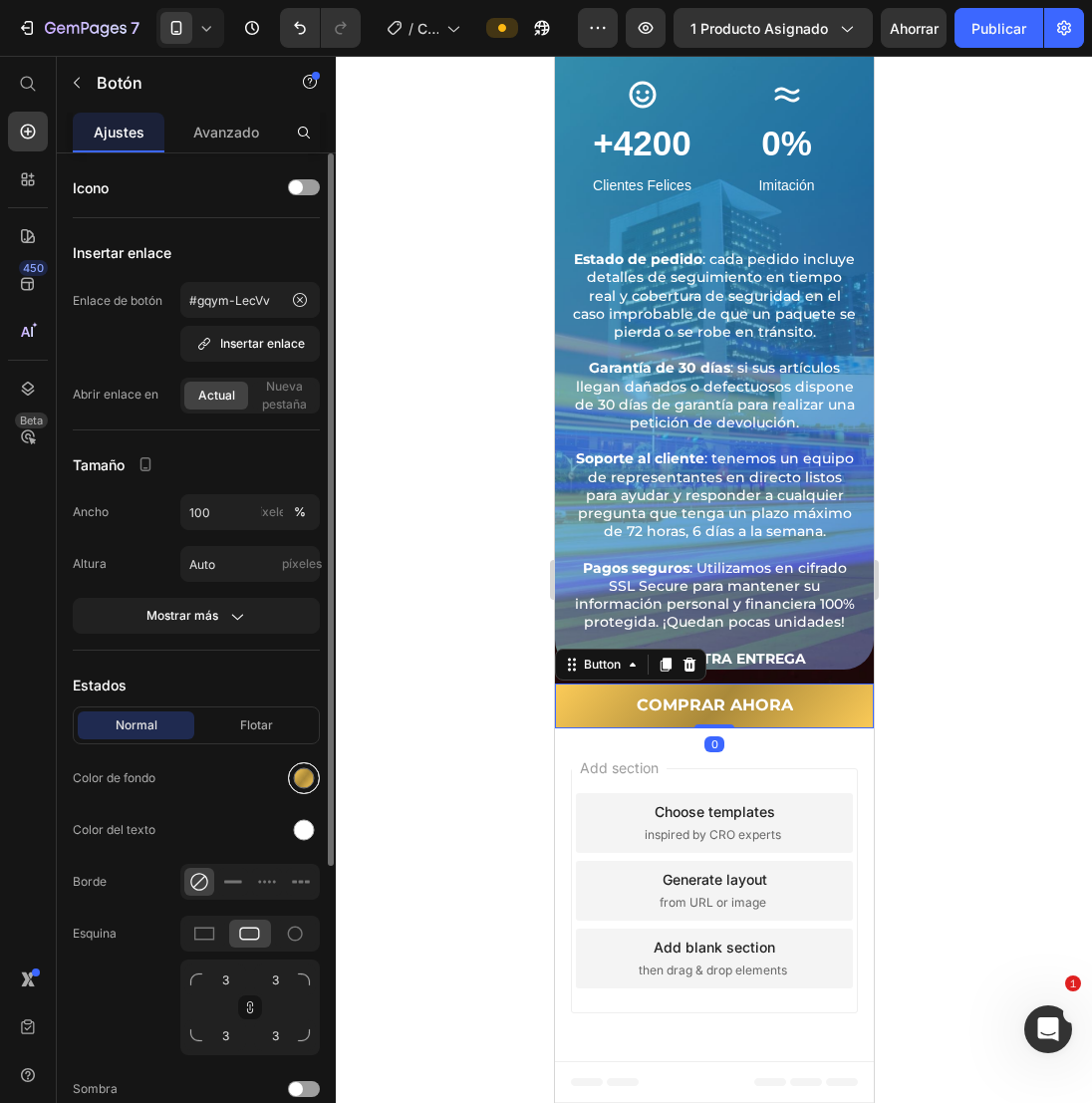 click at bounding box center [304, 778] 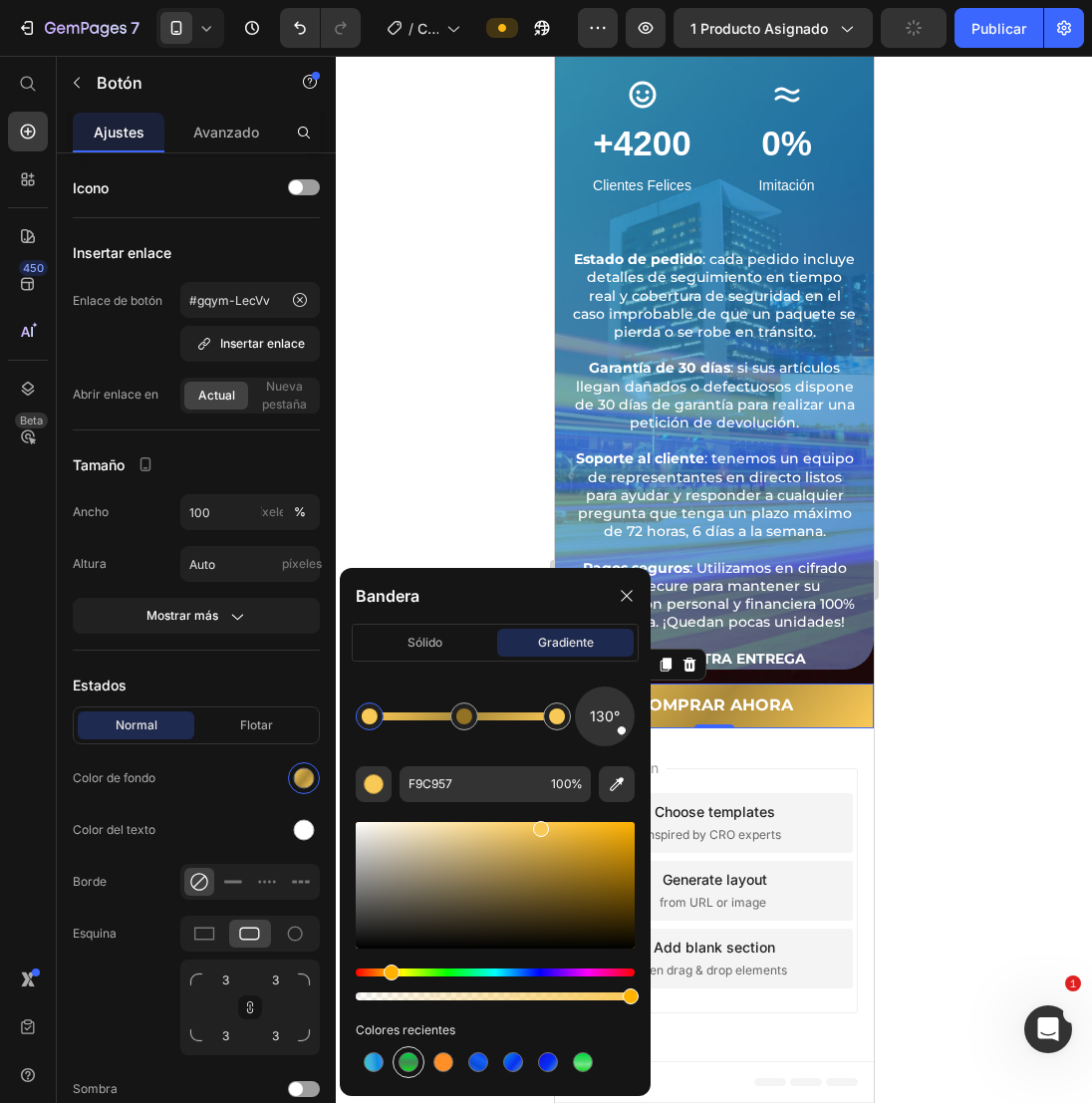 click at bounding box center (409, 1062) 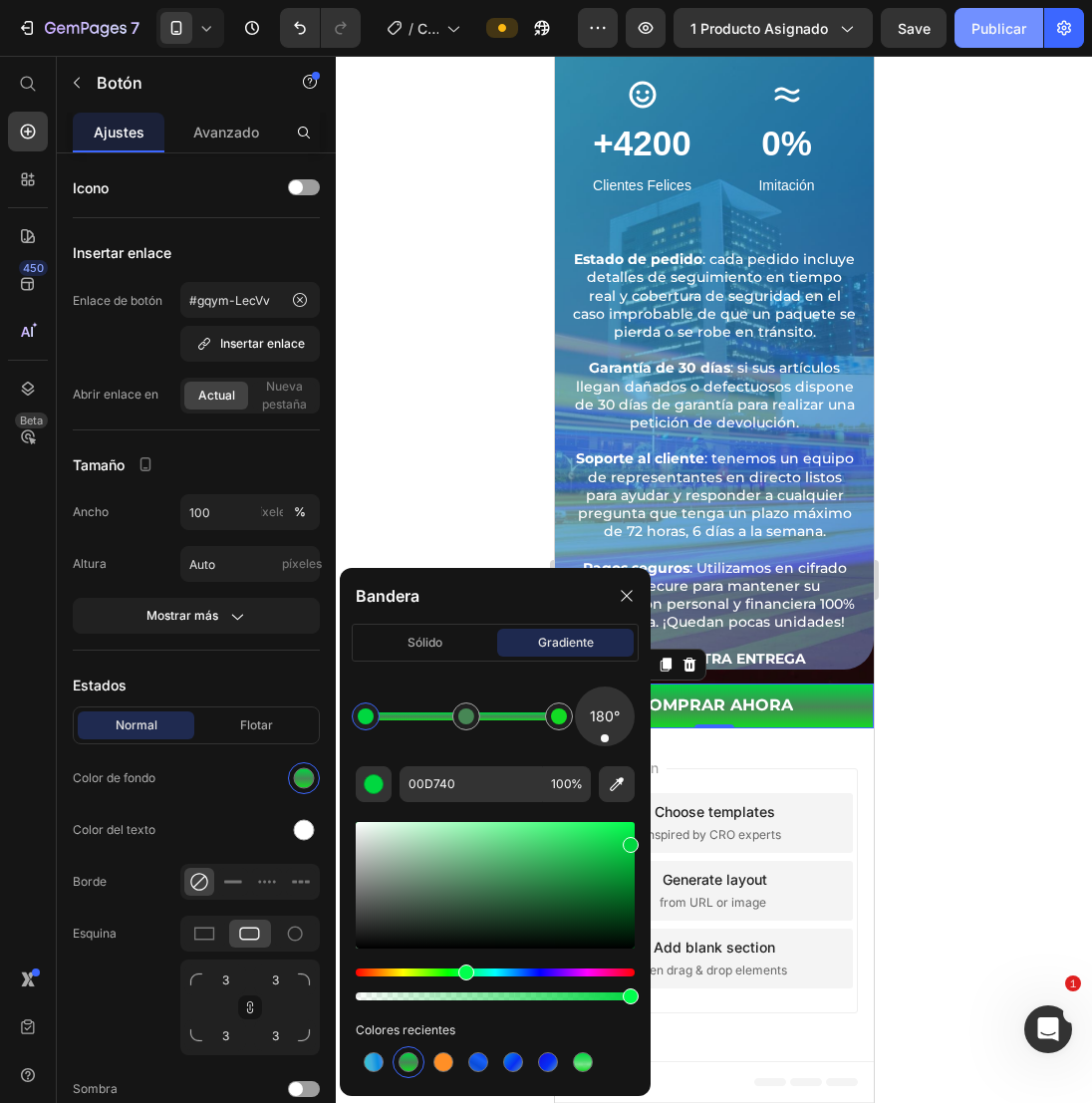 click on "Publicar" 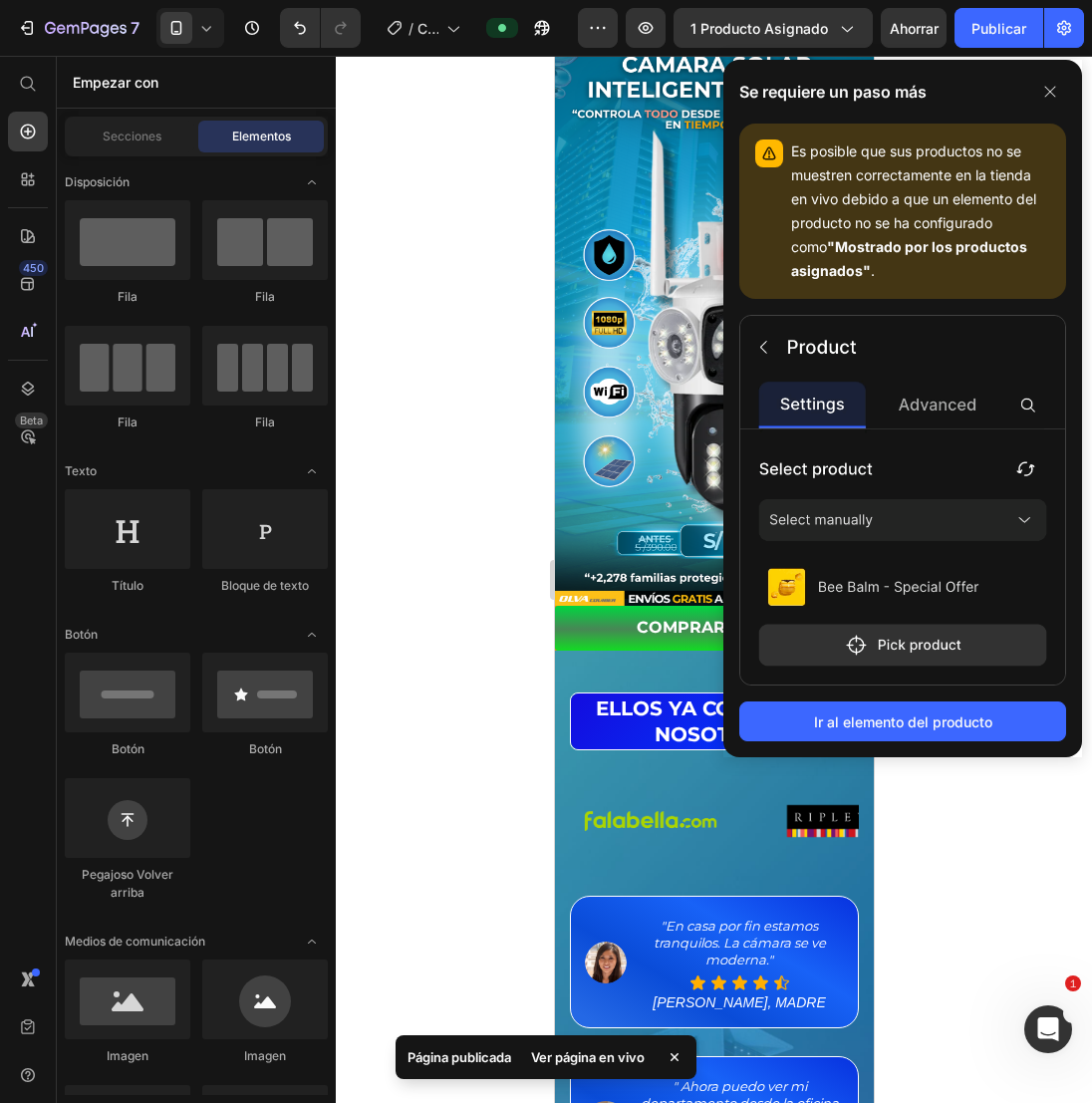 scroll, scrollTop: 0, scrollLeft: 0, axis: both 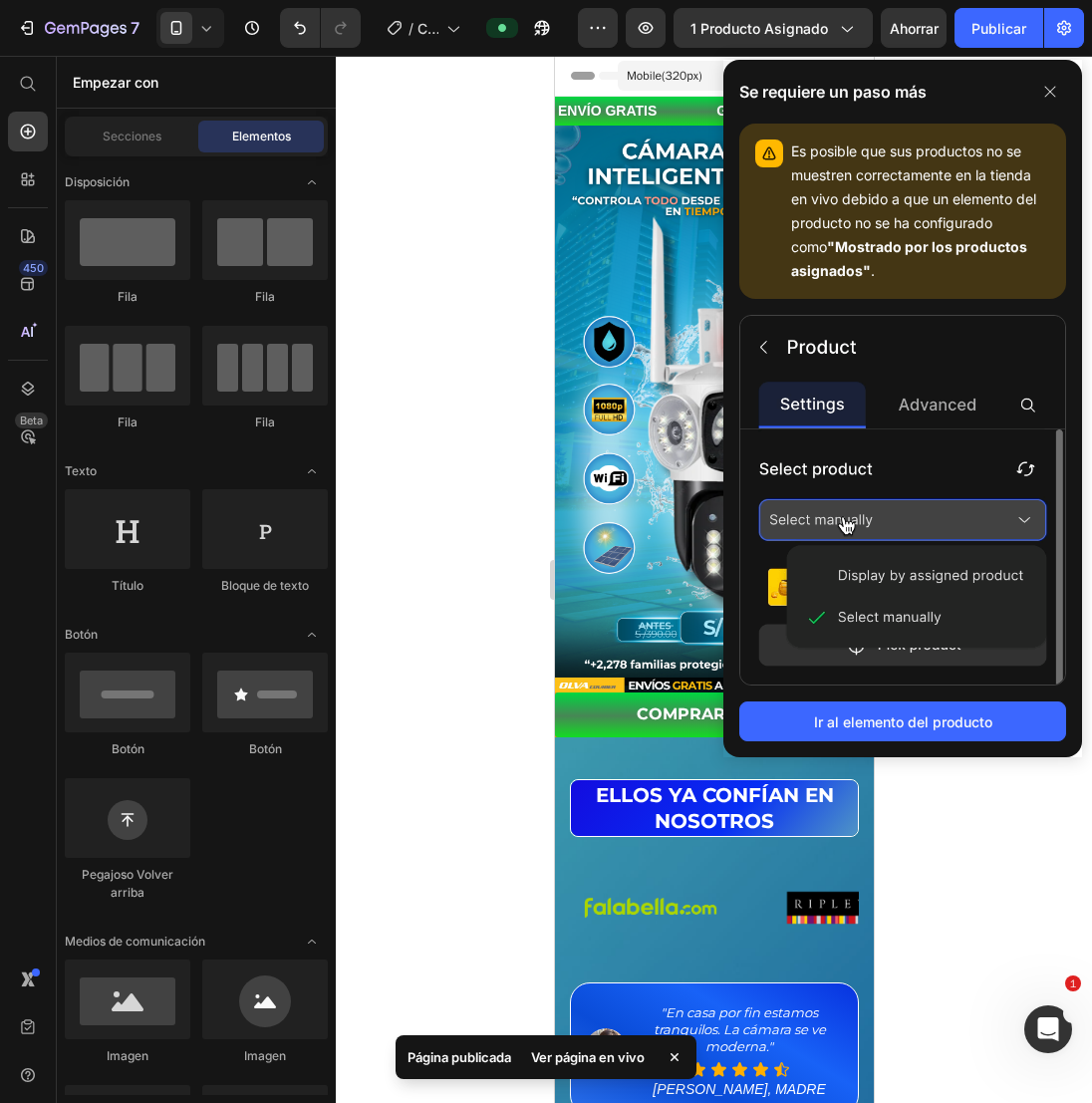 drag, startPoint x: 868, startPoint y: 641, endPoint x: 1415, endPoint y: 122, distance: 754.0358 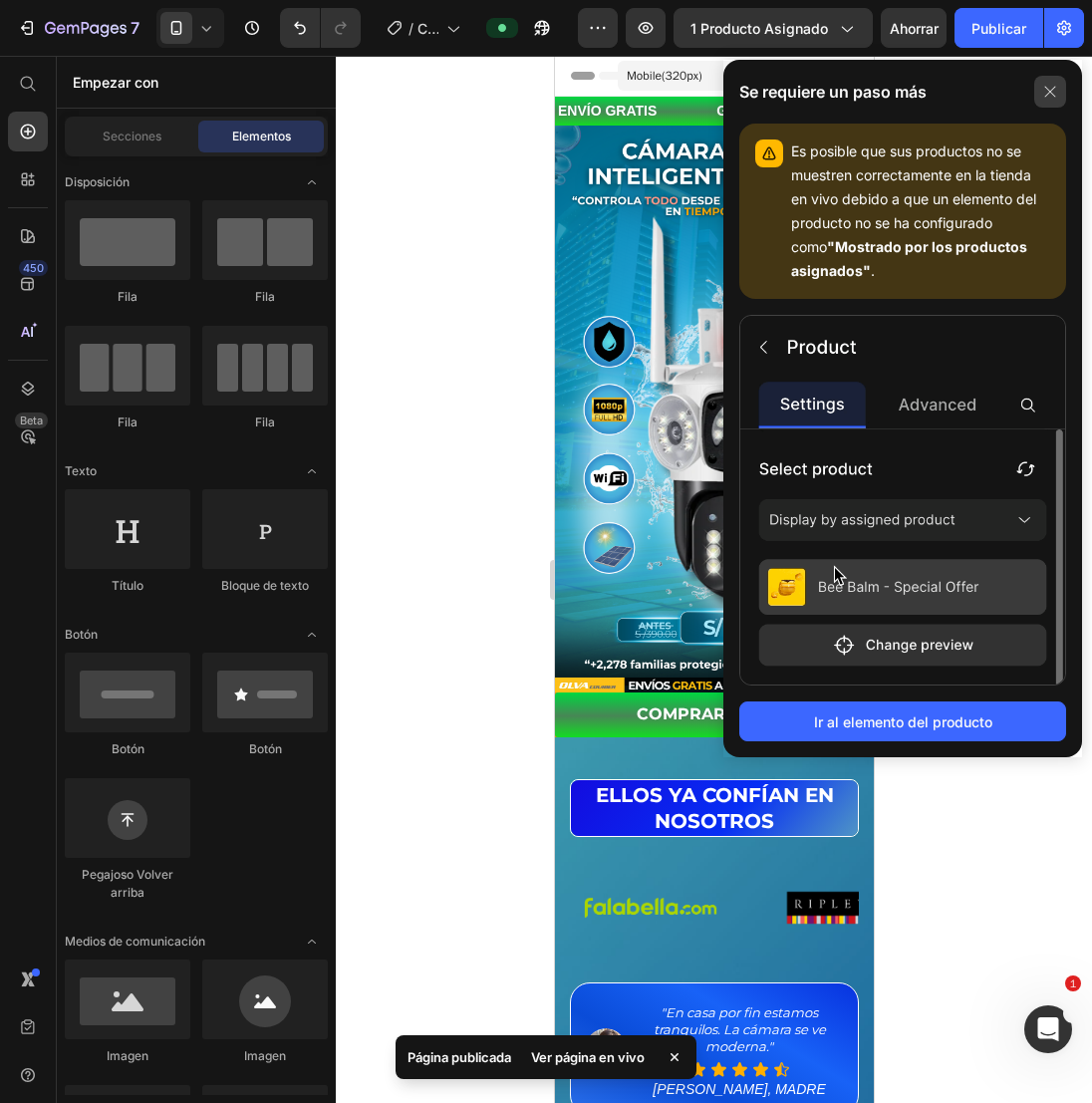 click 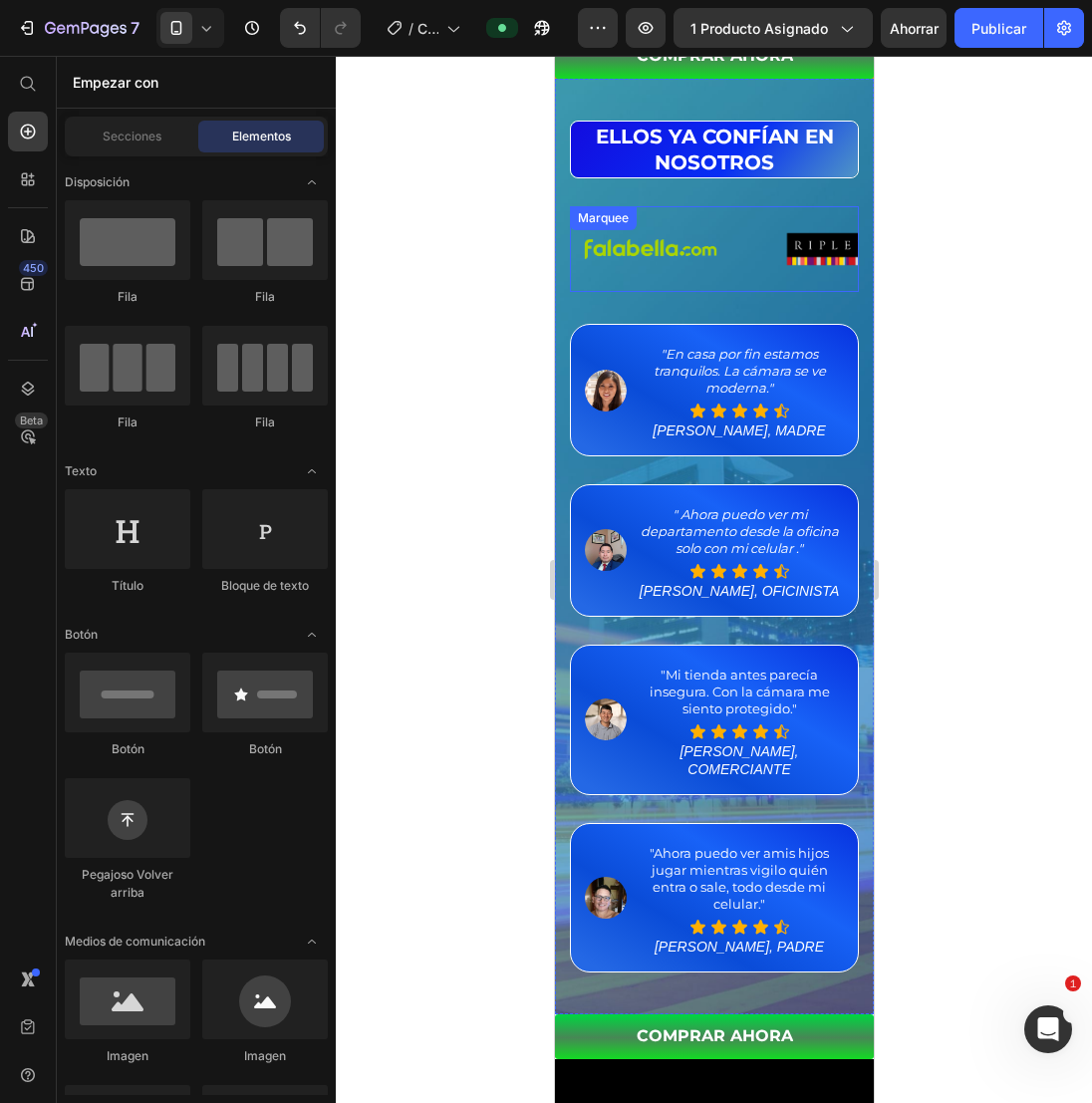 scroll, scrollTop: 697, scrollLeft: 0, axis: vertical 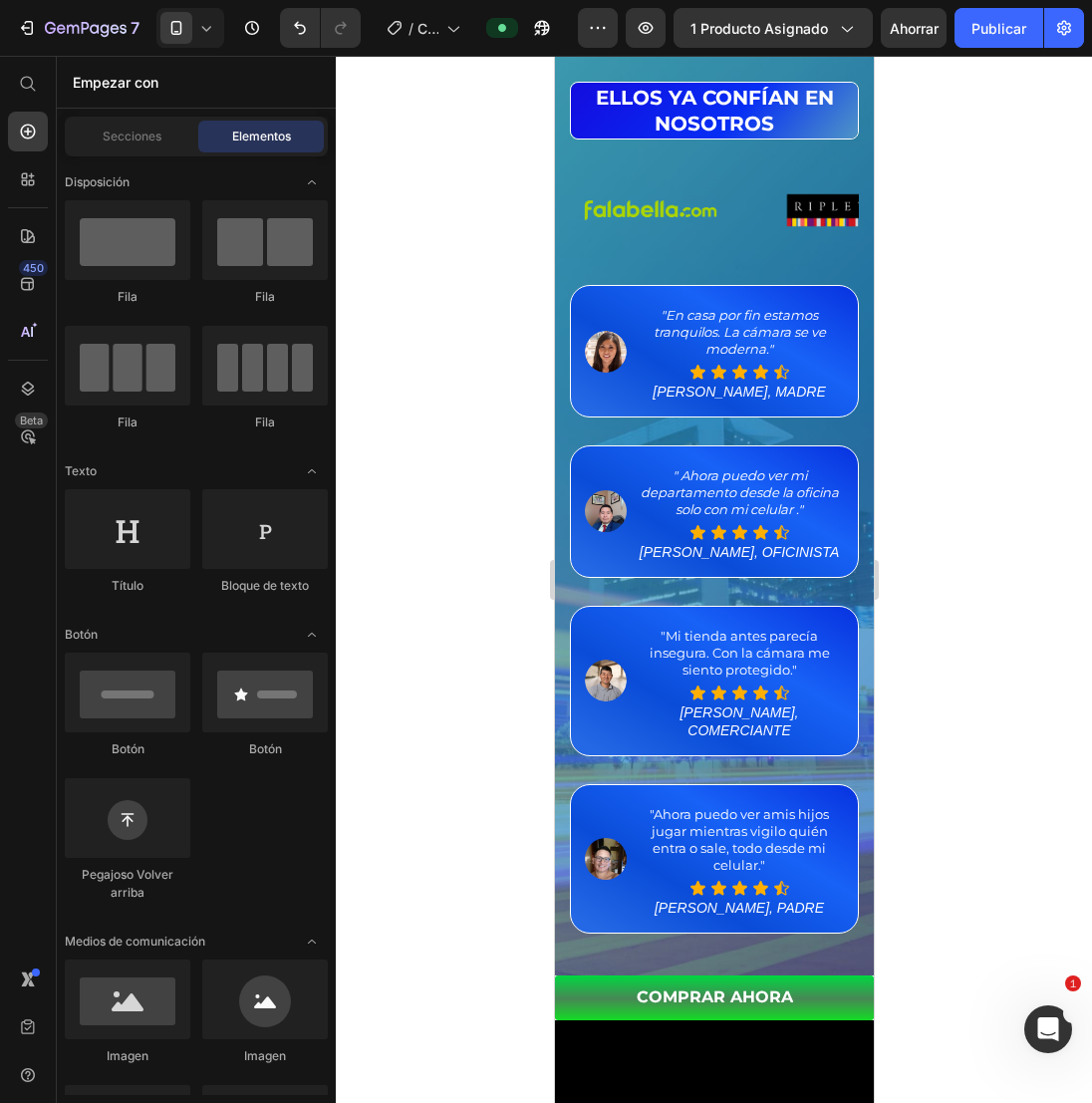 drag, startPoint x: 1008, startPoint y: 41, endPoint x: 992, endPoint y: 51, distance: 18.867962 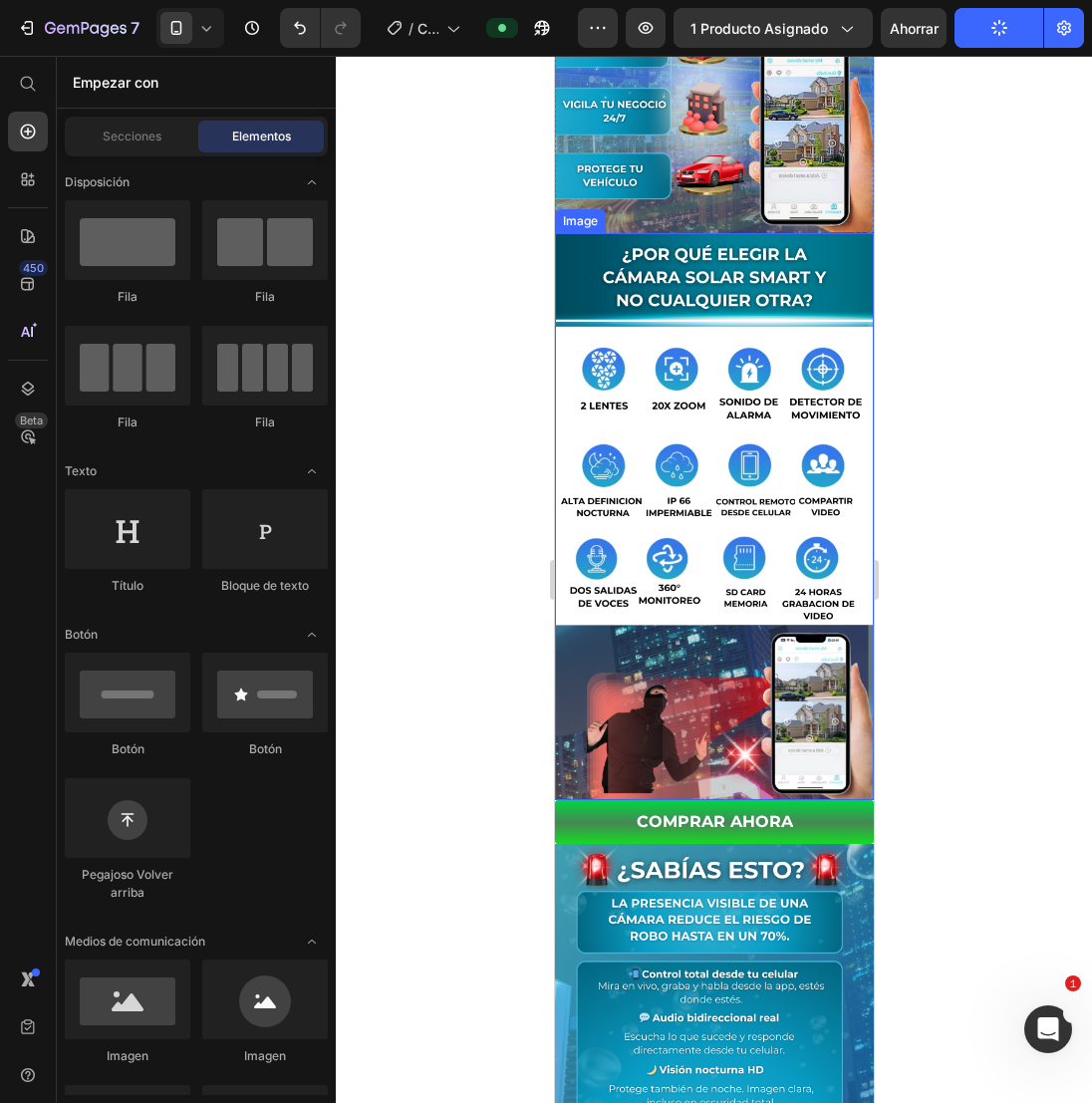 scroll, scrollTop: 2092, scrollLeft: 0, axis: vertical 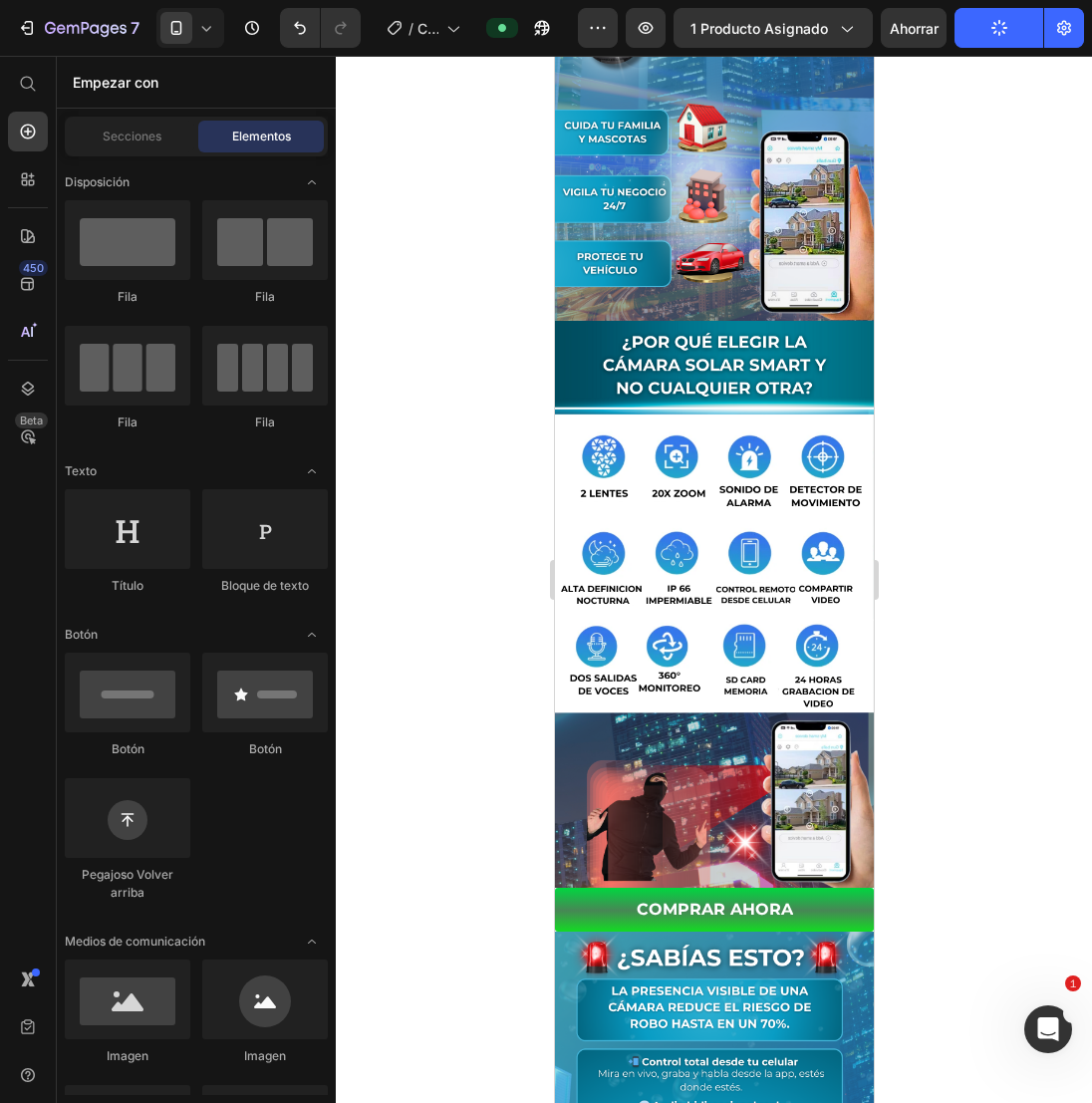 type 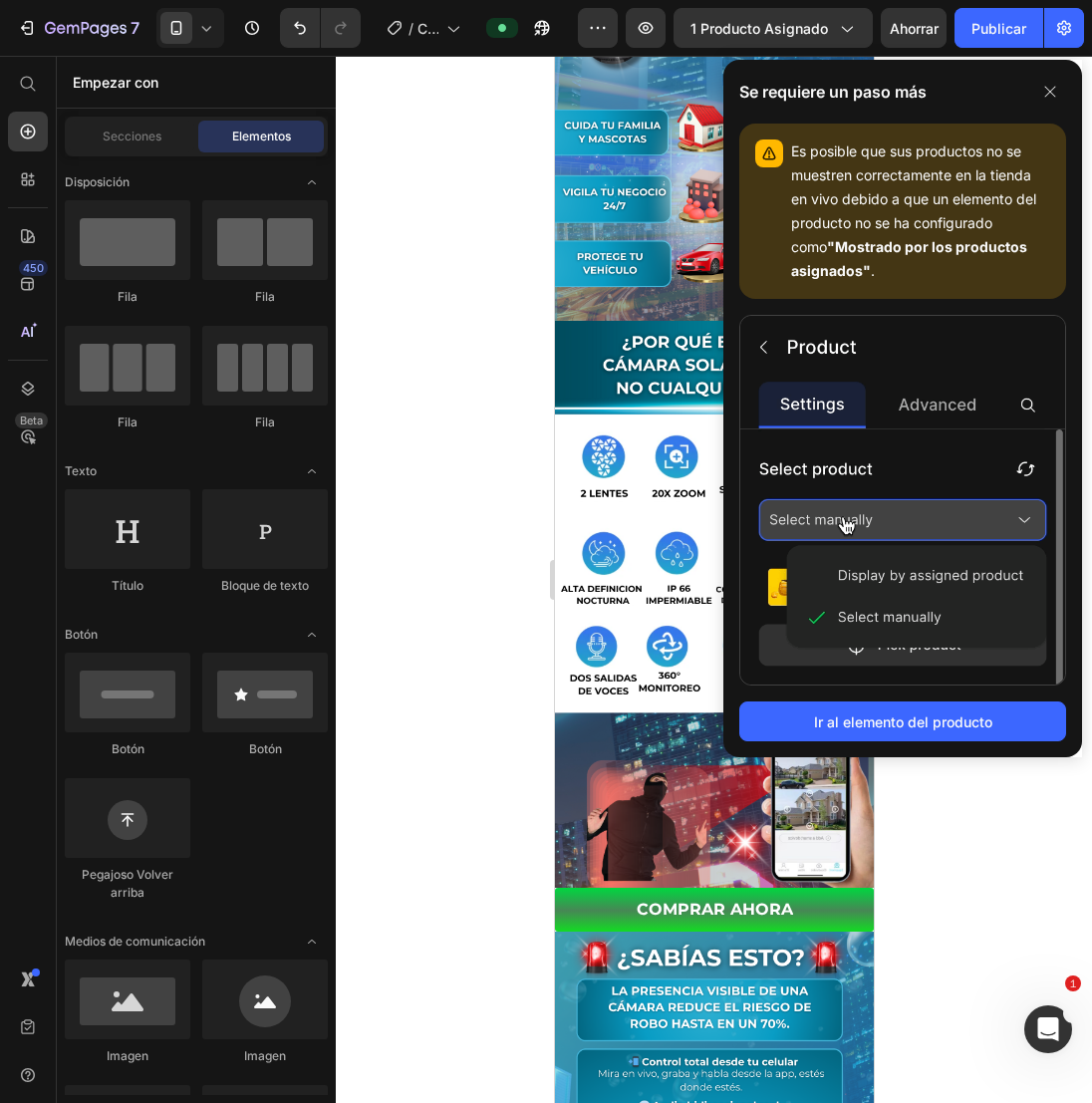 click 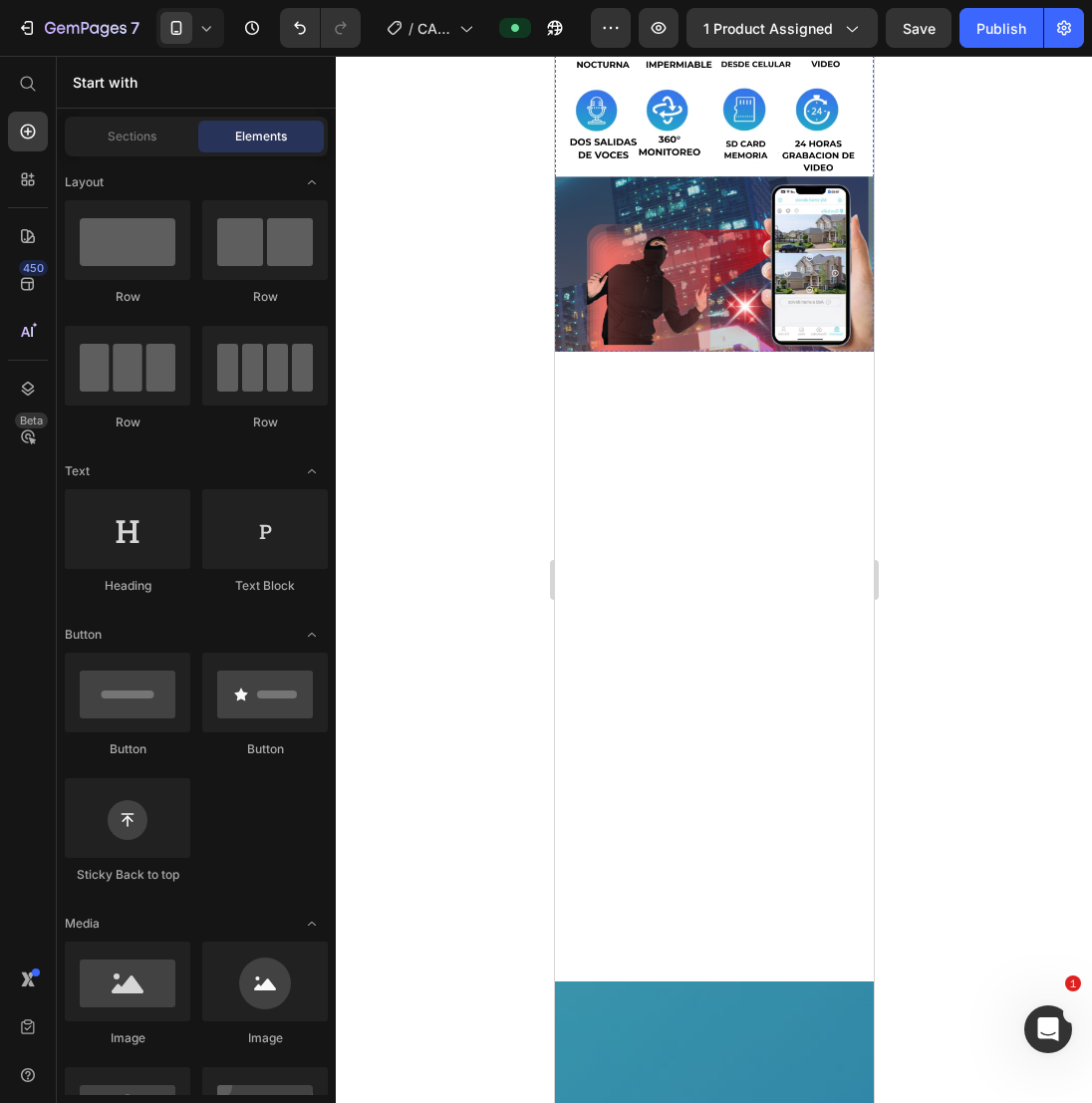 scroll, scrollTop: 854, scrollLeft: 0, axis: vertical 